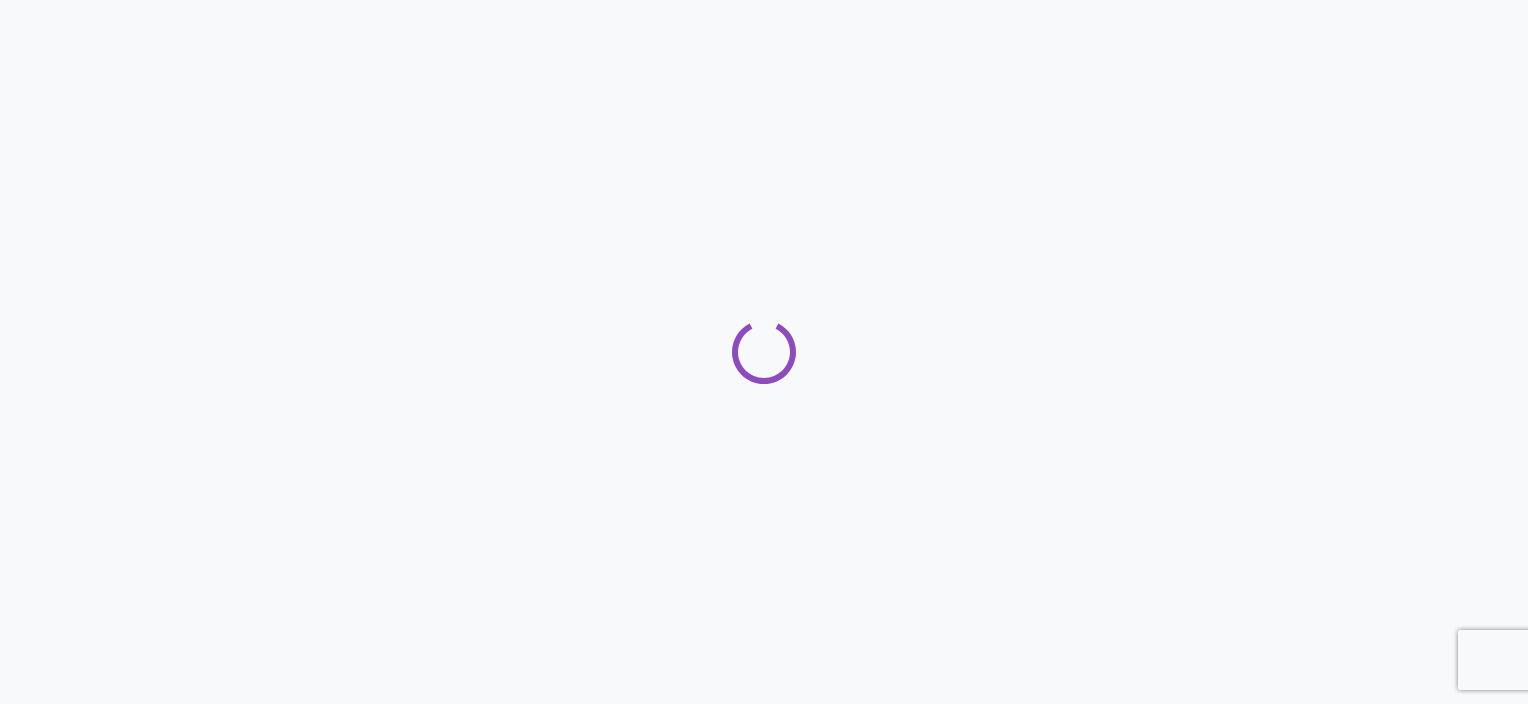 scroll, scrollTop: 0, scrollLeft: 0, axis: both 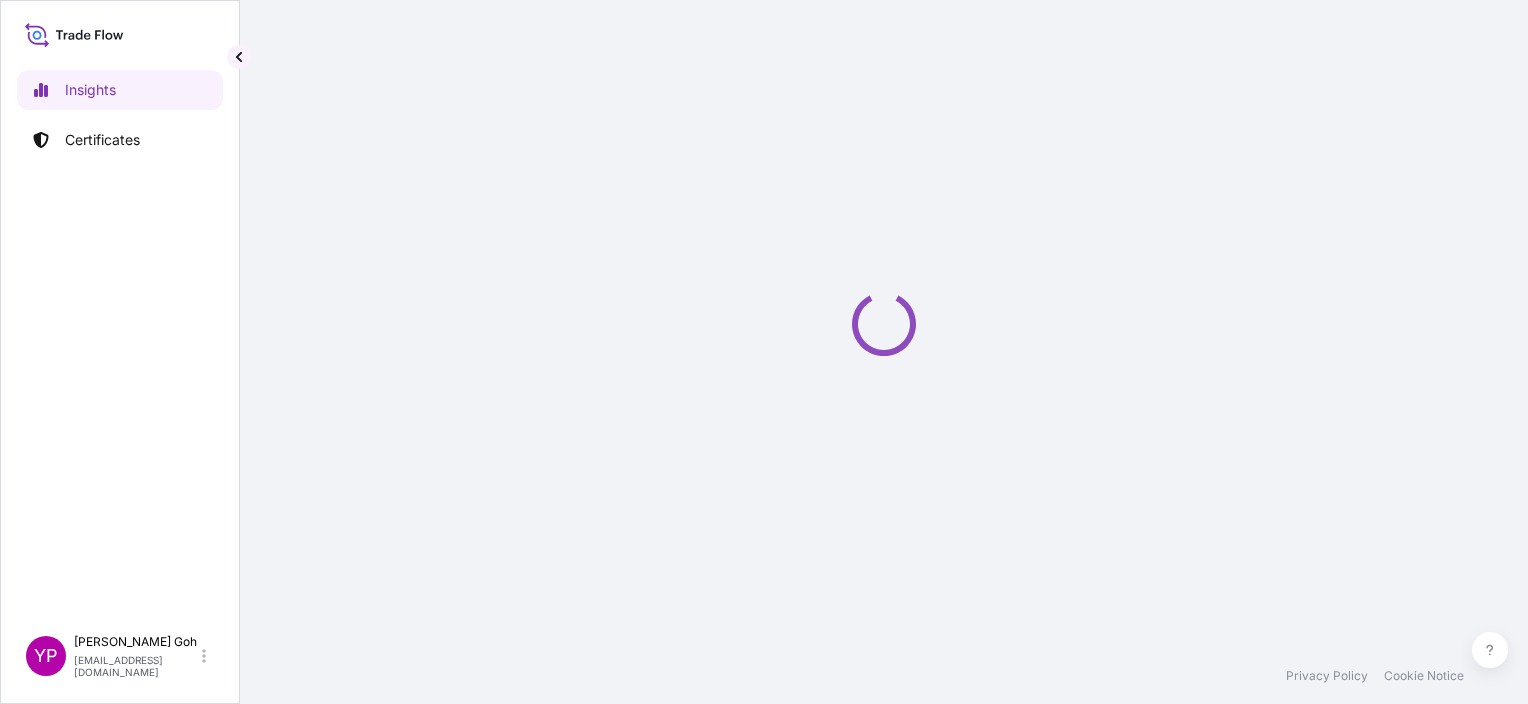 select on "2025" 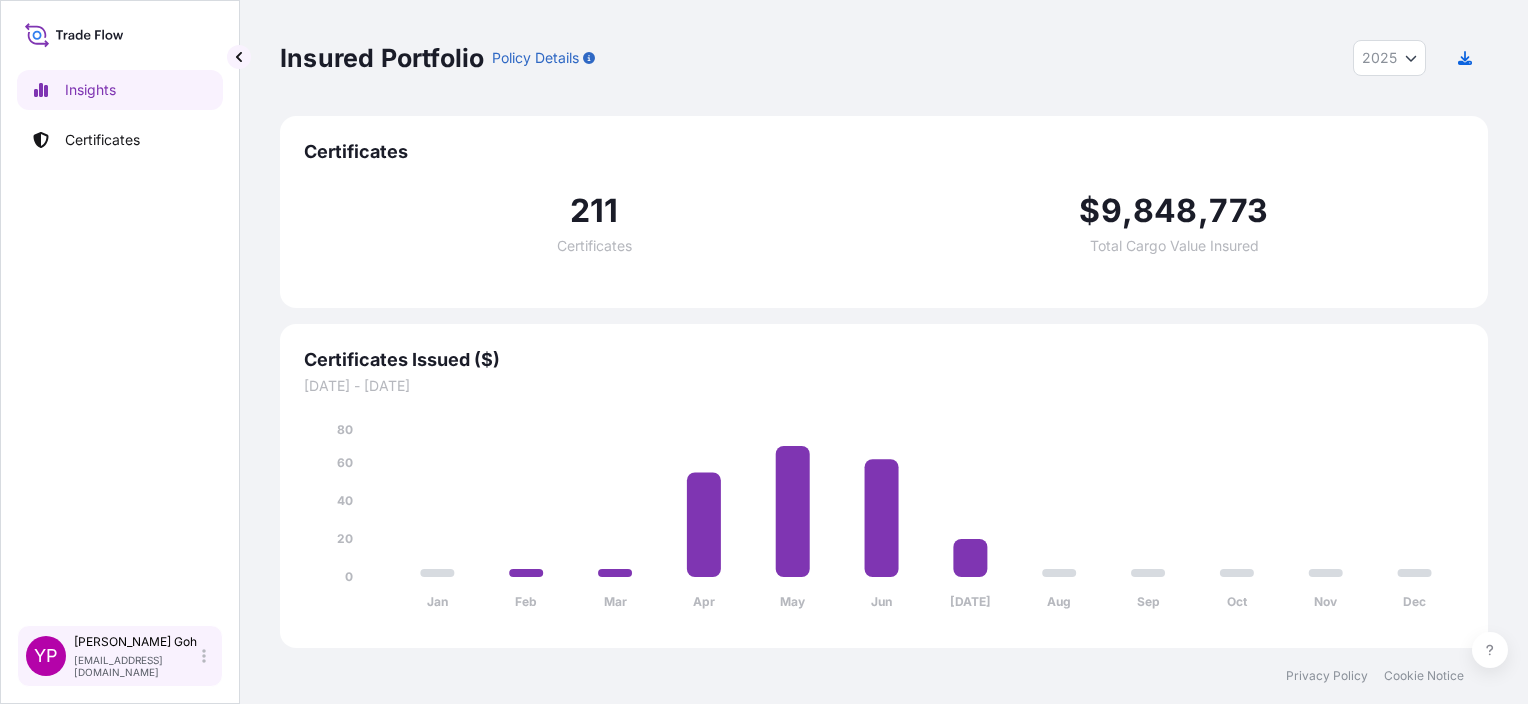 click 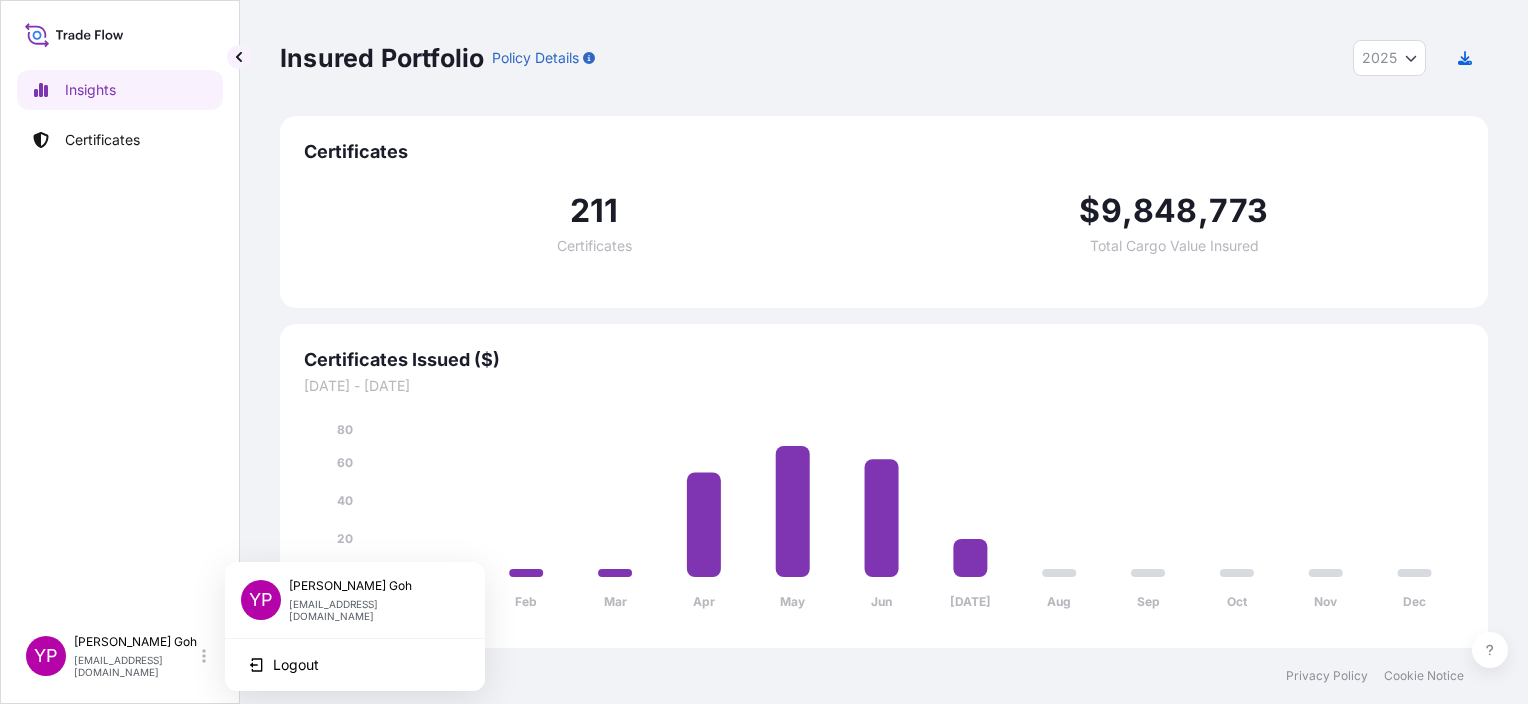 click on "Insights Certificates" at bounding box center [120, 338] 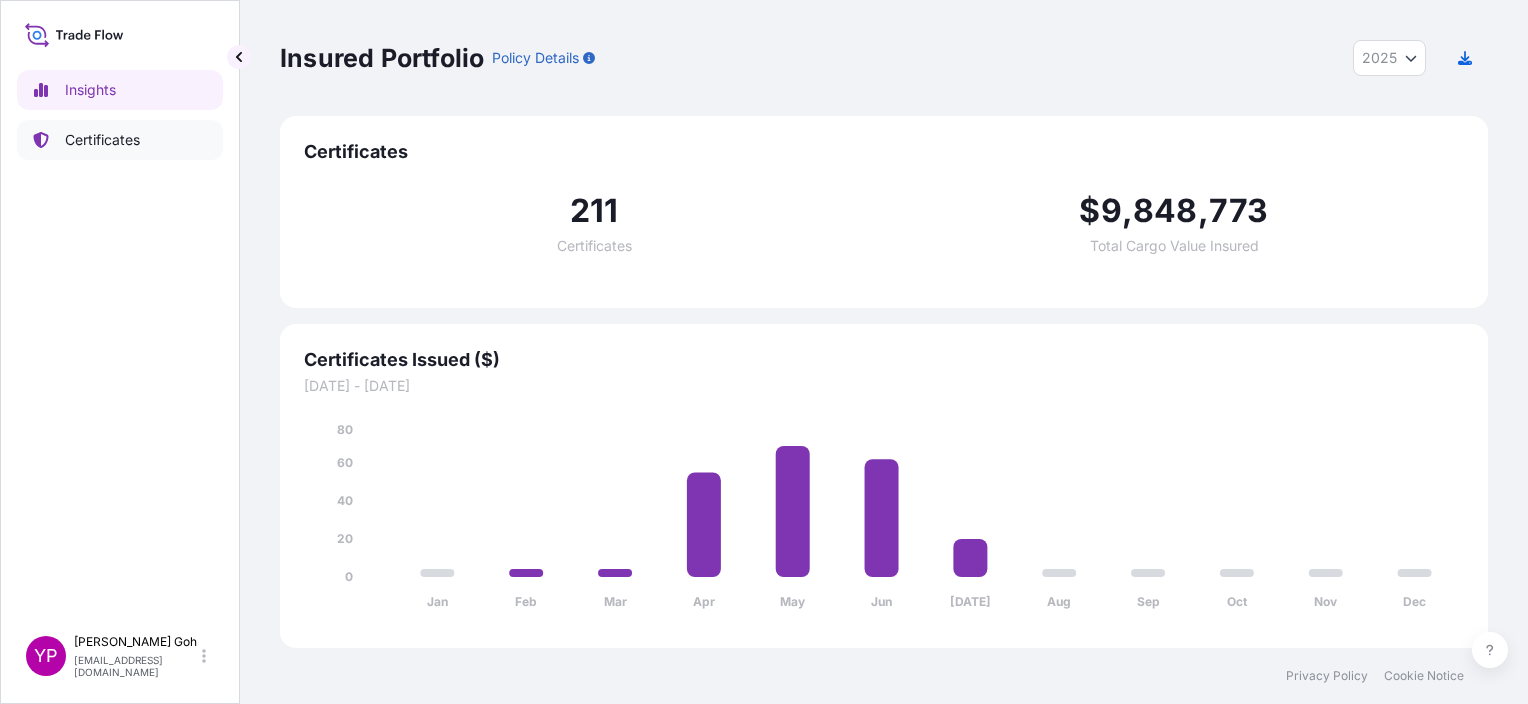 click on "Certificates" at bounding box center (102, 140) 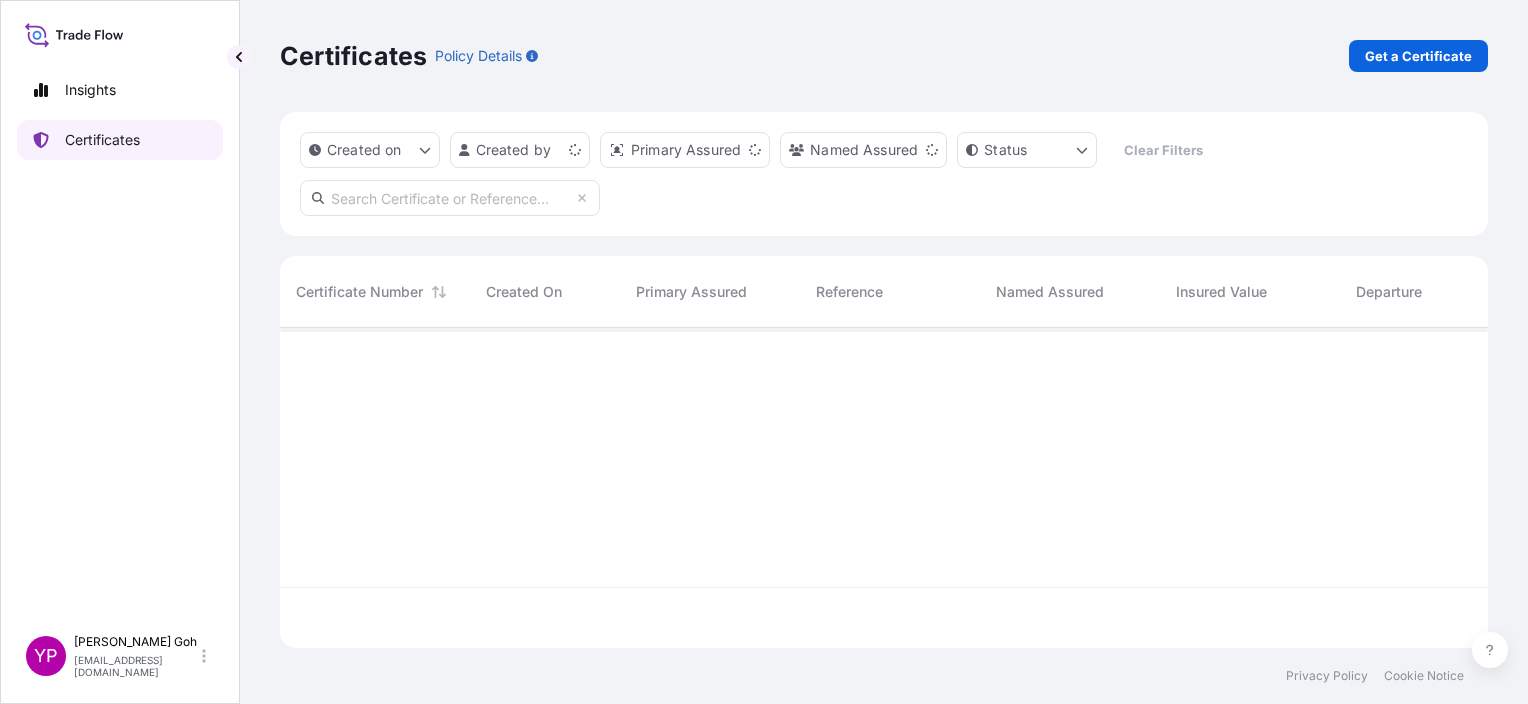 scroll, scrollTop: 16, scrollLeft: 16, axis: both 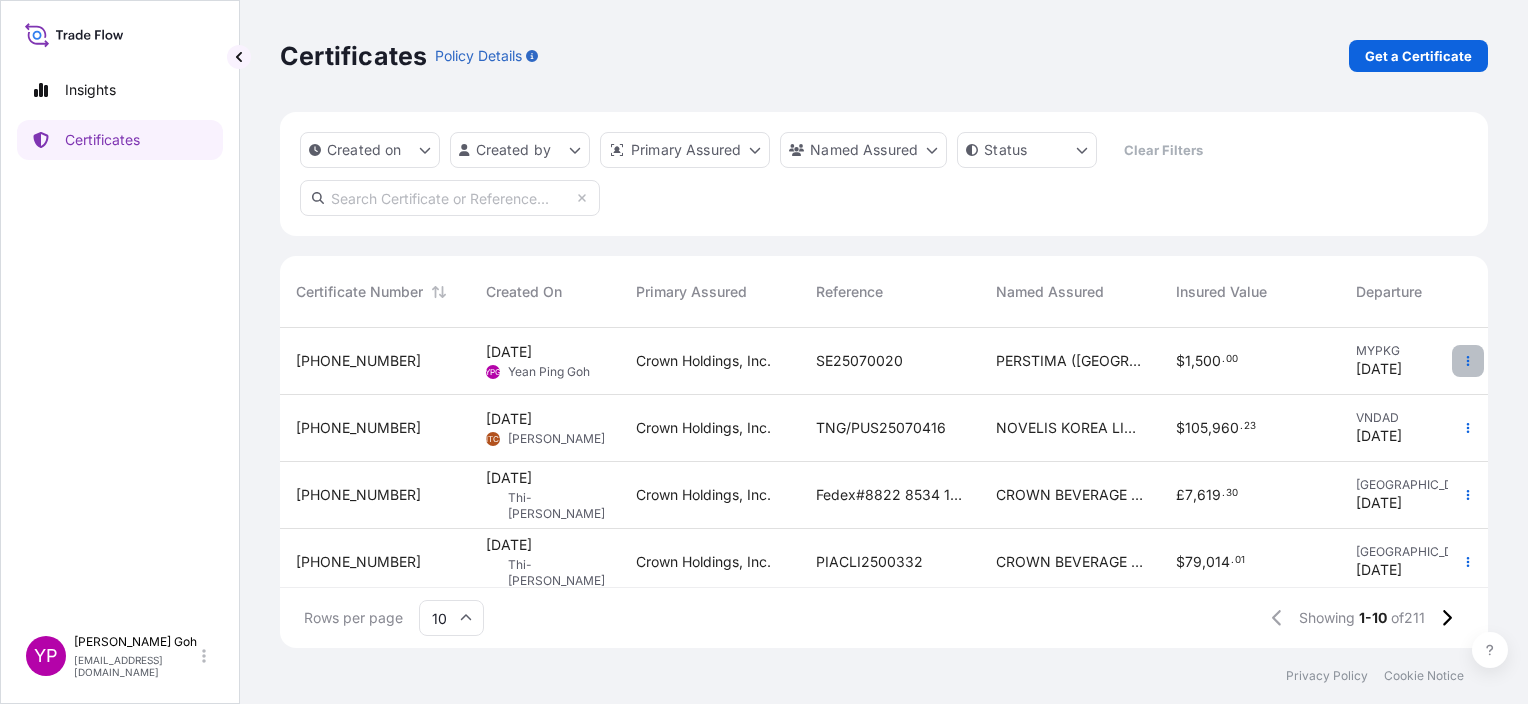 click 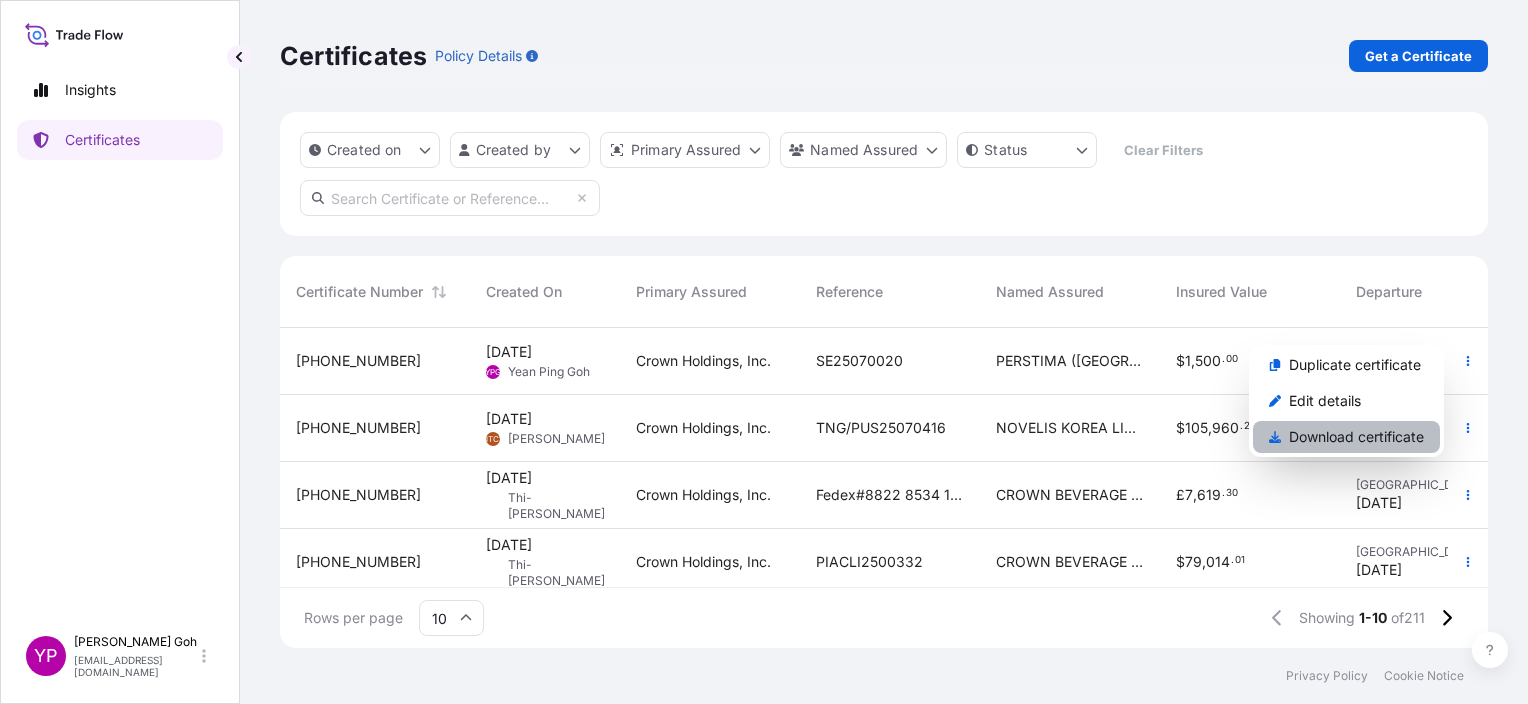 click on "Download certificate" at bounding box center [1356, 437] 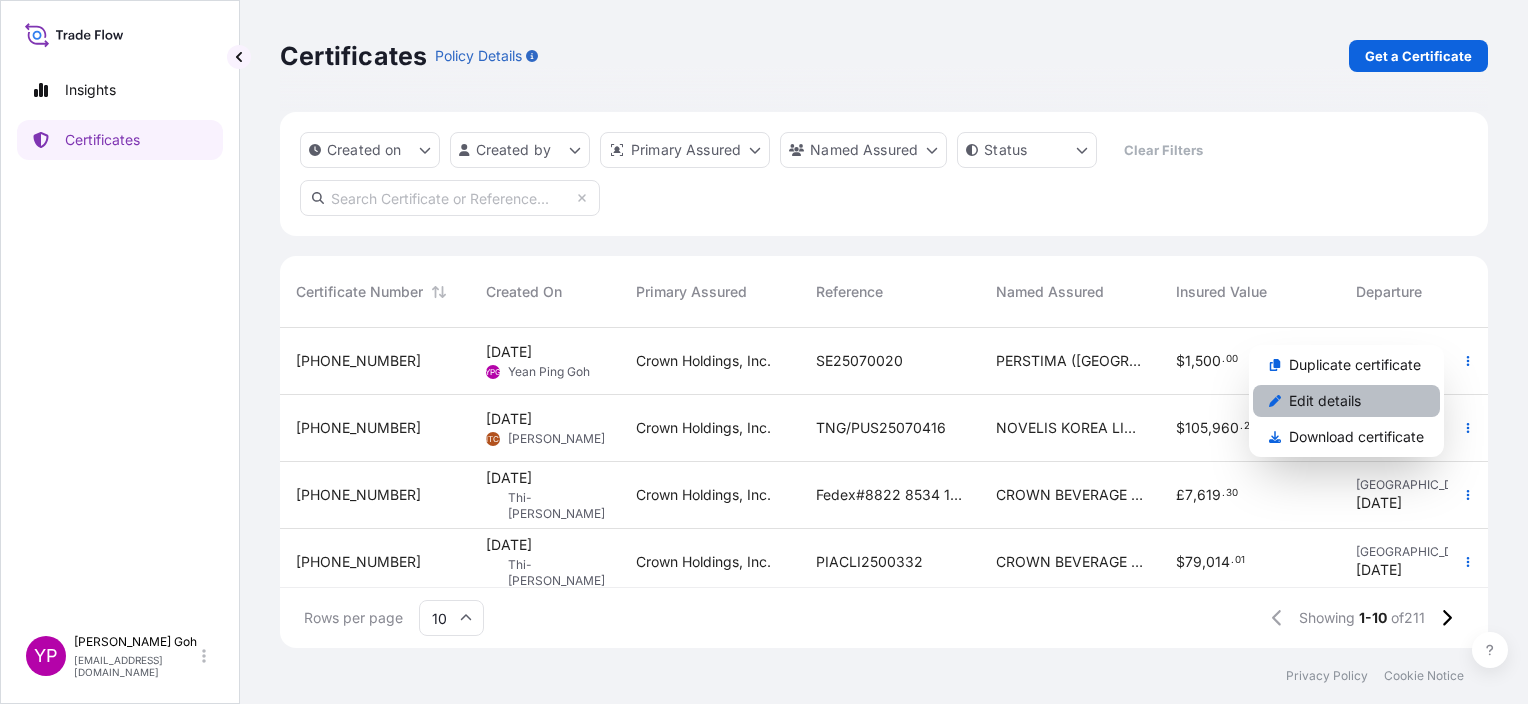 click on "Edit details" at bounding box center (1325, 401) 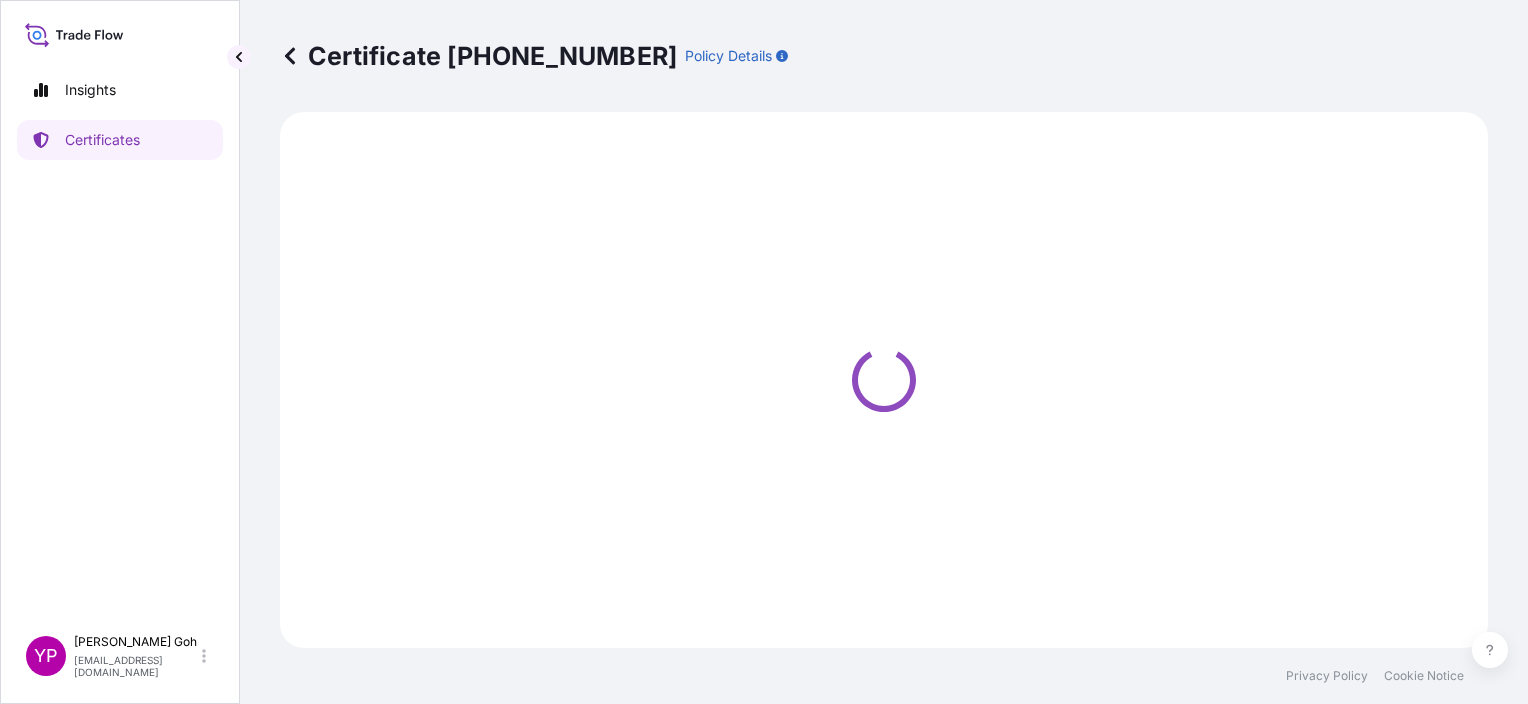 select on "Road / [GEOGRAPHIC_DATA]" 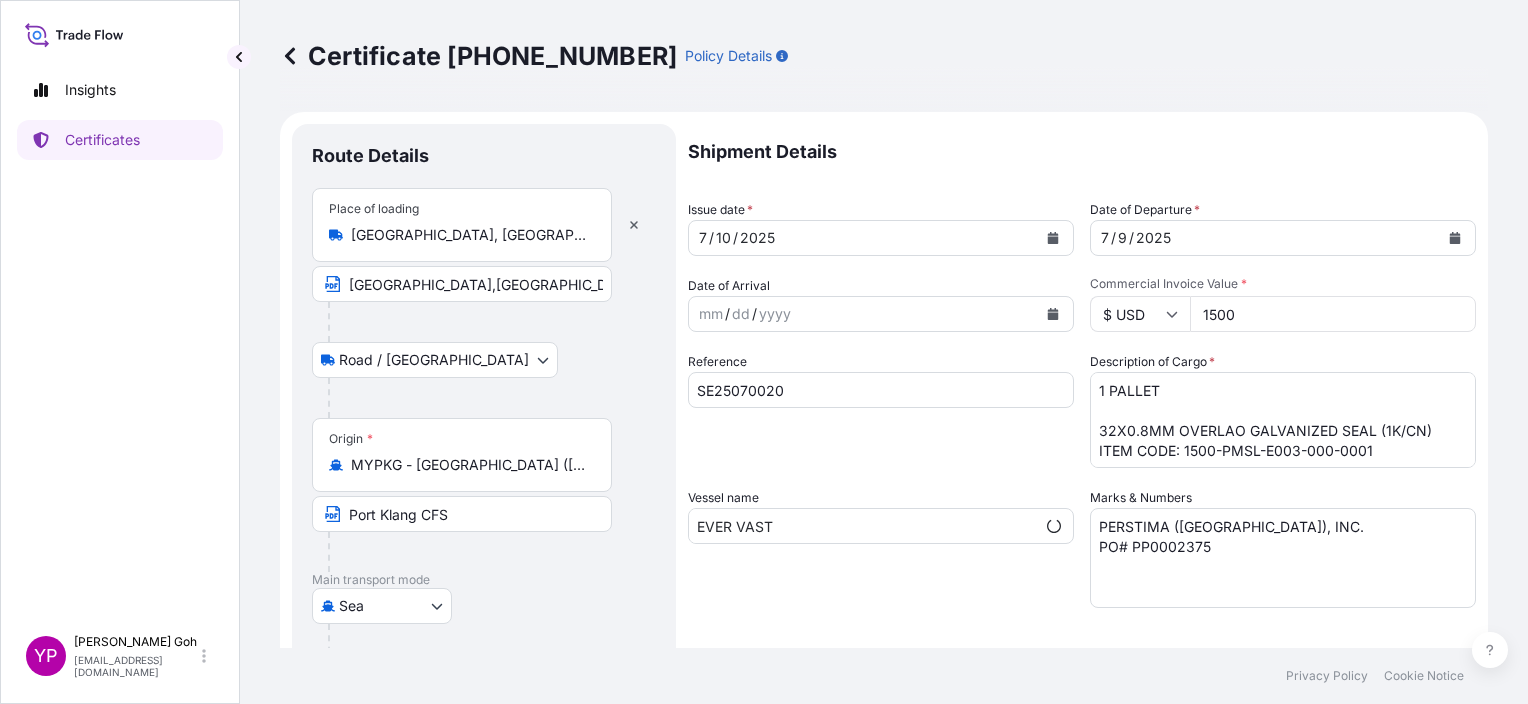 select on "31483" 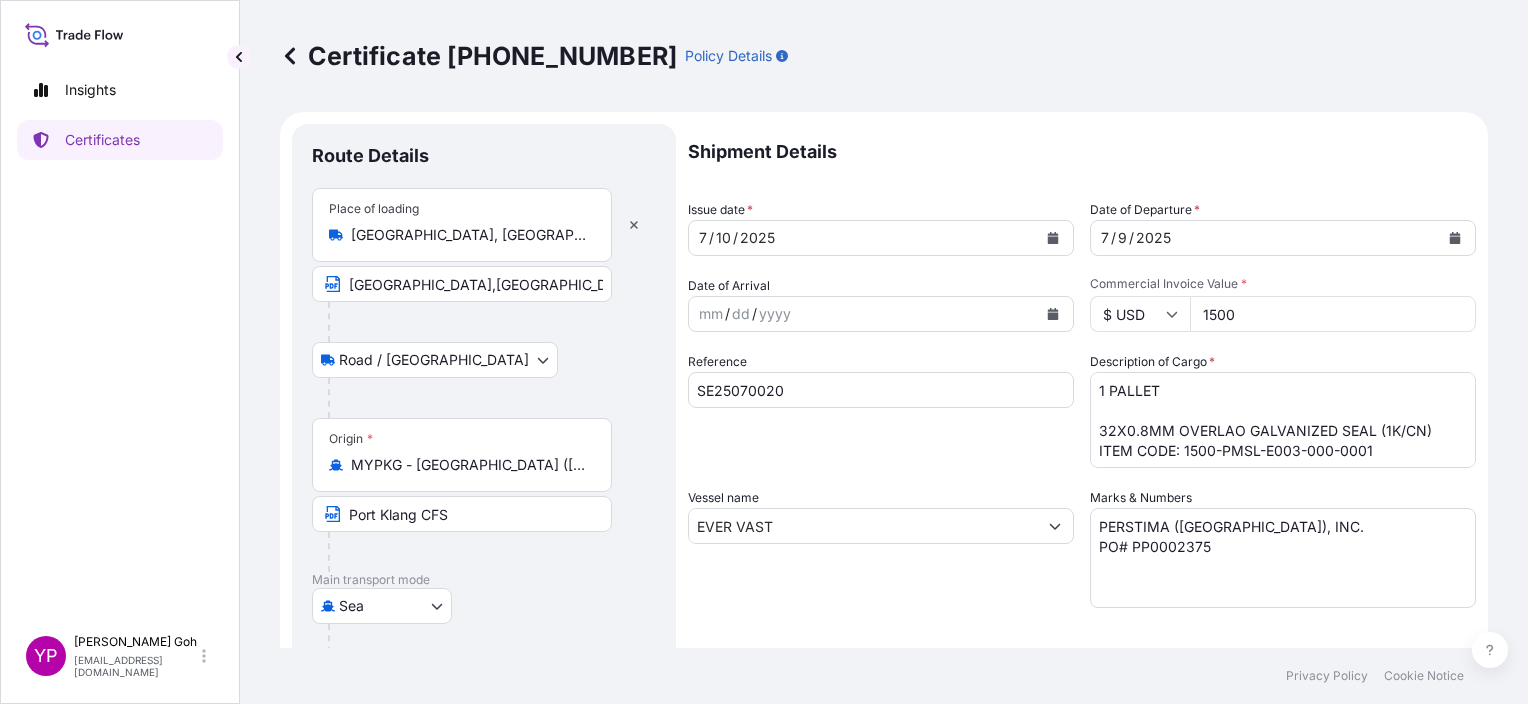 drag, startPoint x: 1236, startPoint y: 308, endPoint x: 1189, endPoint y: 309, distance: 47.010635 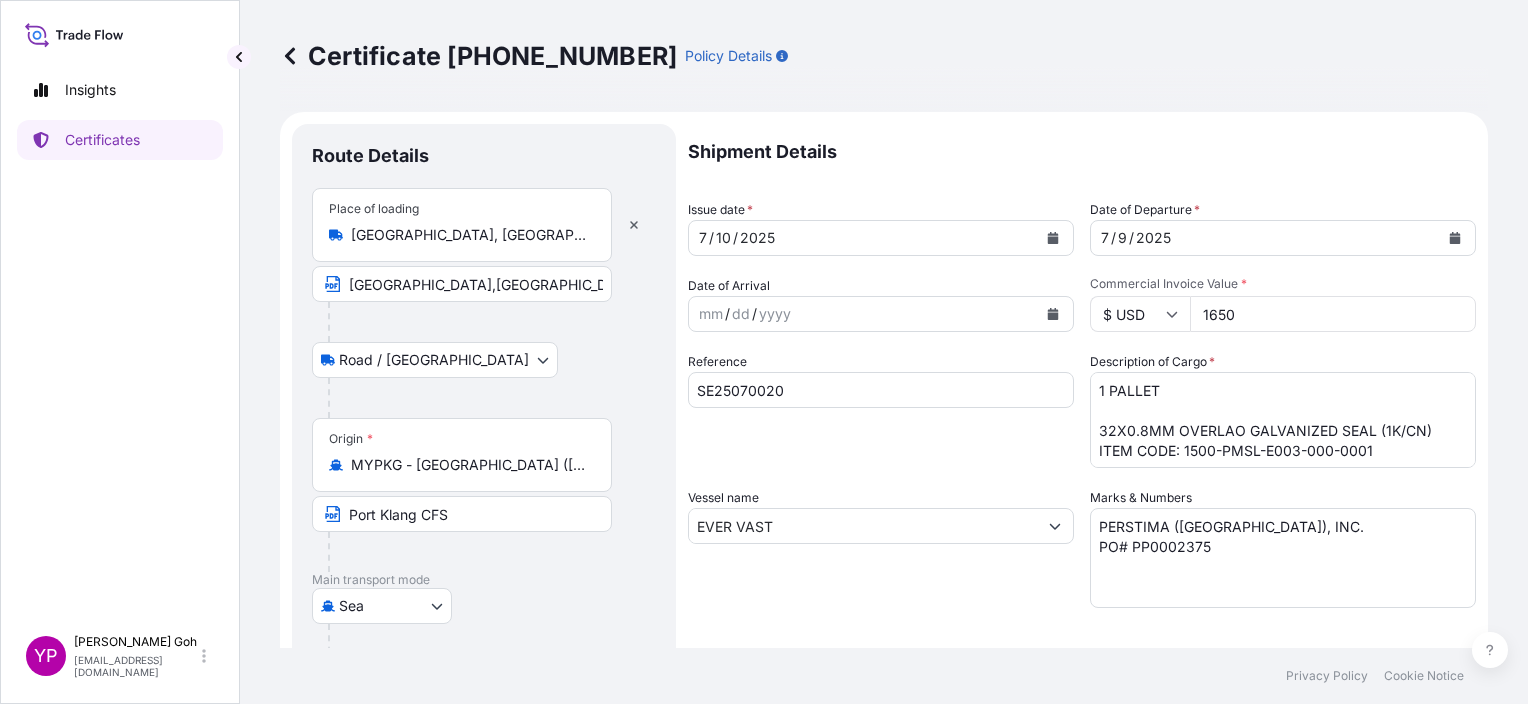 type on "1650" 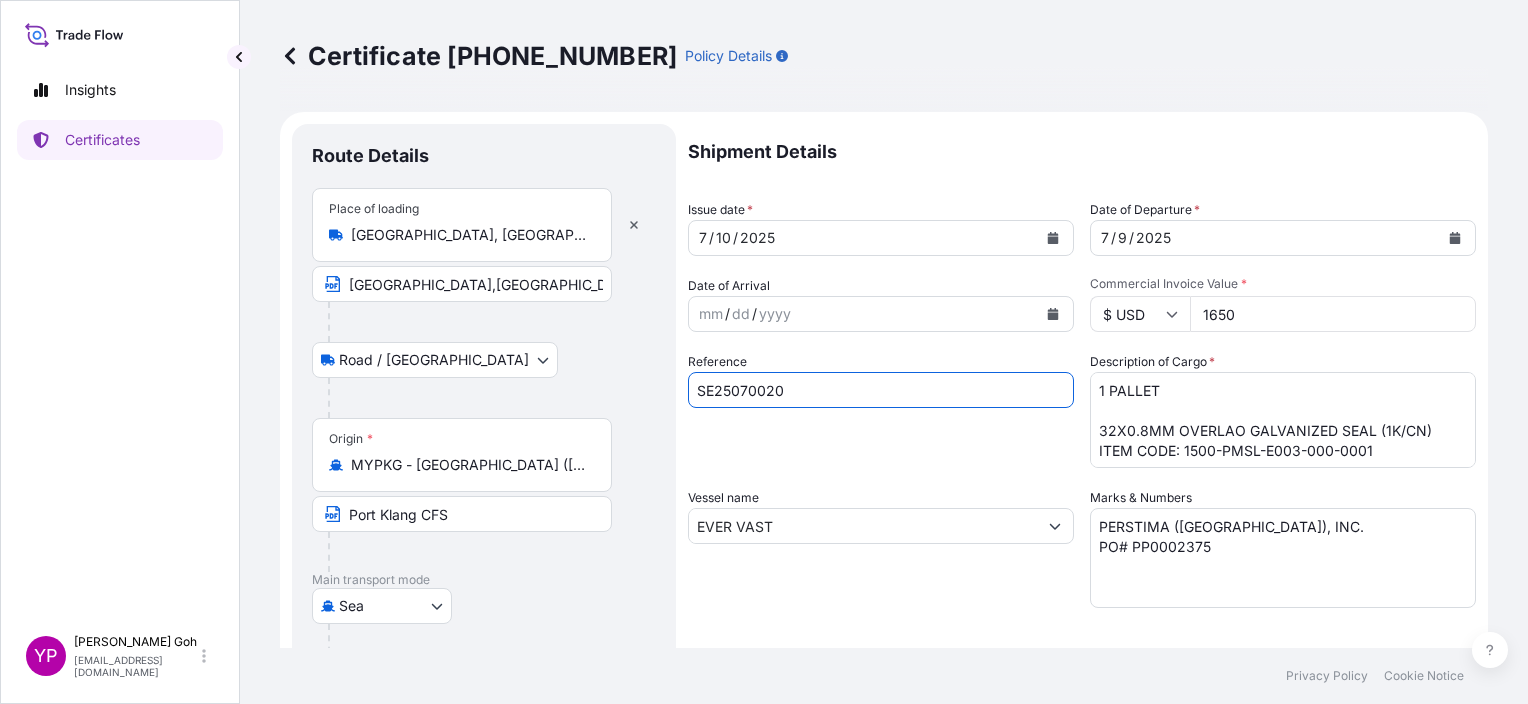 drag, startPoint x: 786, startPoint y: 387, endPoint x: 663, endPoint y: 385, distance: 123.01626 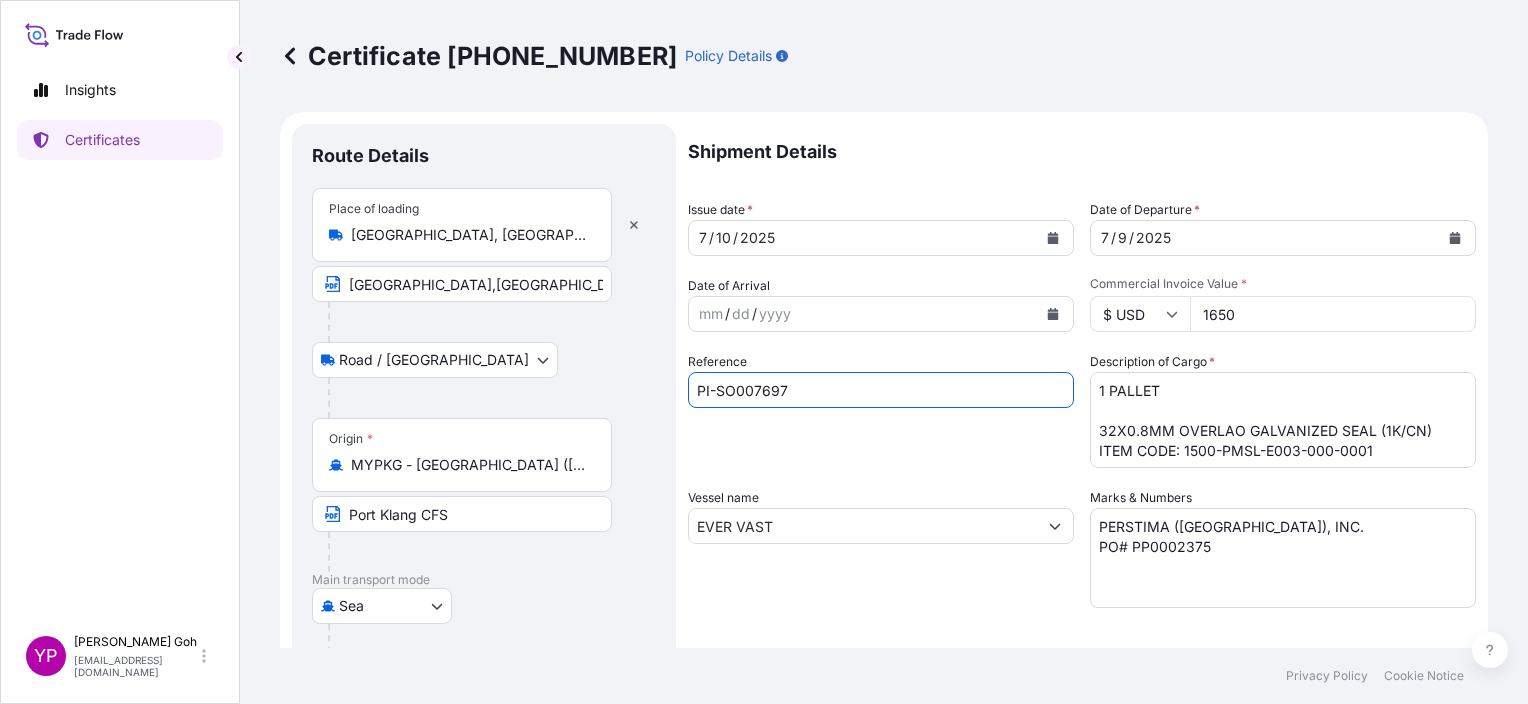 type on "PI-SO007697" 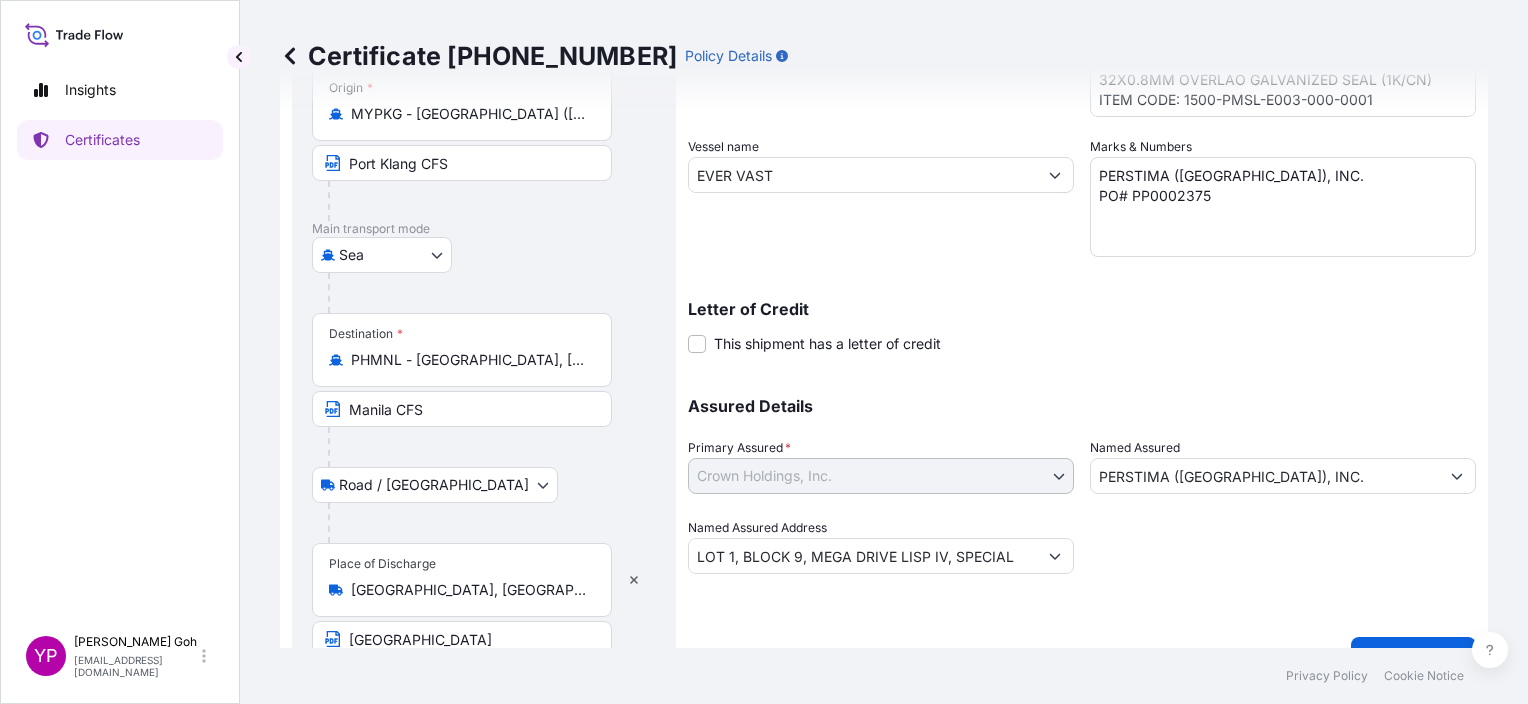 scroll, scrollTop: 390, scrollLeft: 0, axis: vertical 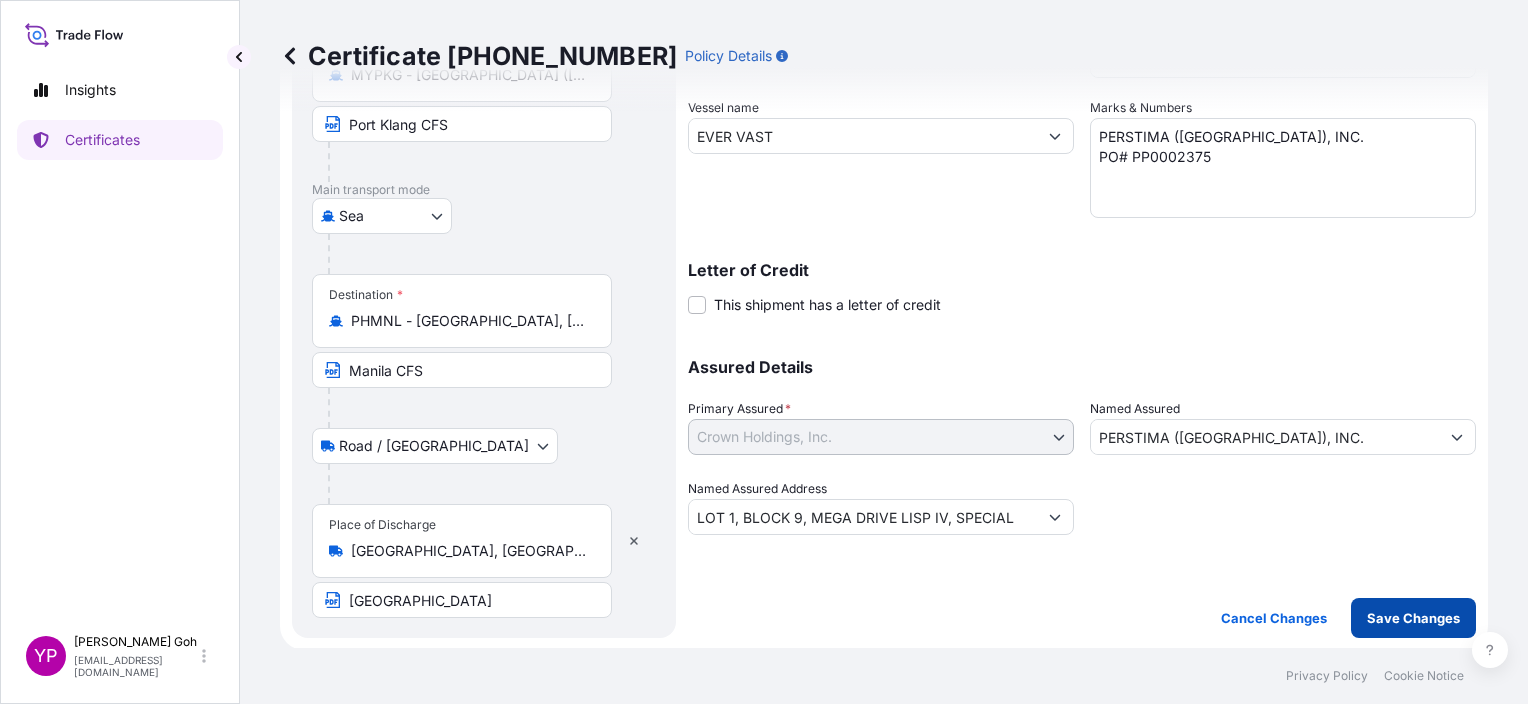 click on "Save Changes" at bounding box center (1413, 618) 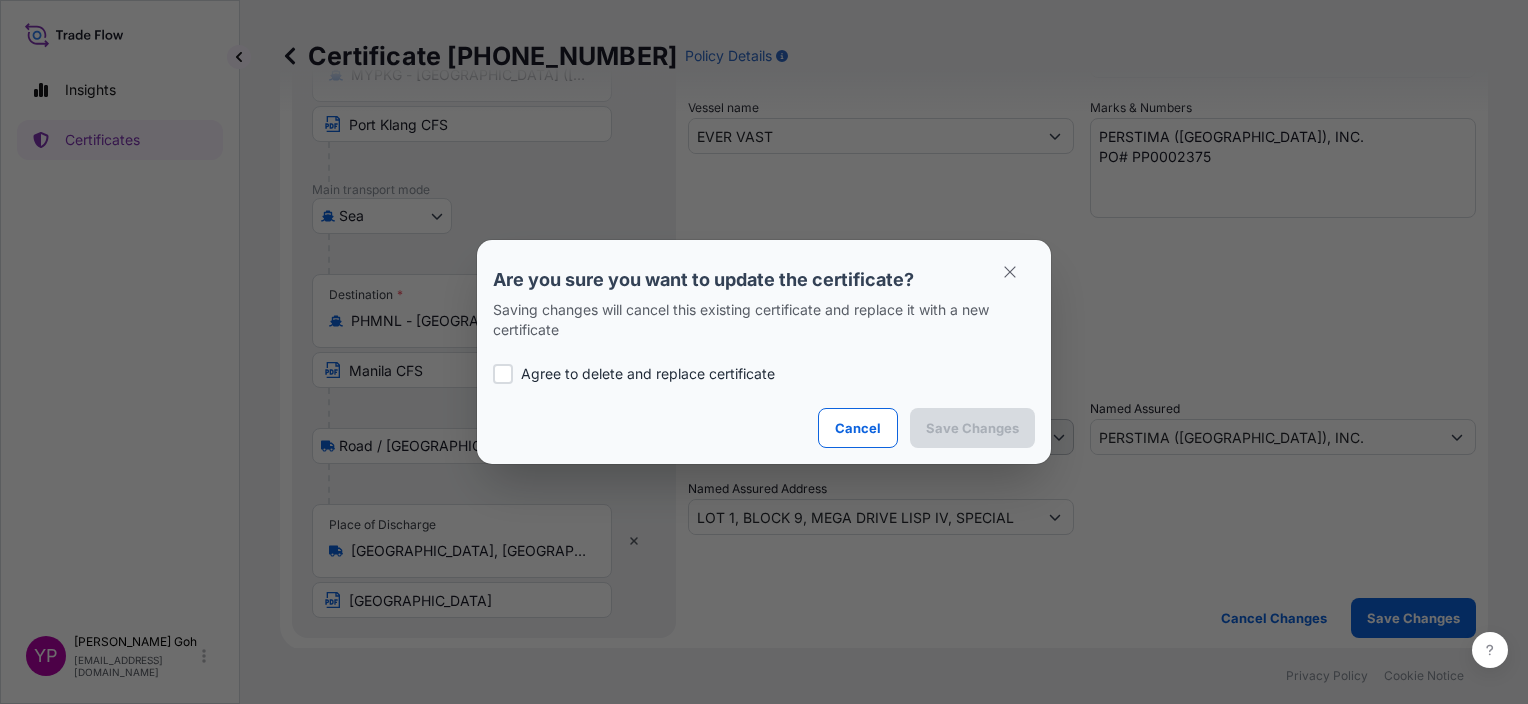 click at bounding box center (503, 374) 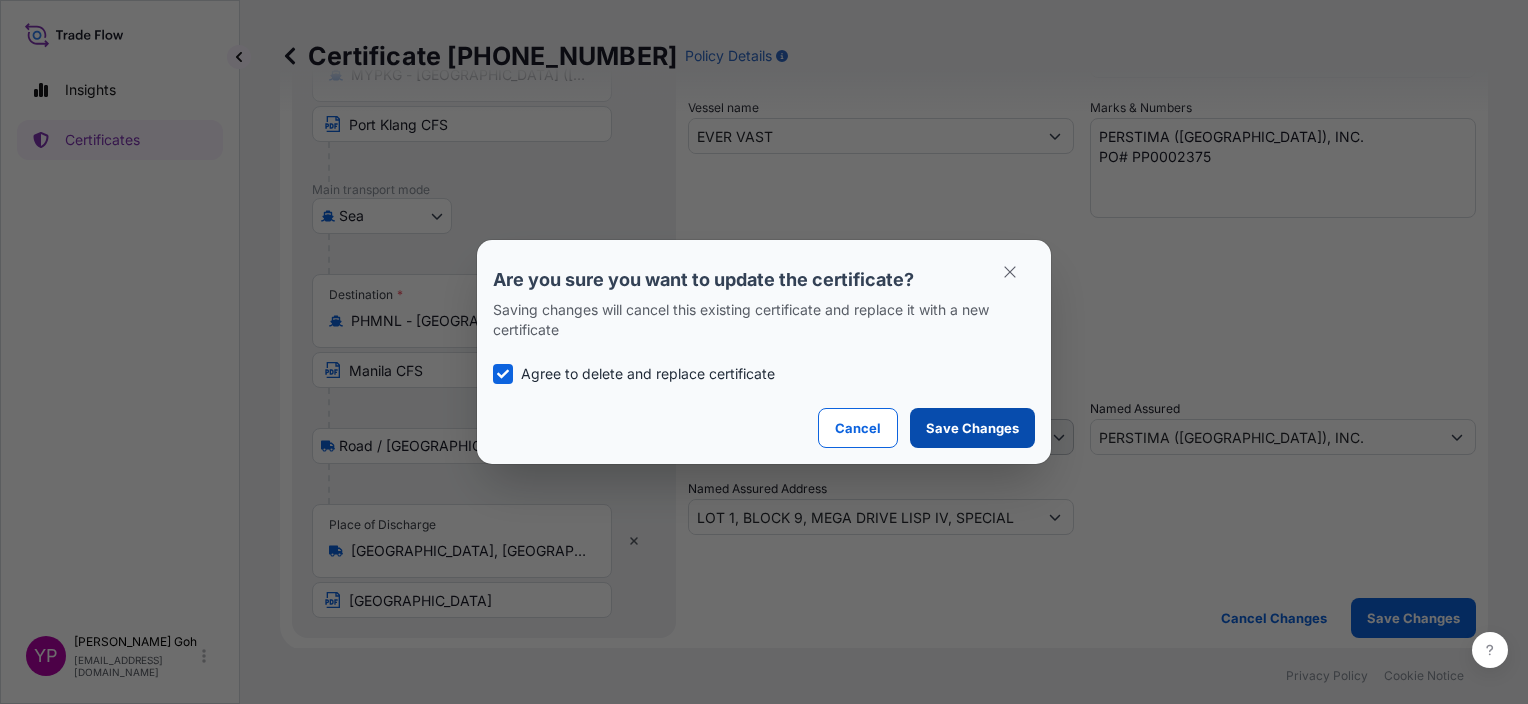 click on "Save Changes" at bounding box center [972, 428] 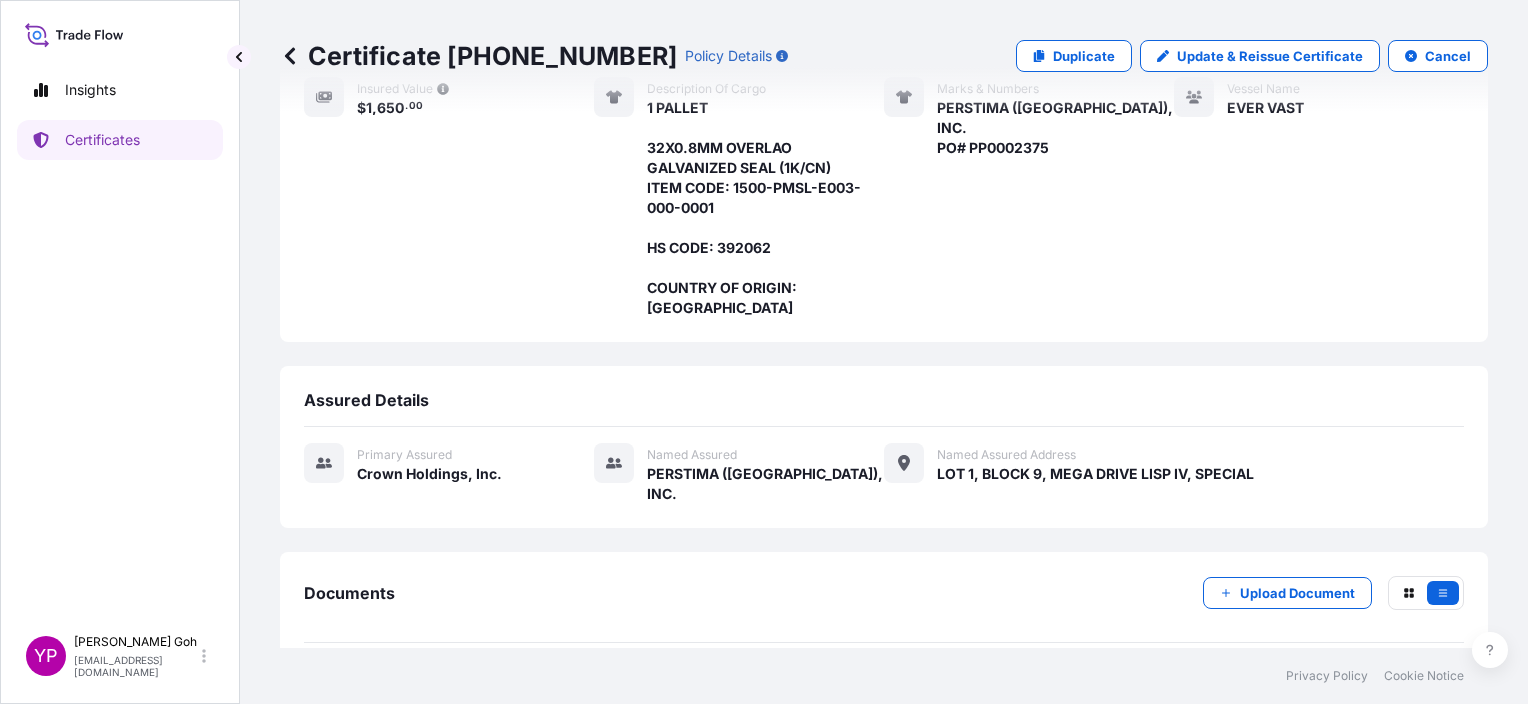 scroll, scrollTop: 356, scrollLeft: 0, axis: vertical 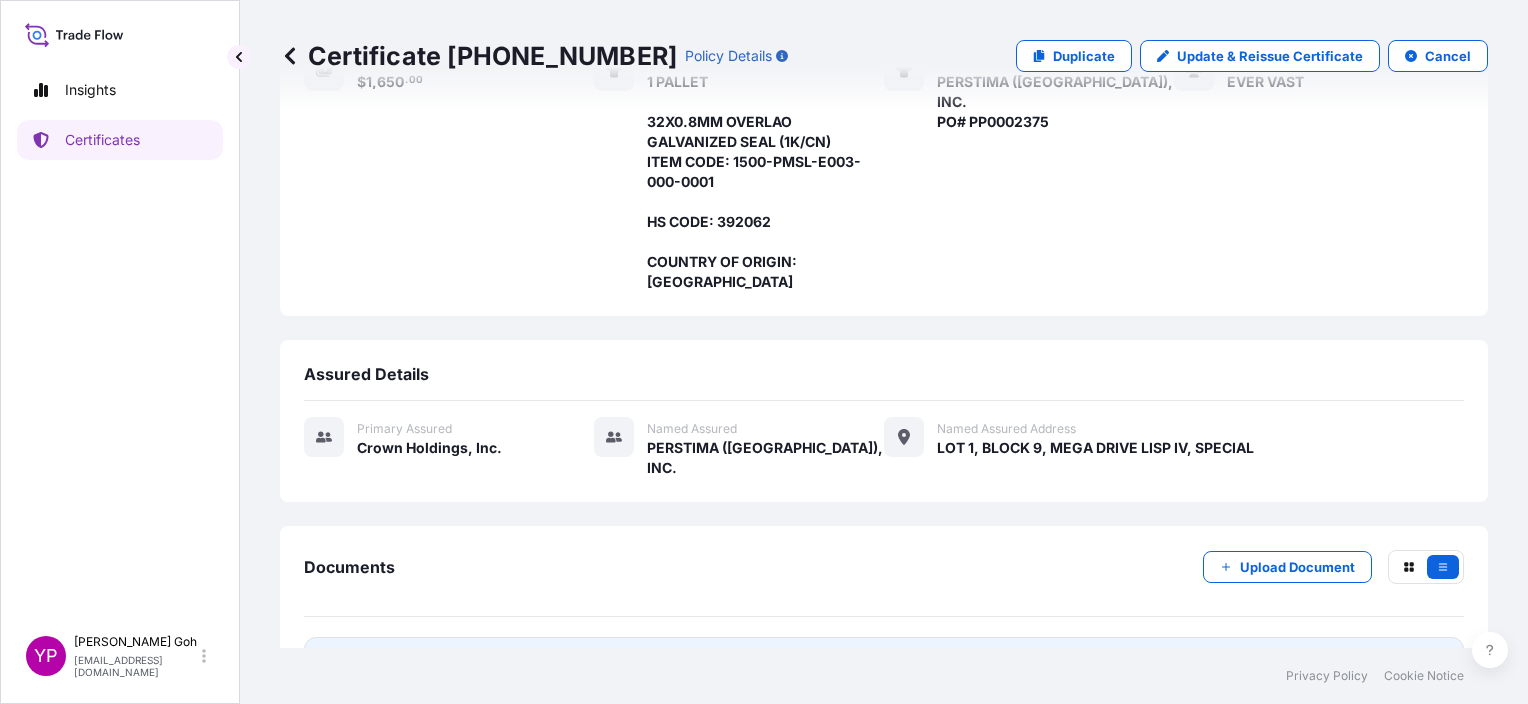 click on "PDF Certificate [DATE]T03:02:58.894037" at bounding box center [884, 663] 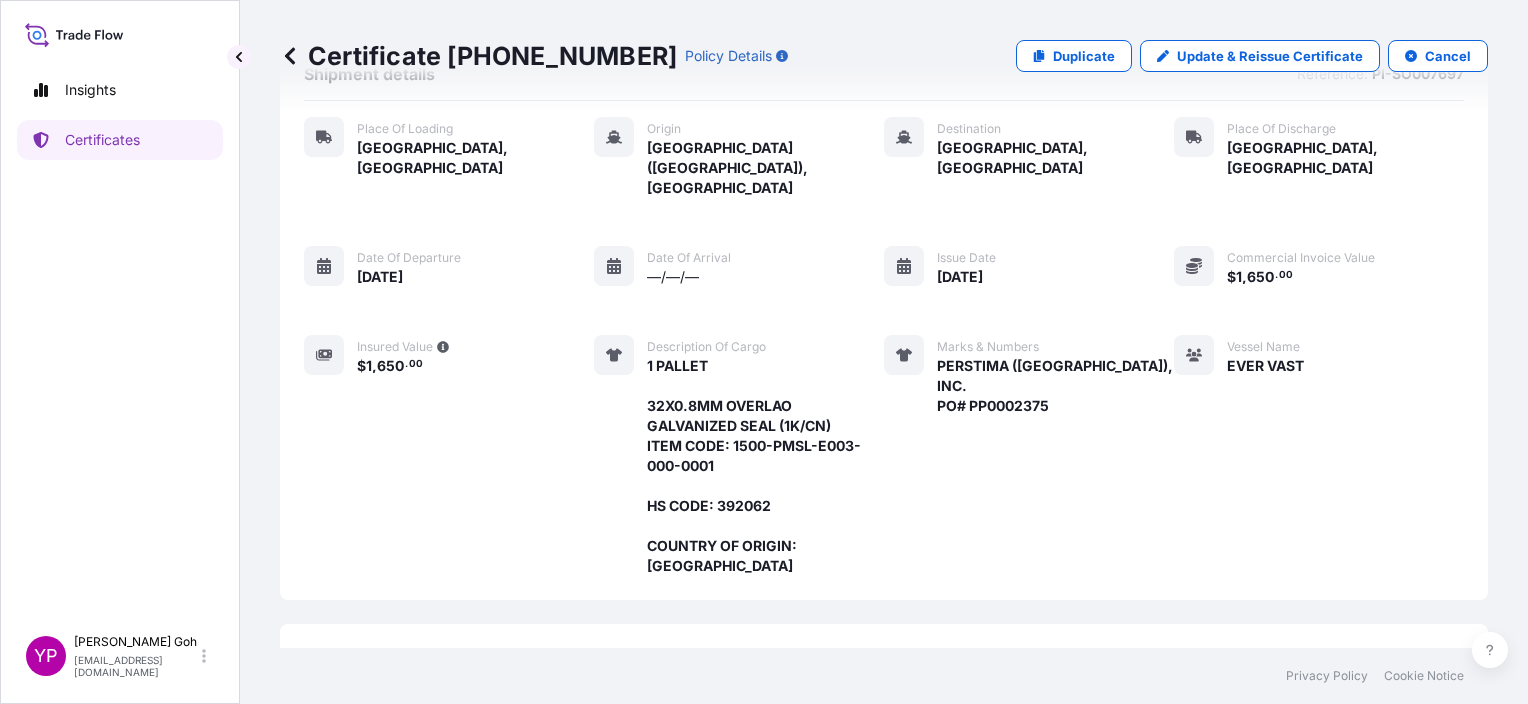 scroll, scrollTop: 0, scrollLeft: 0, axis: both 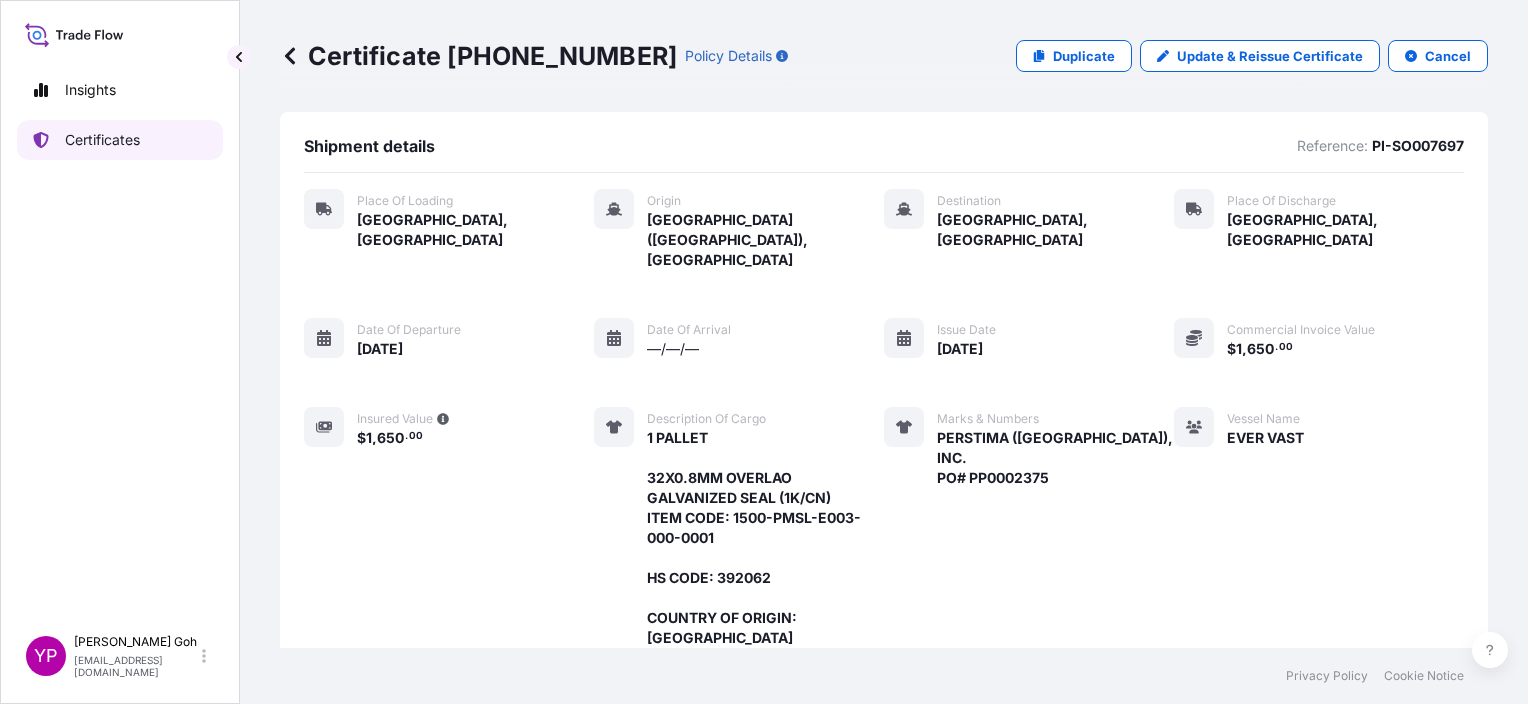 click on "Certificates" at bounding box center [102, 140] 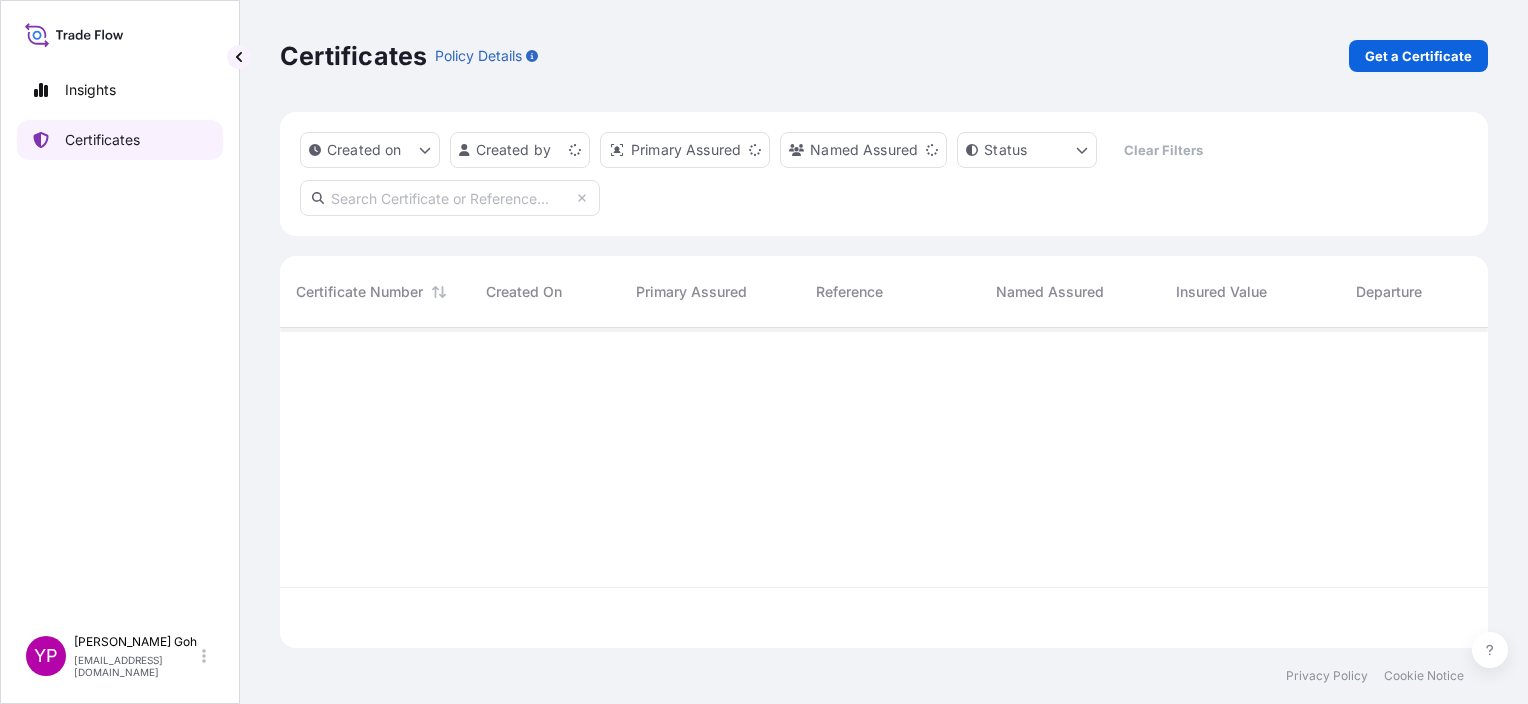 scroll, scrollTop: 16, scrollLeft: 16, axis: both 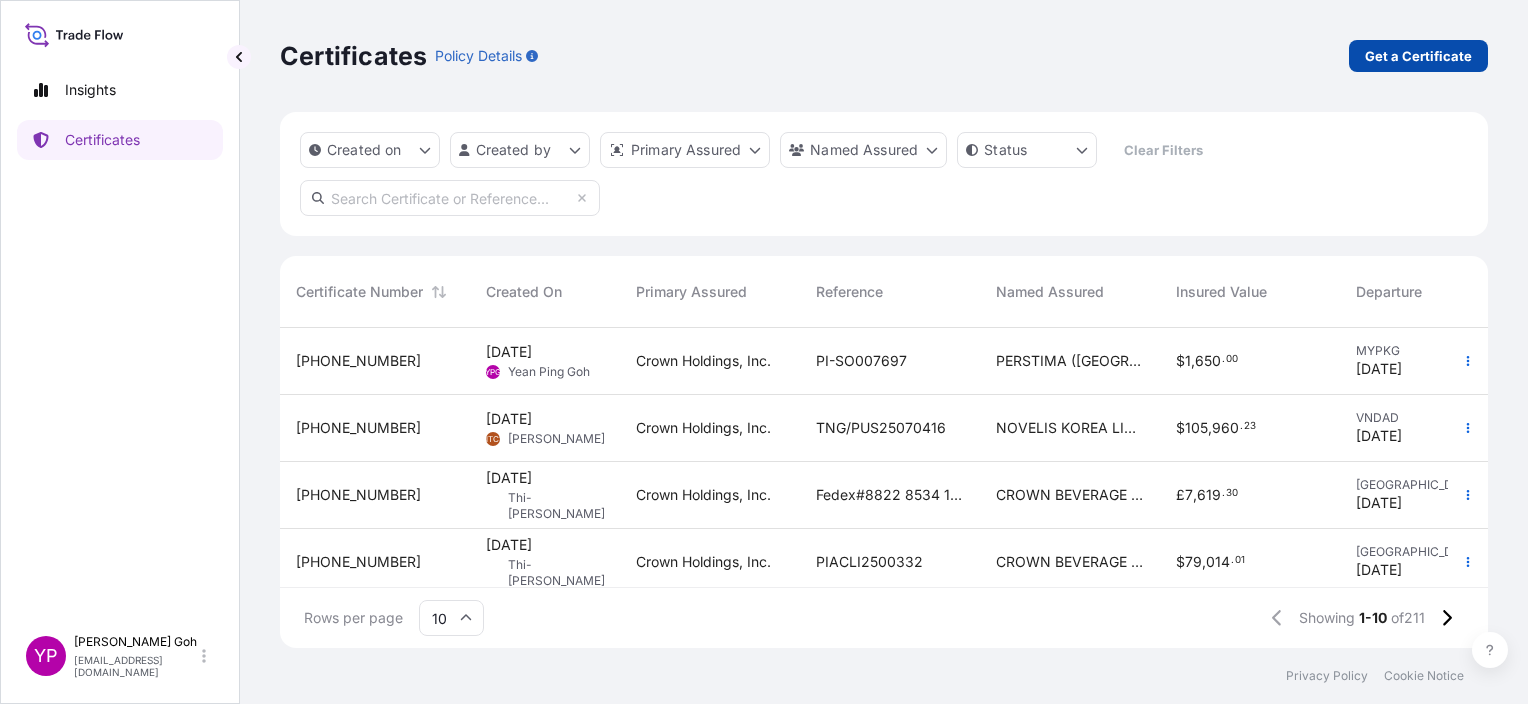 click on "Get a Certificate" at bounding box center [1418, 56] 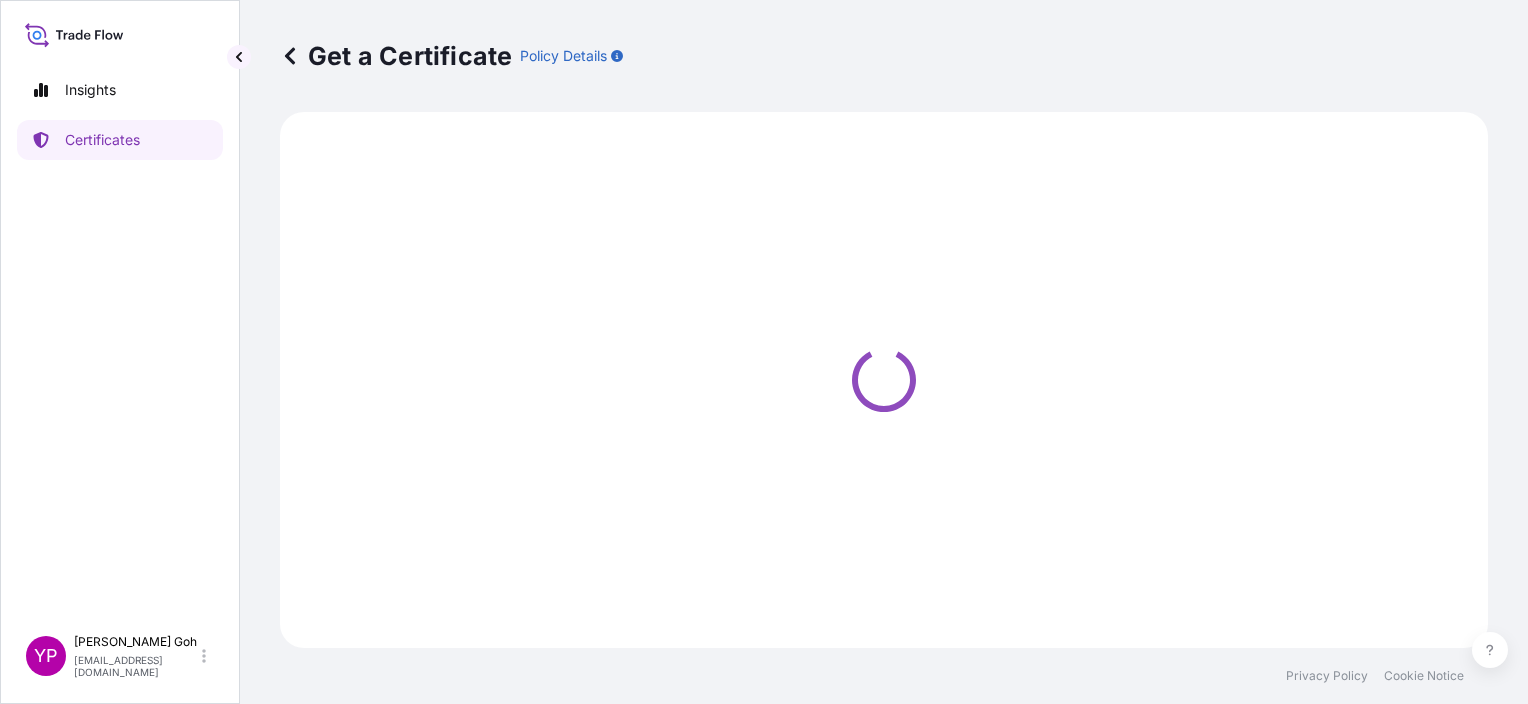 select on "Sea" 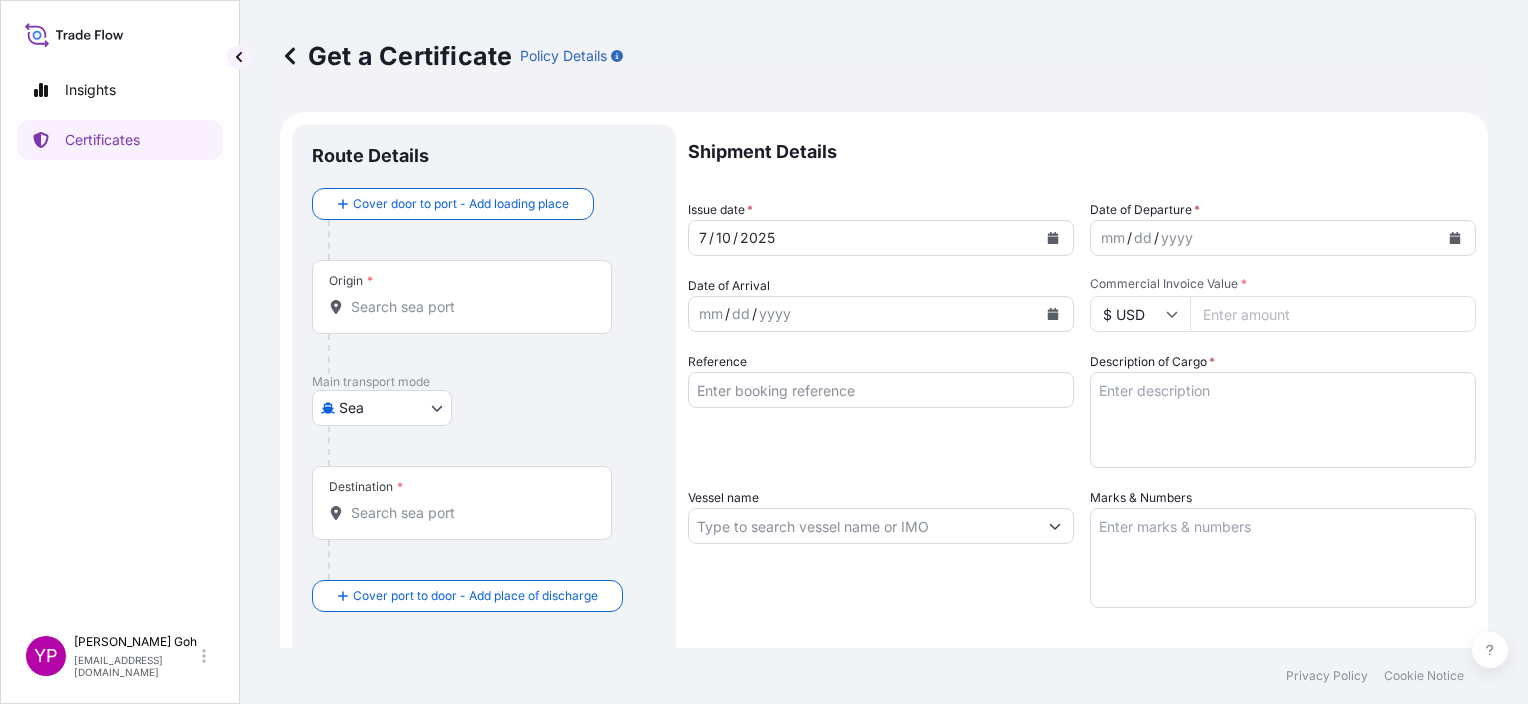 click on "Origin *" at bounding box center (462, 297) 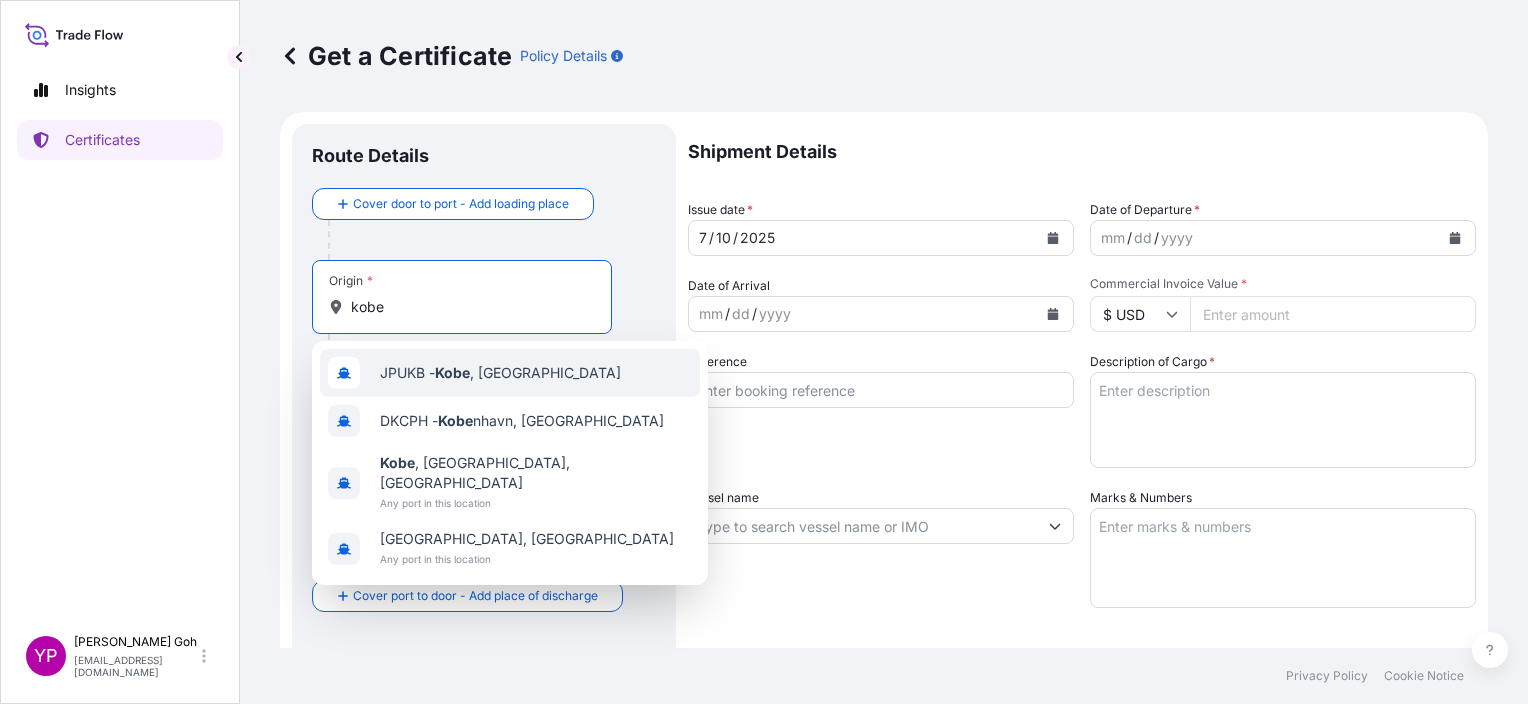 click on "JPUKB -  [GEOGRAPHIC_DATA] , [GEOGRAPHIC_DATA]" at bounding box center (500, 373) 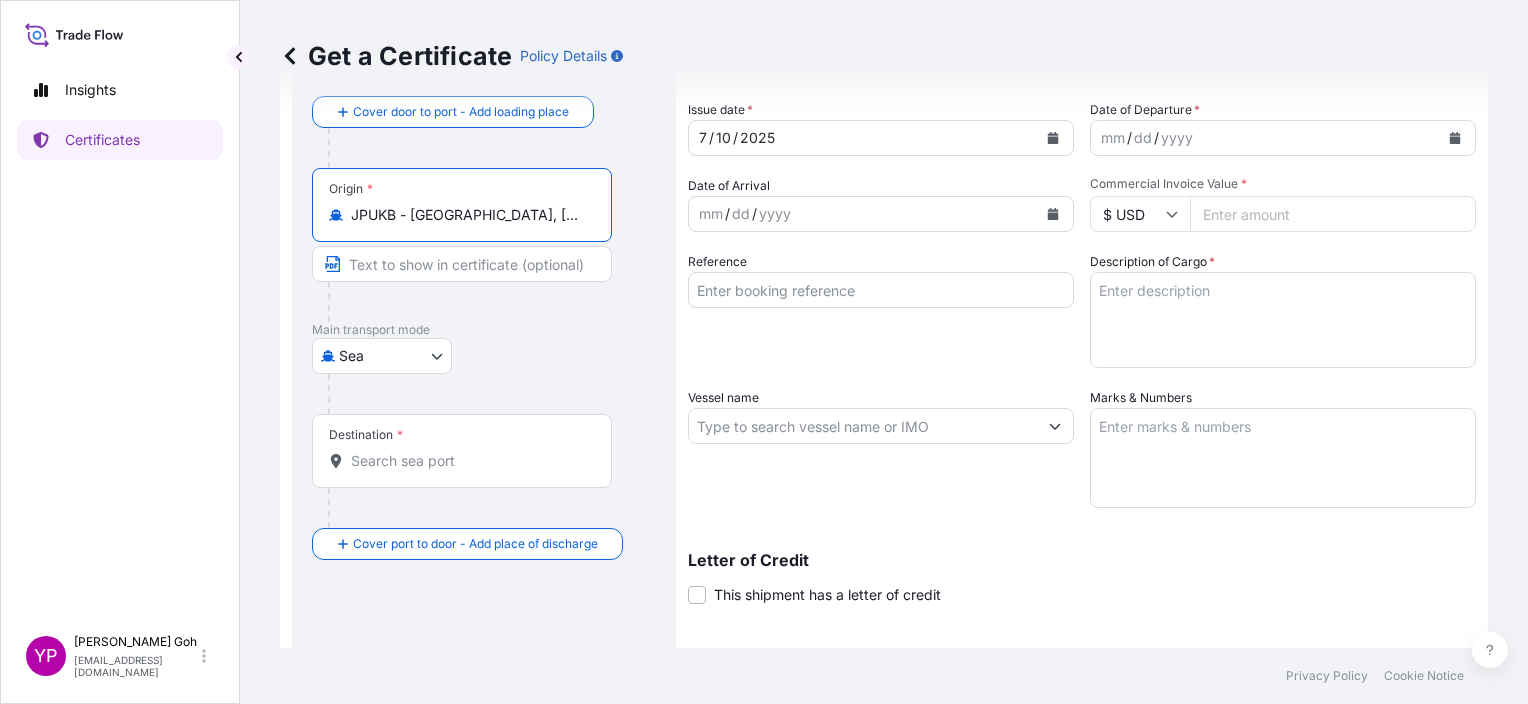 scroll, scrollTop: 200, scrollLeft: 0, axis: vertical 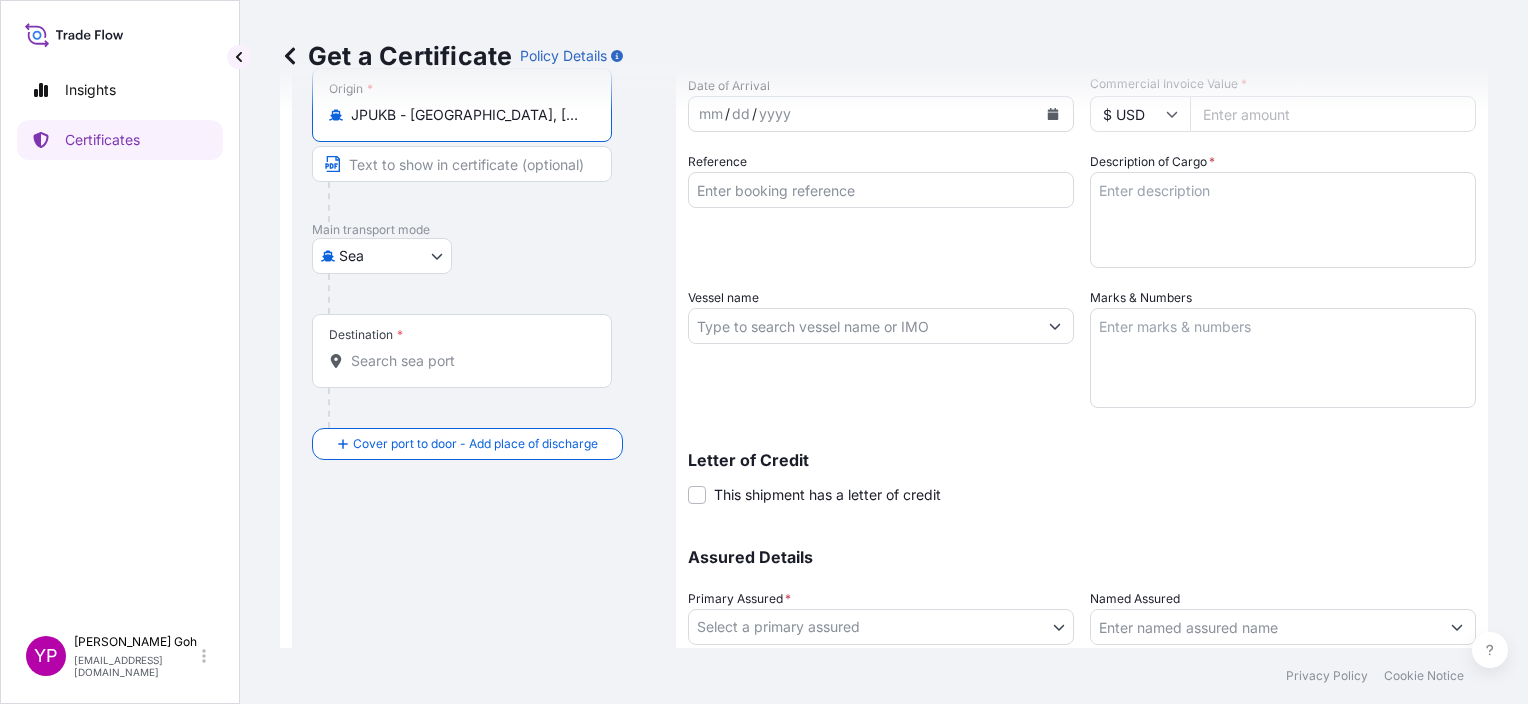 type on "JPUKB - [GEOGRAPHIC_DATA], [GEOGRAPHIC_DATA]" 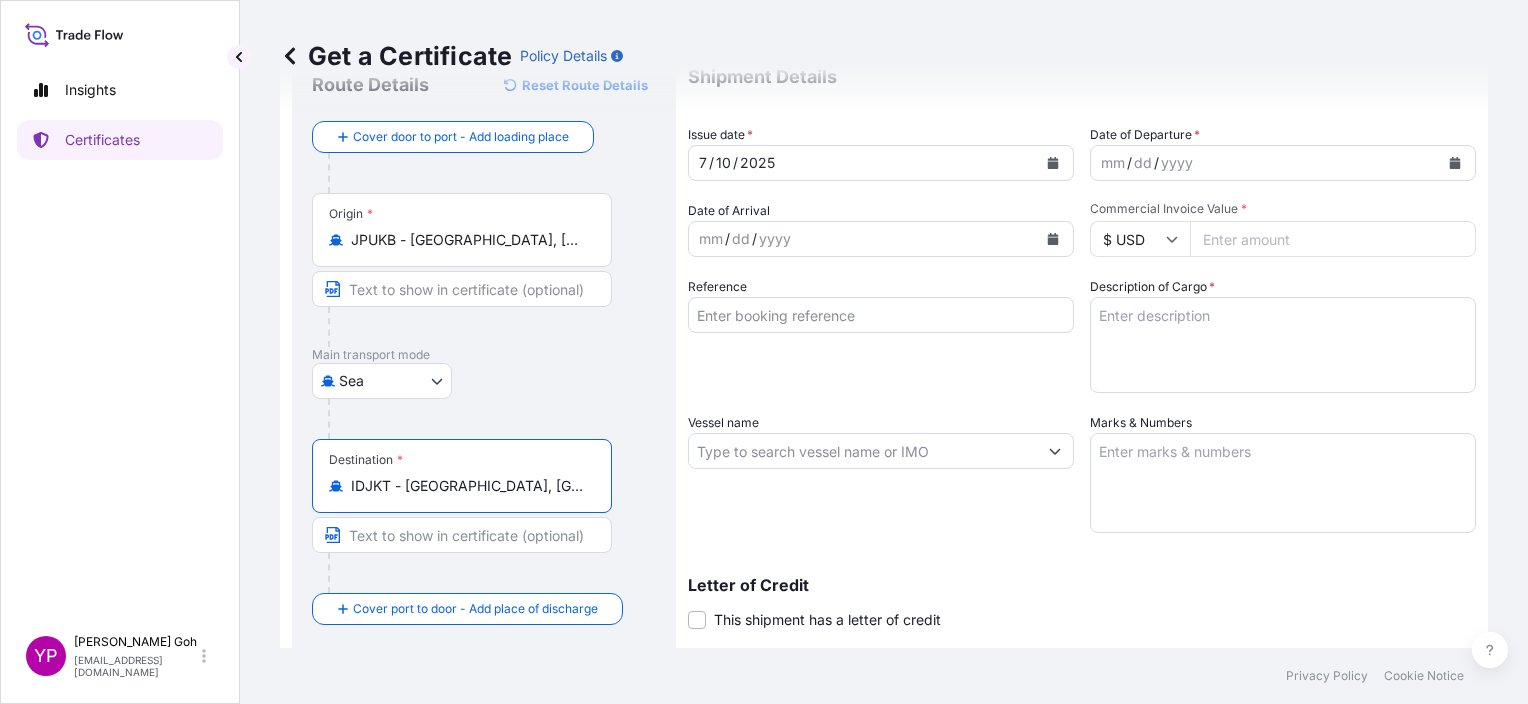 scroll, scrollTop: 44, scrollLeft: 0, axis: vertical 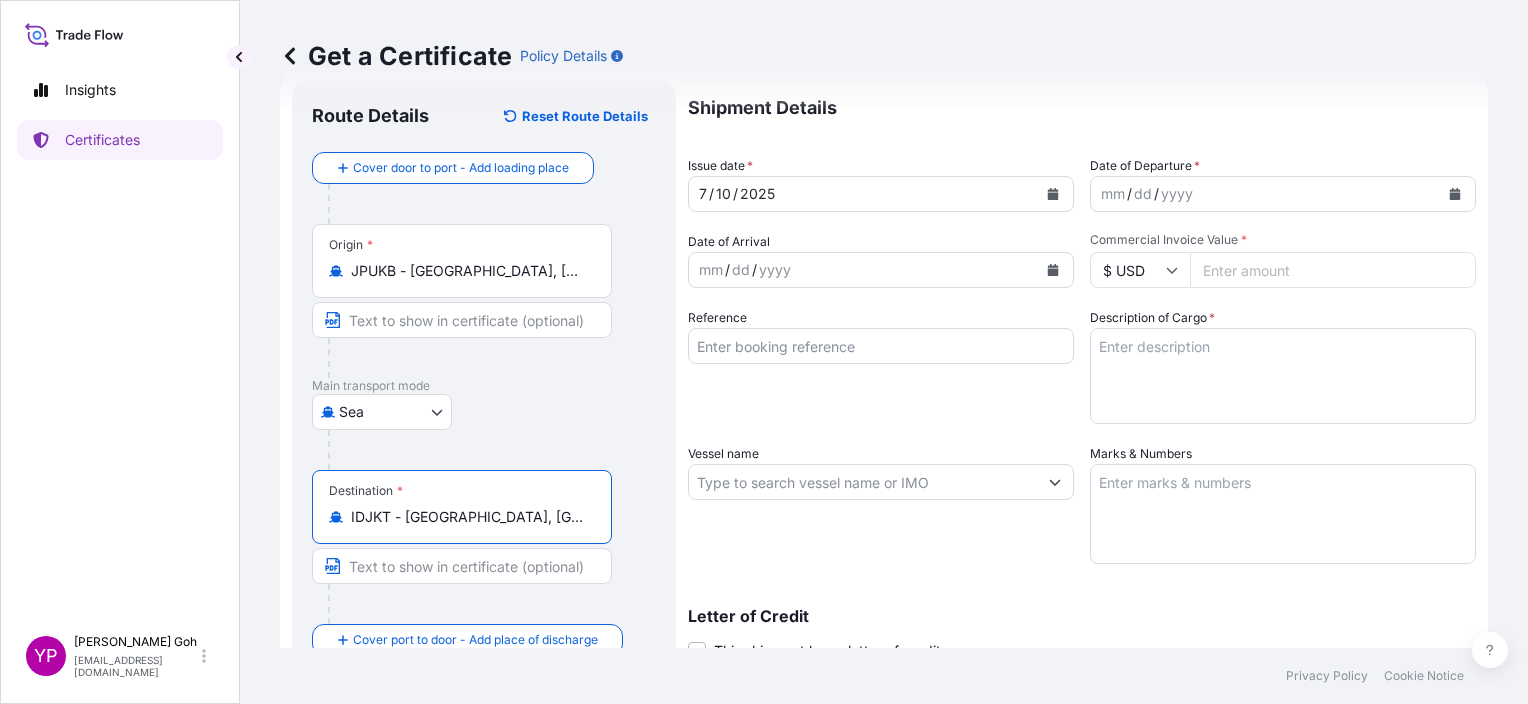 type on "IDJKT - [GEOGRAPHIC_DATA], [GEOGRAPHIC_DATA], [GEOGRAPHIC_DATA]" 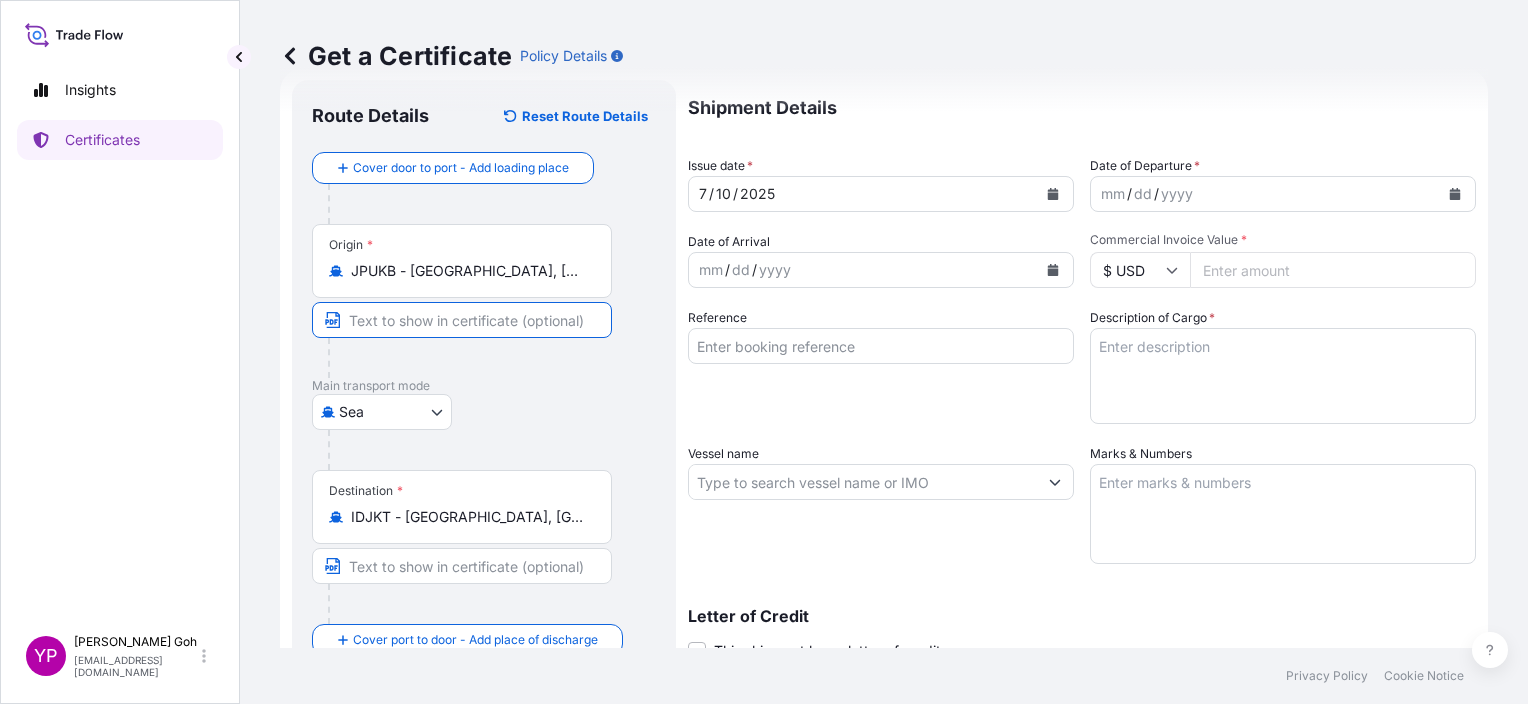 click at bounding box center (462, 320) 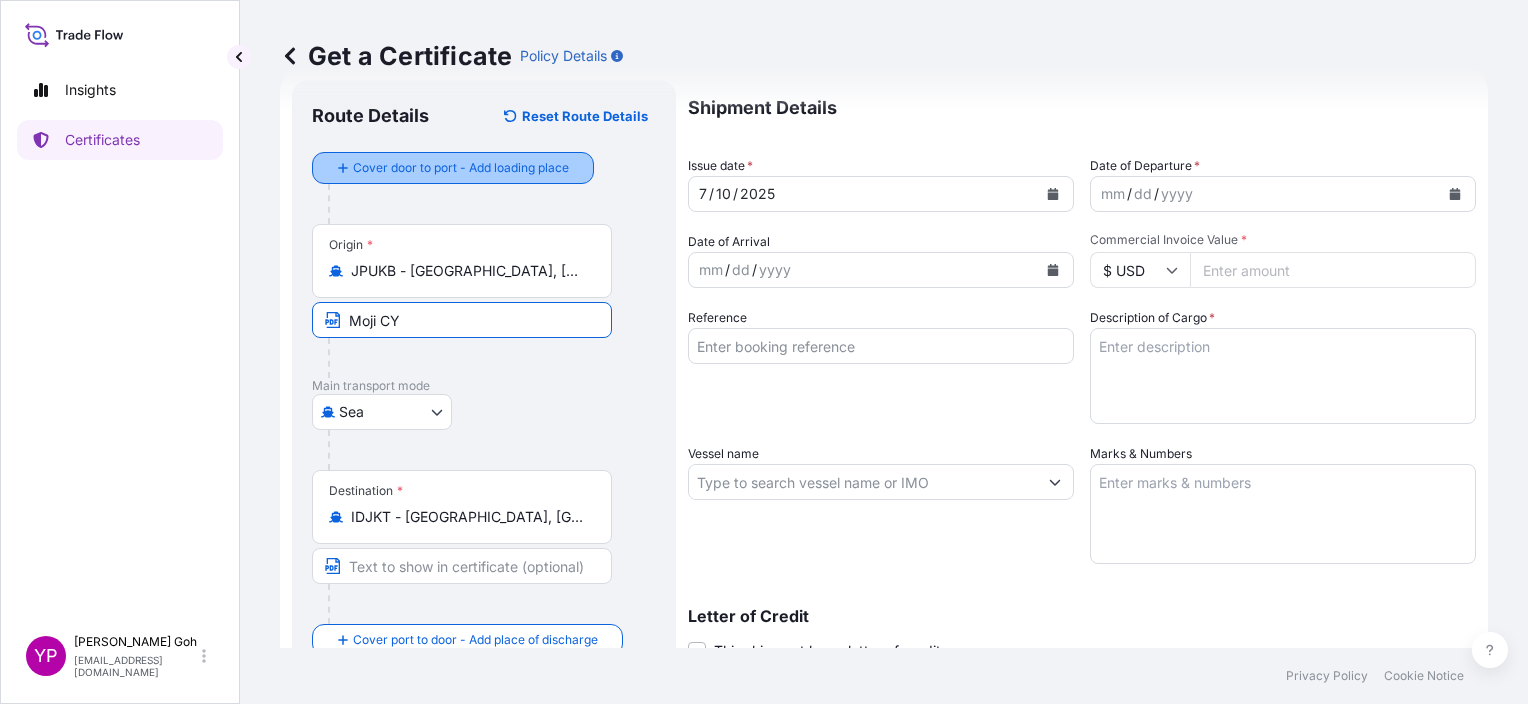 type on "Moji CY" 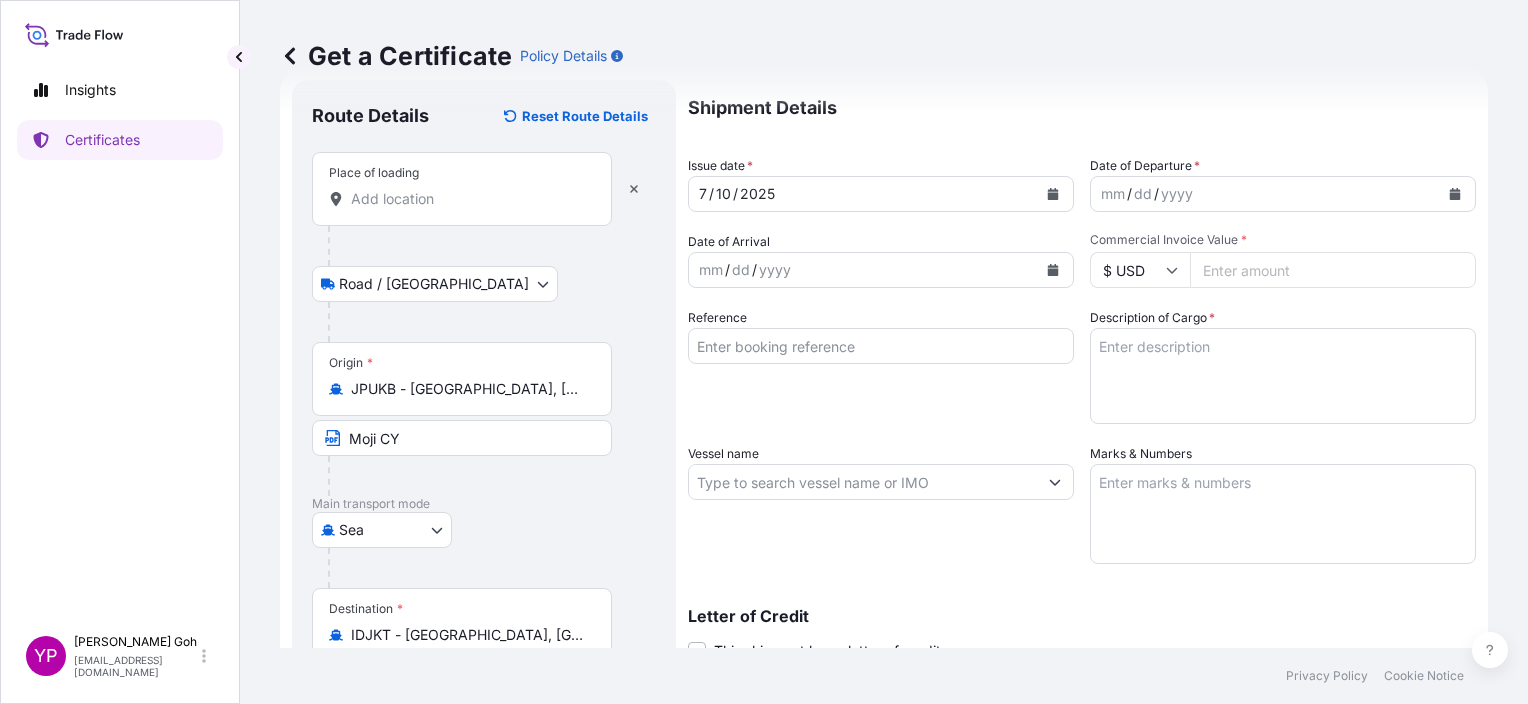 click on "Place of loading" at bounding box center (469, 199) 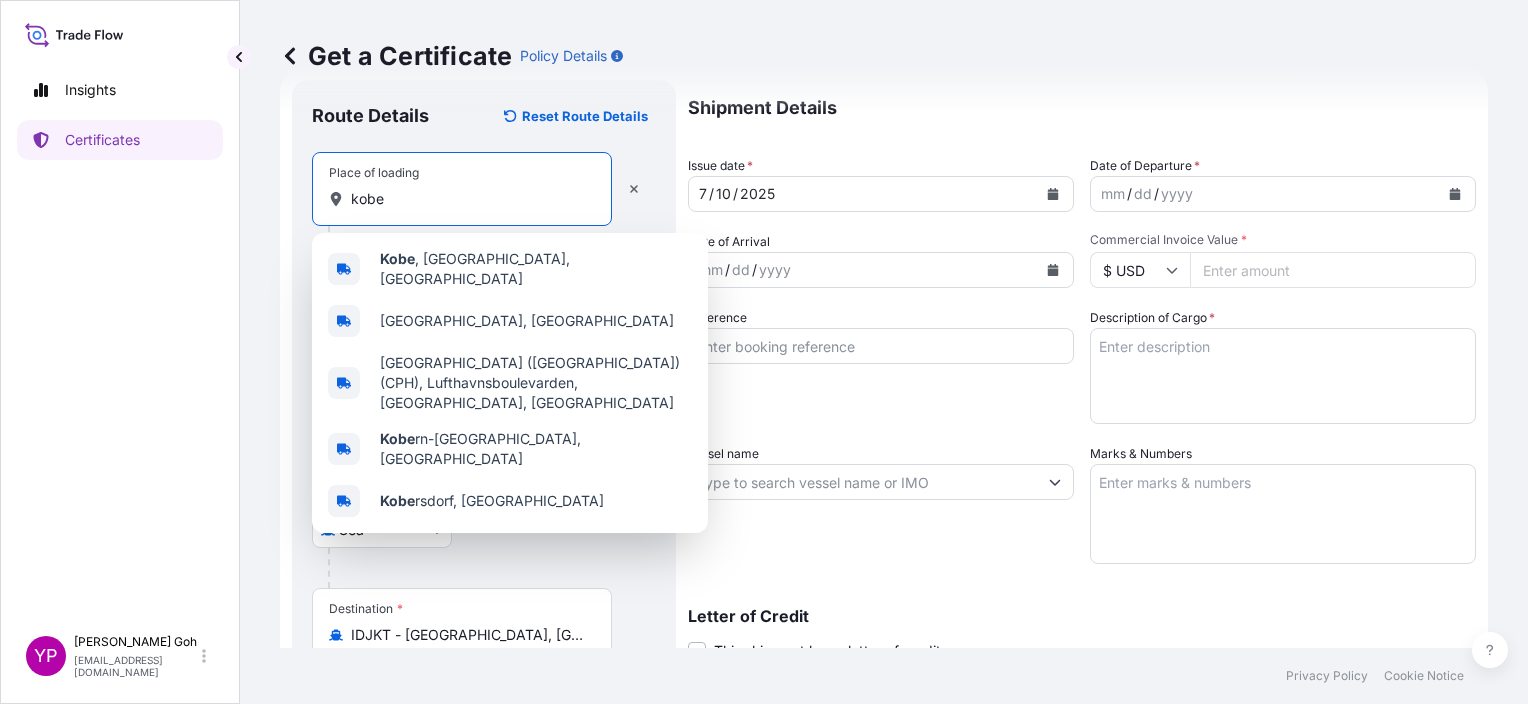 drag, startPoint x: 391, startPoint y: 200, endPoint x: 337, endPoint y: 194, distance: 54.33231 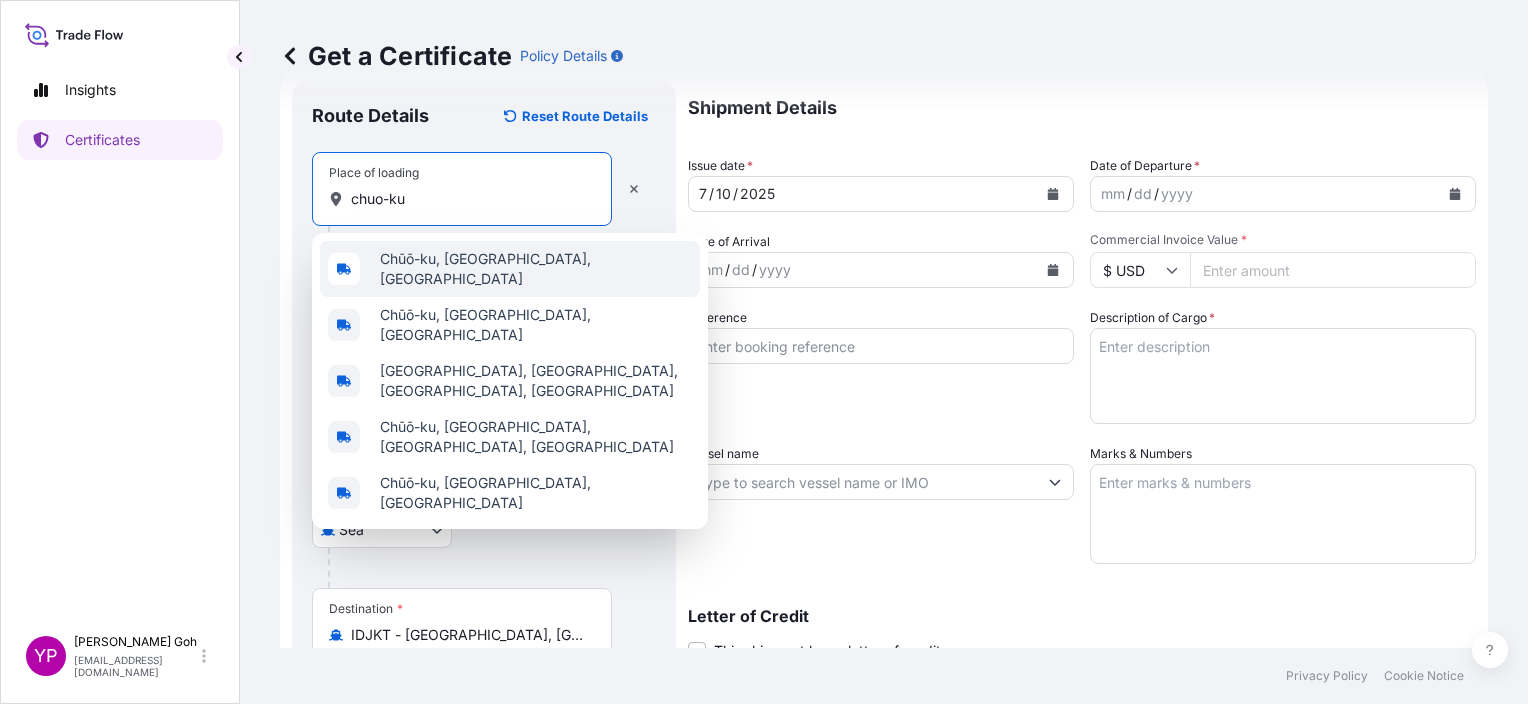 click on "Chūō-ku, [GEOGRAPHIC_DATA], [GEOGRAPHIC_DATA]" at bounding box center (536, 269) 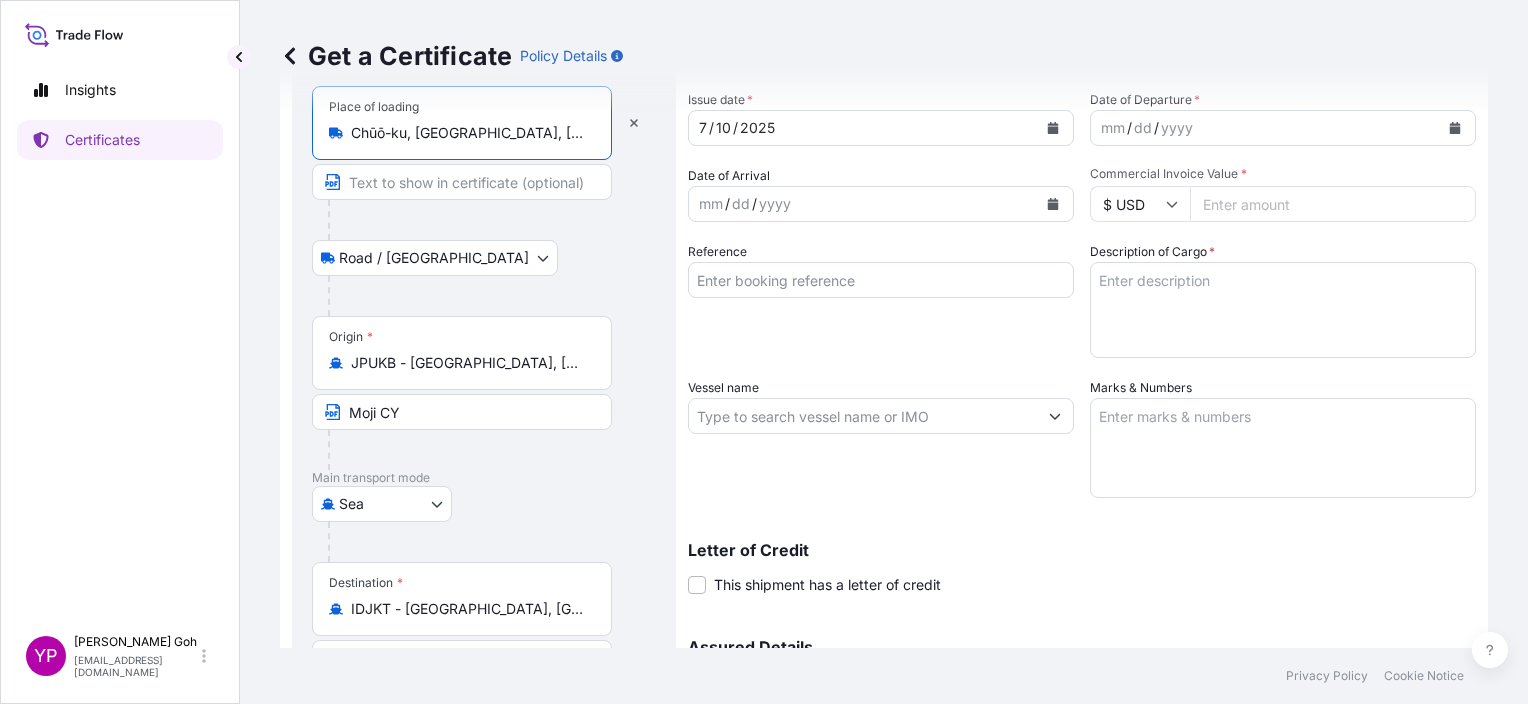 scroll, scrollTop: 144, scrollLeft: 0, axis: vertical 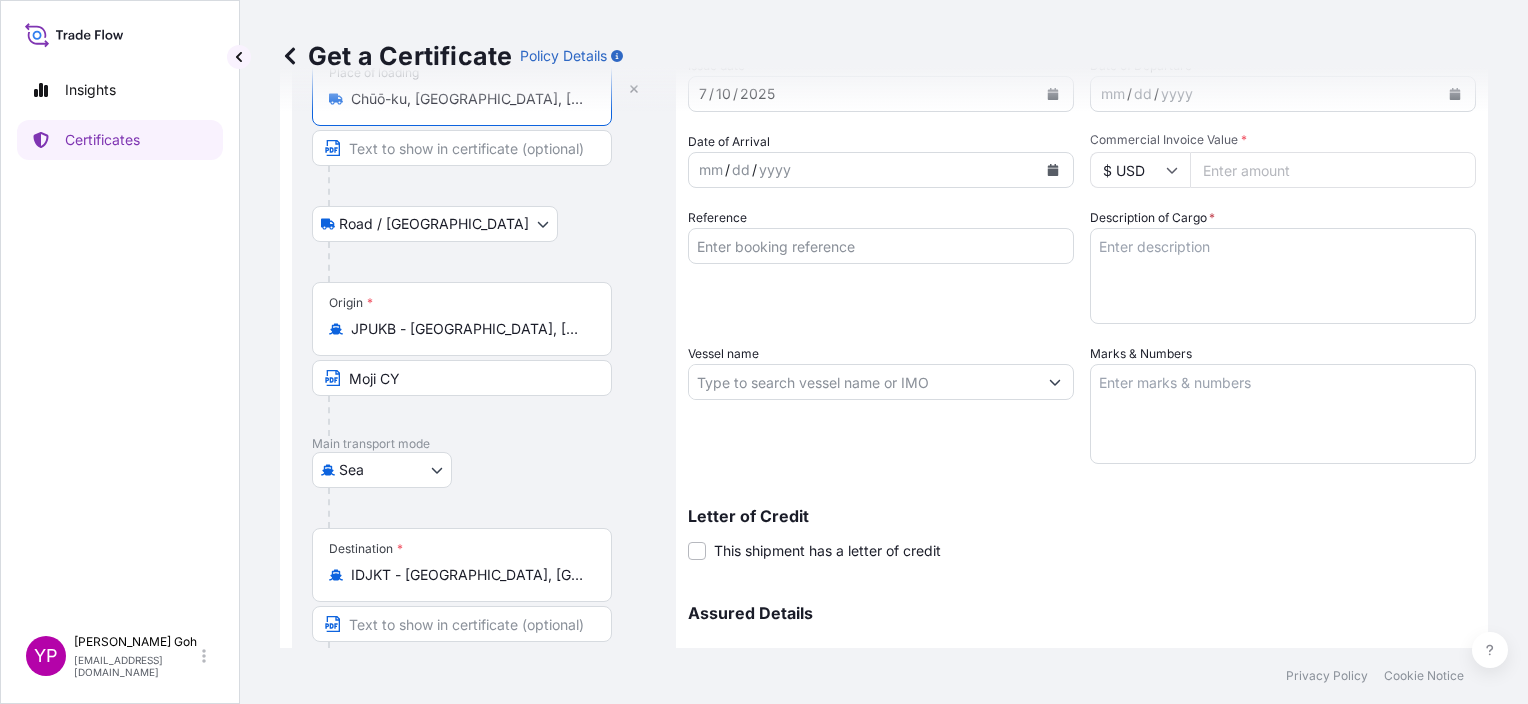 type on "Chūō-ku, [GEOGRAPHIC_DATA], [GEOGRAPHIC_DATA]" 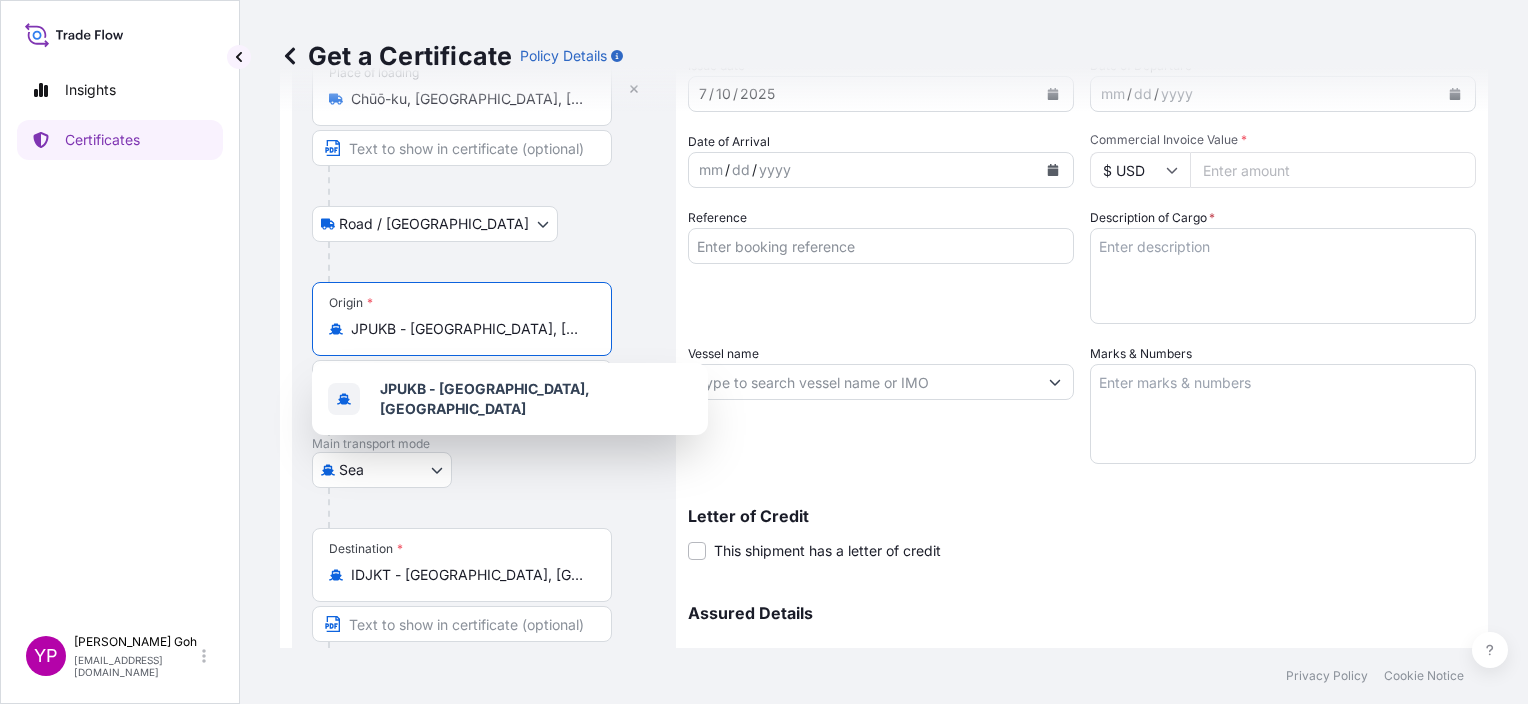 drag, startPoint x: 516, startPoint y: 329, endPoint x: 340, endPoint y: 298, distance: 178.70926 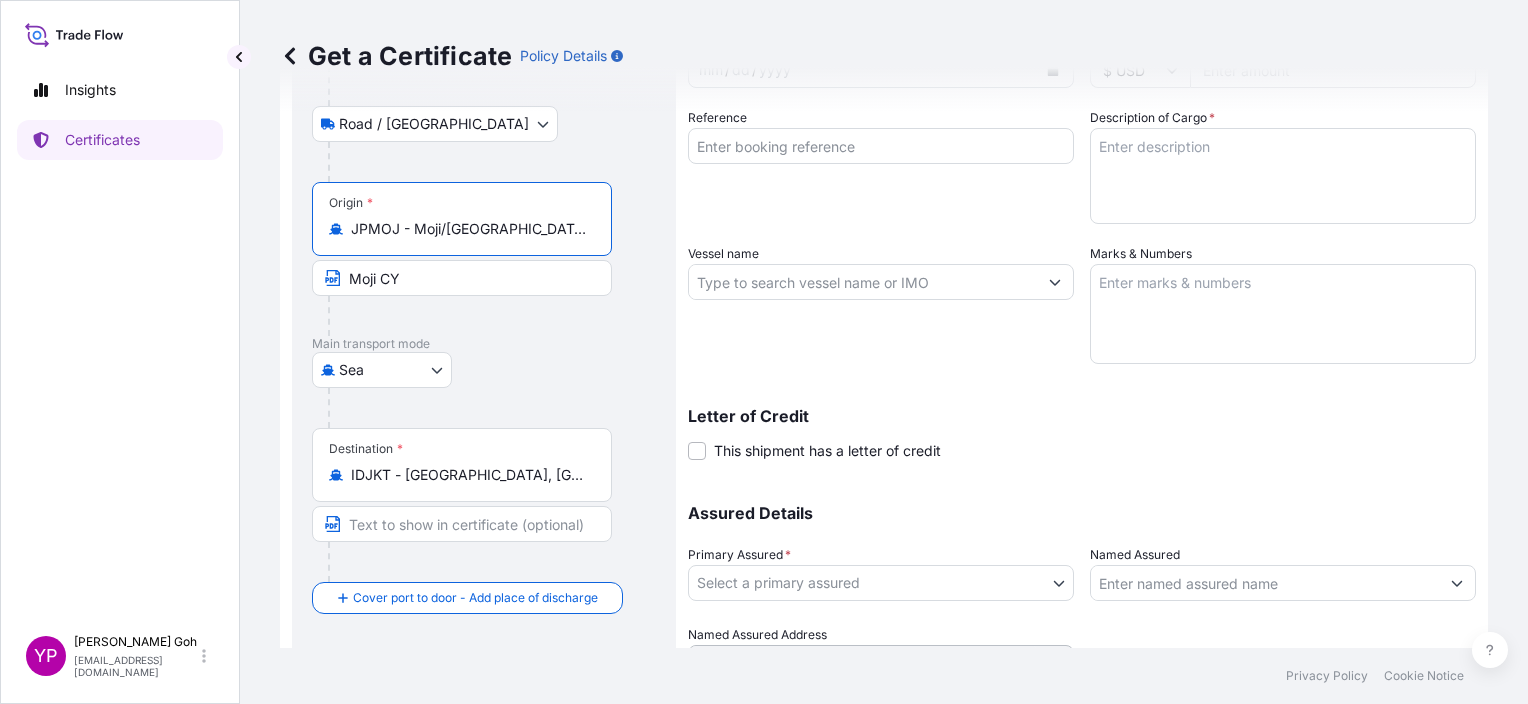 scroll, scrollTop: 344, scrollLeft: 0, axis: vertical 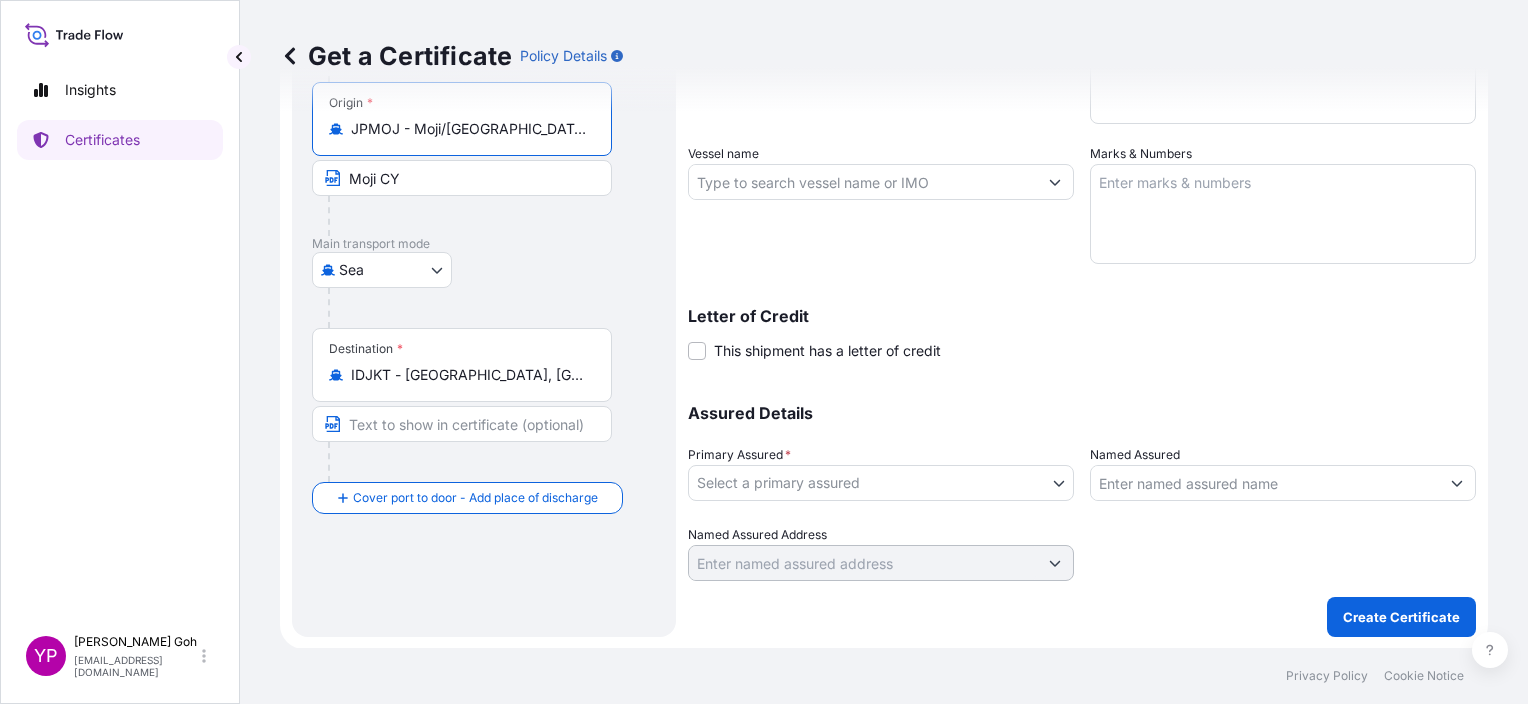 type on "JPMOJ - Moji/[GEOGRAPHIC_DATA], [GEOGRAPHIC_DATA]" 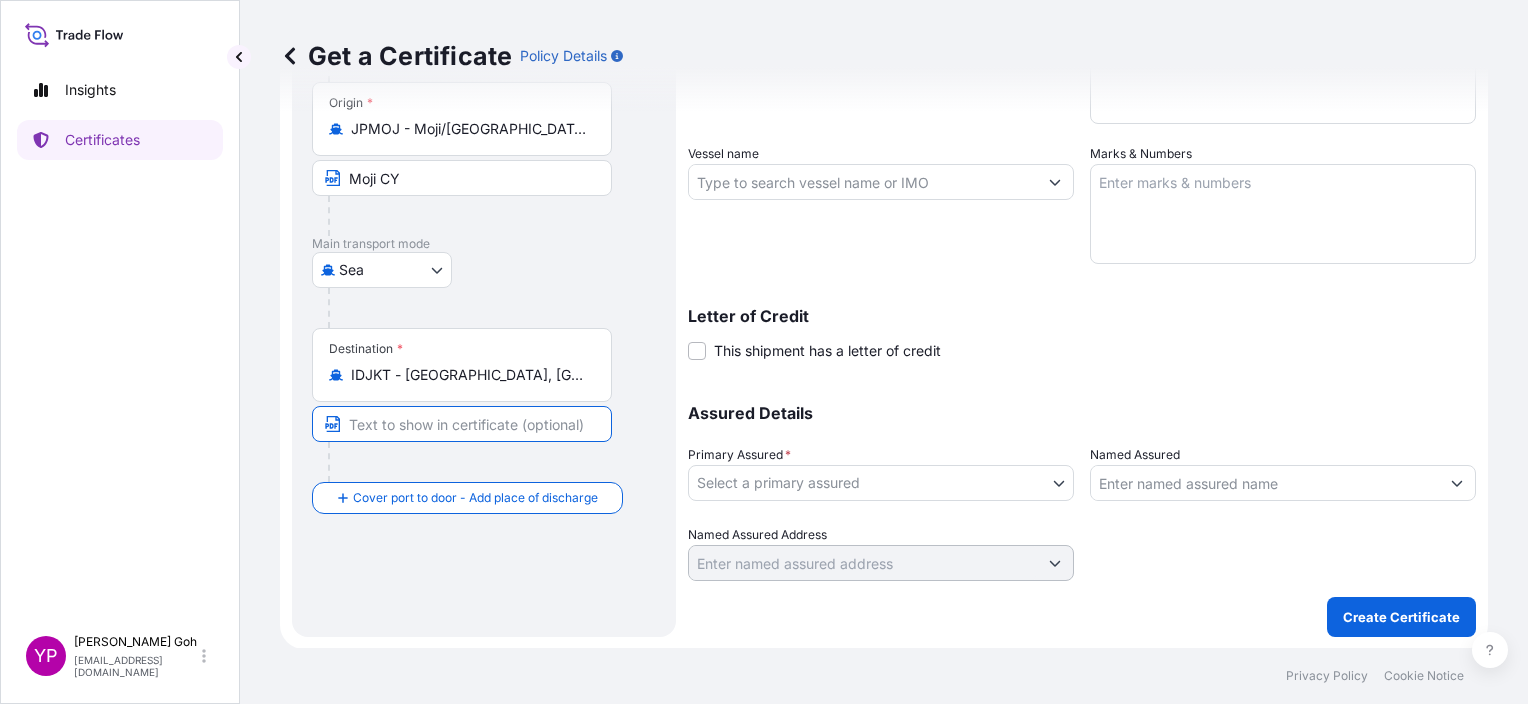 click at bounding box center (462, 424) 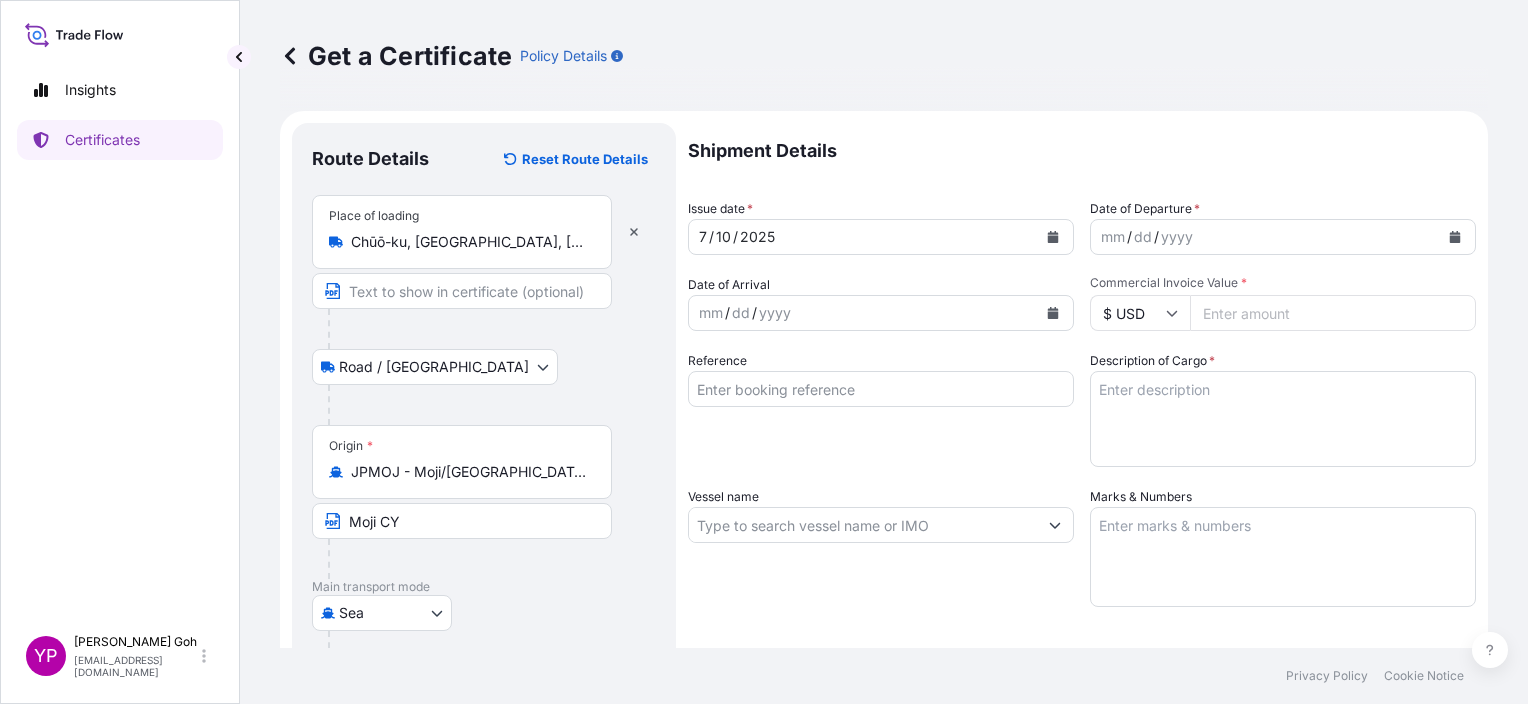 scroll, scrollTop: 0, scrollLeft: 0, axis: both 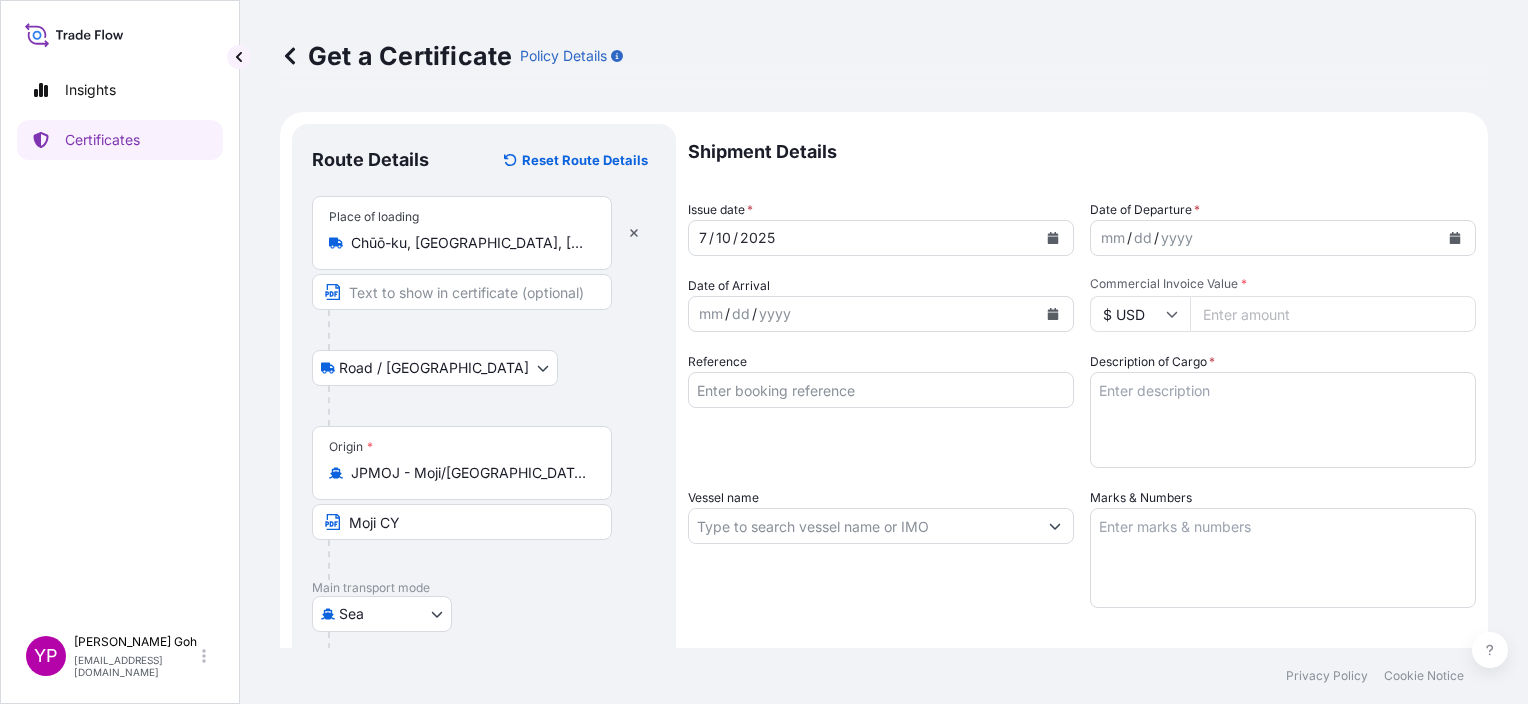 type on "Jakarta CY" 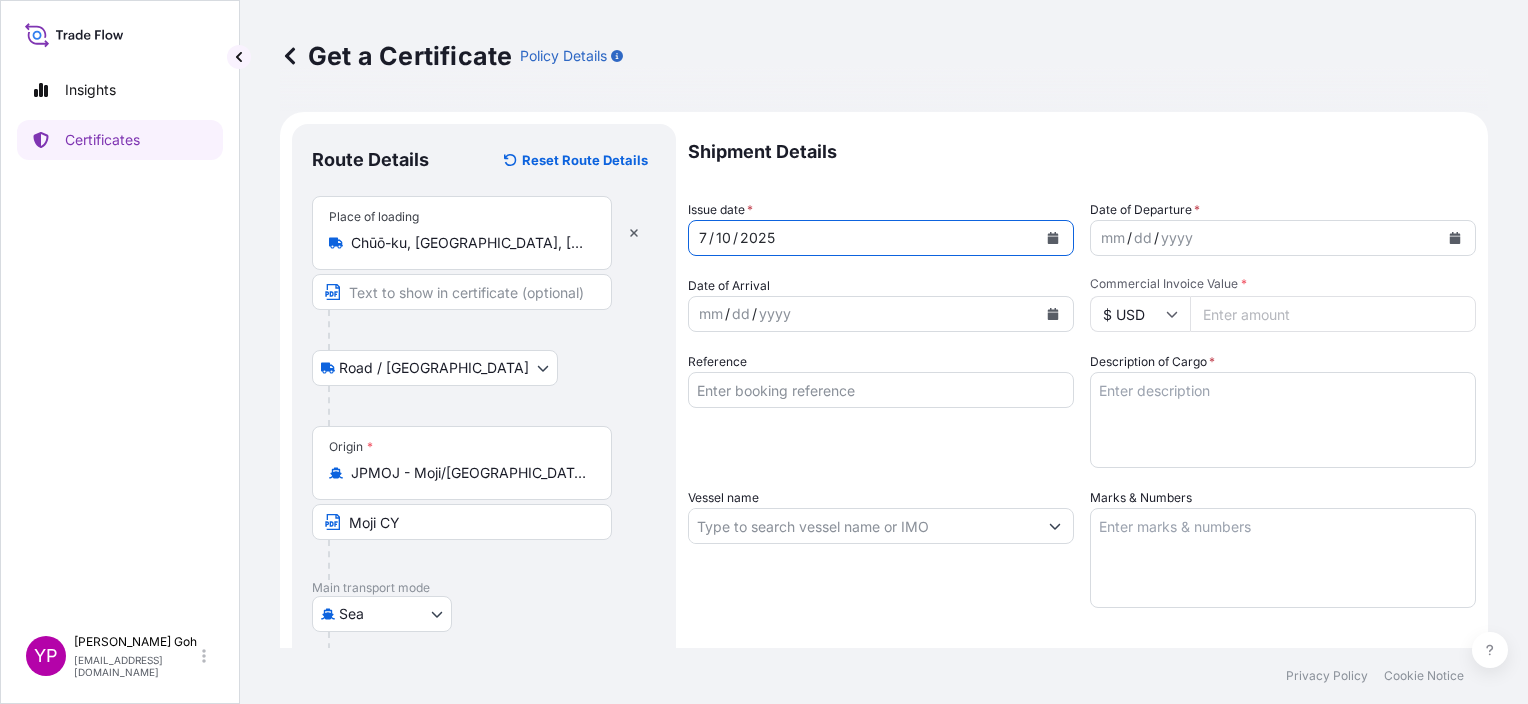 click 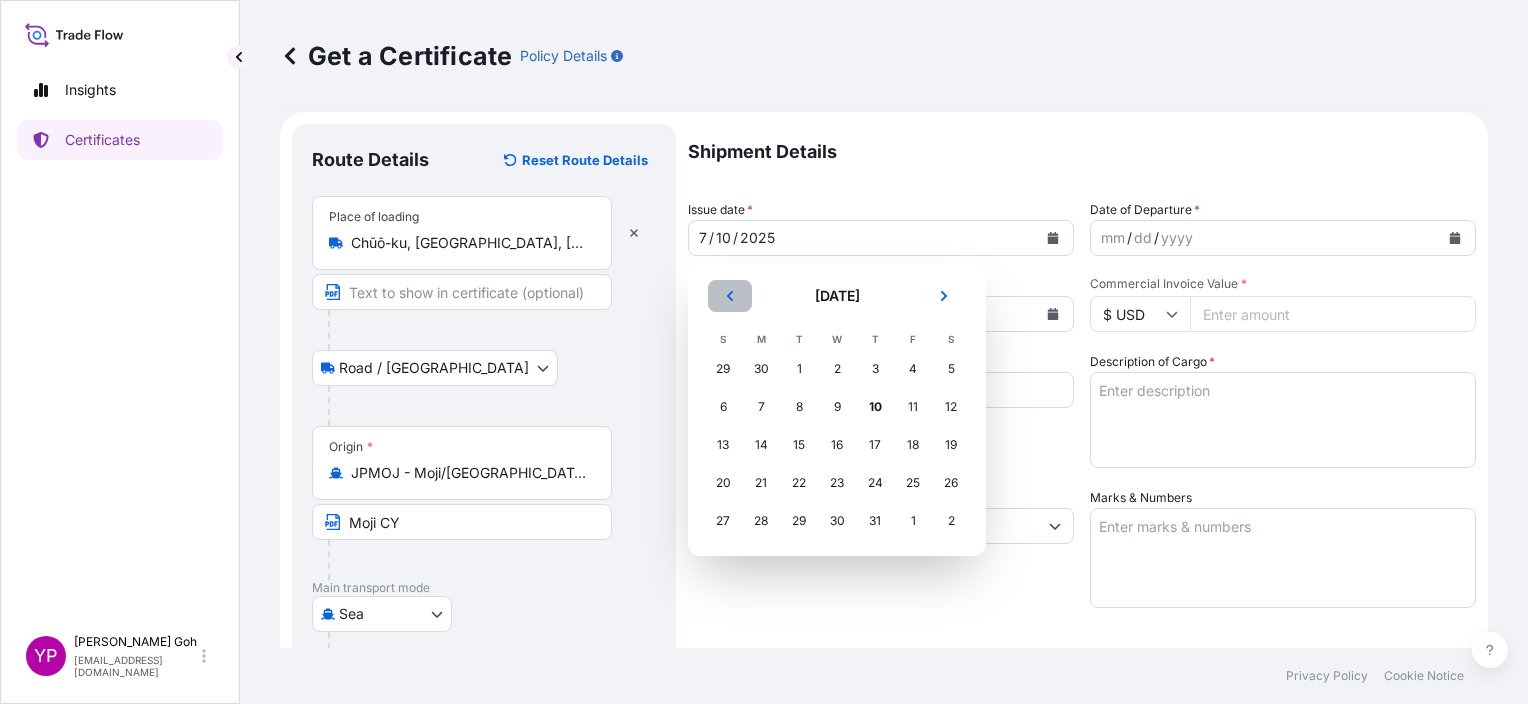 click 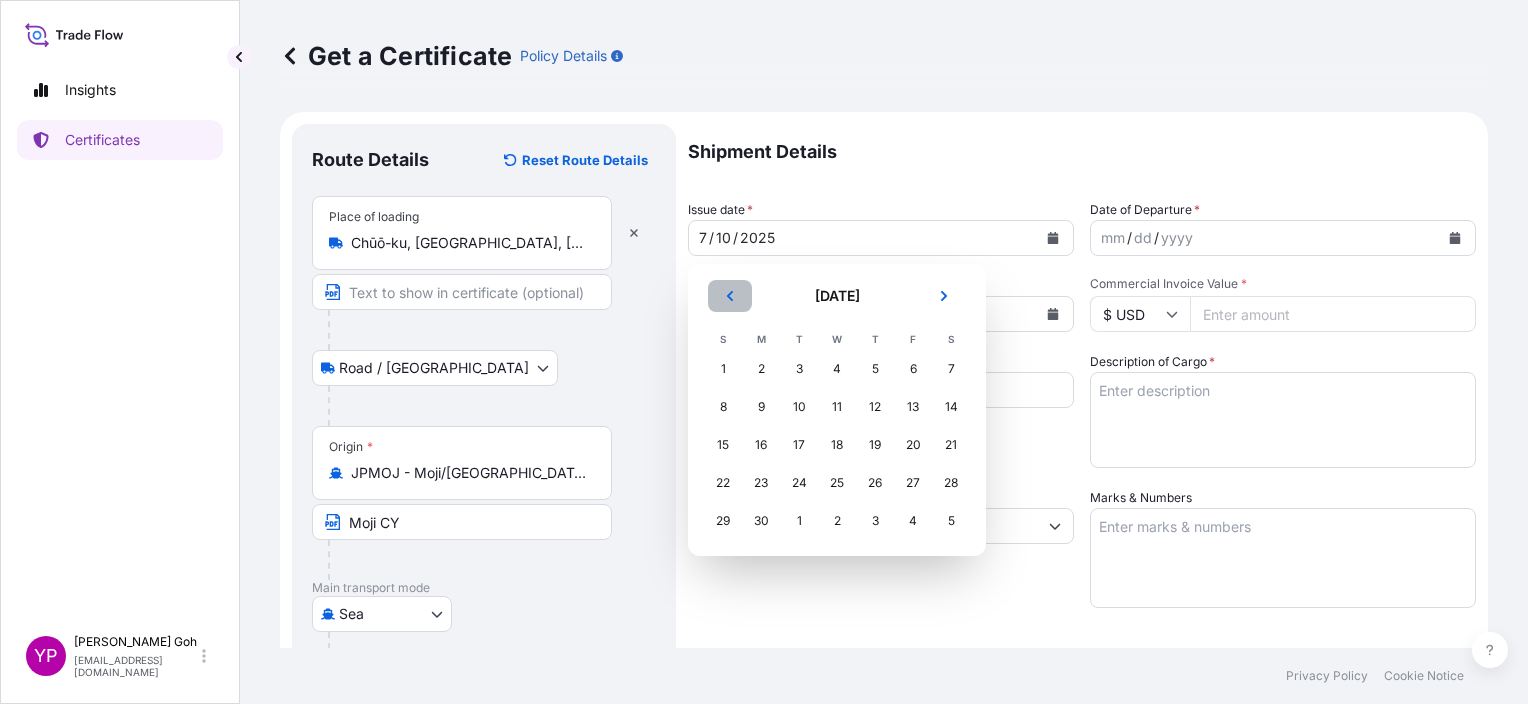 click 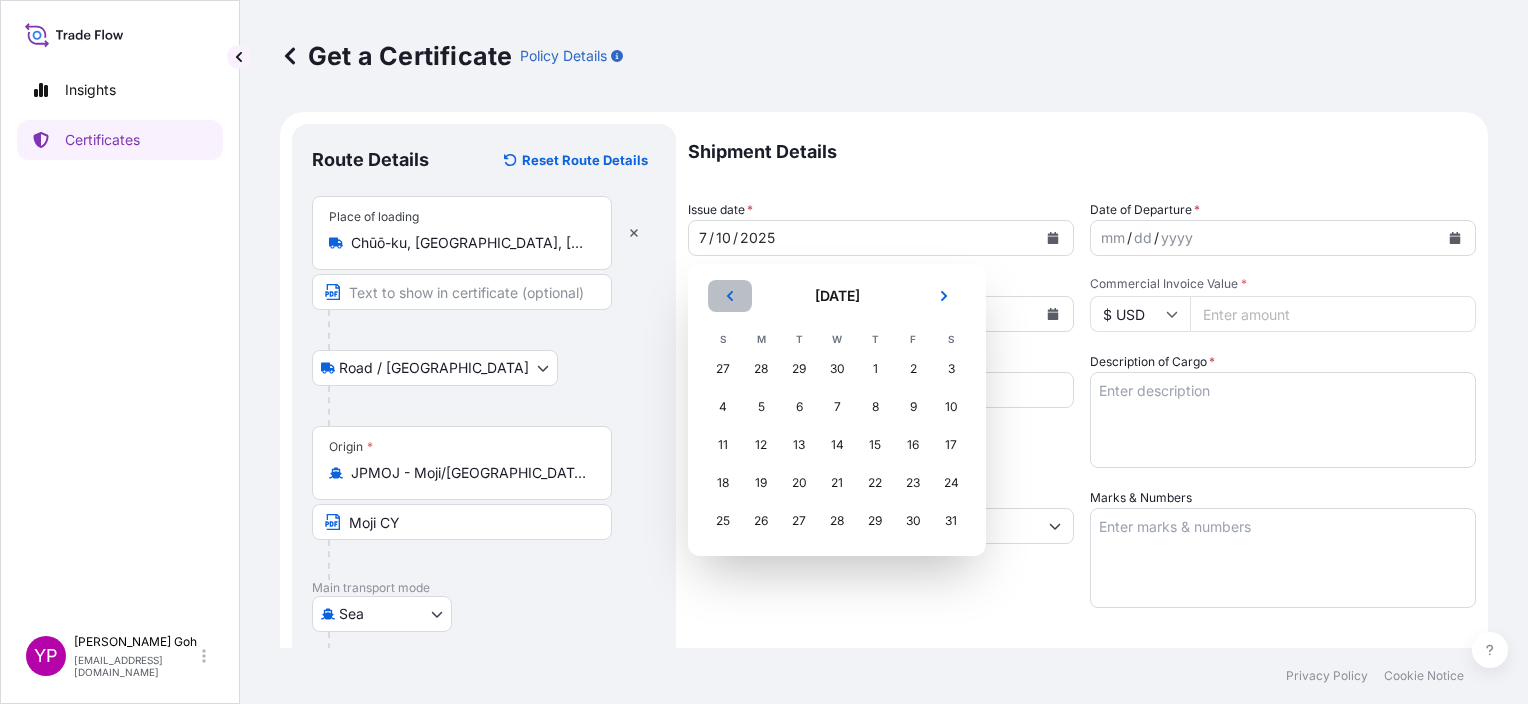 click 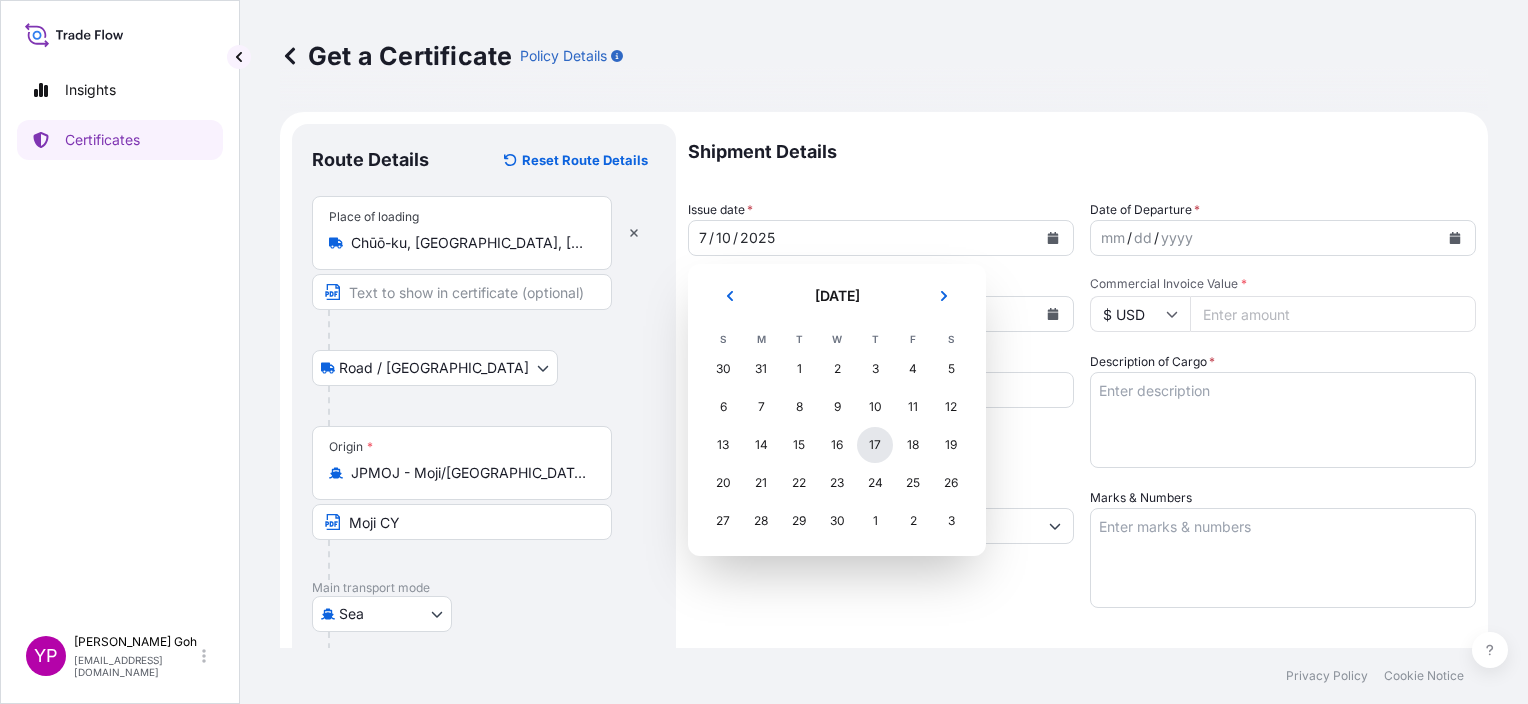 click on "17" at bounding box center (875, 445) 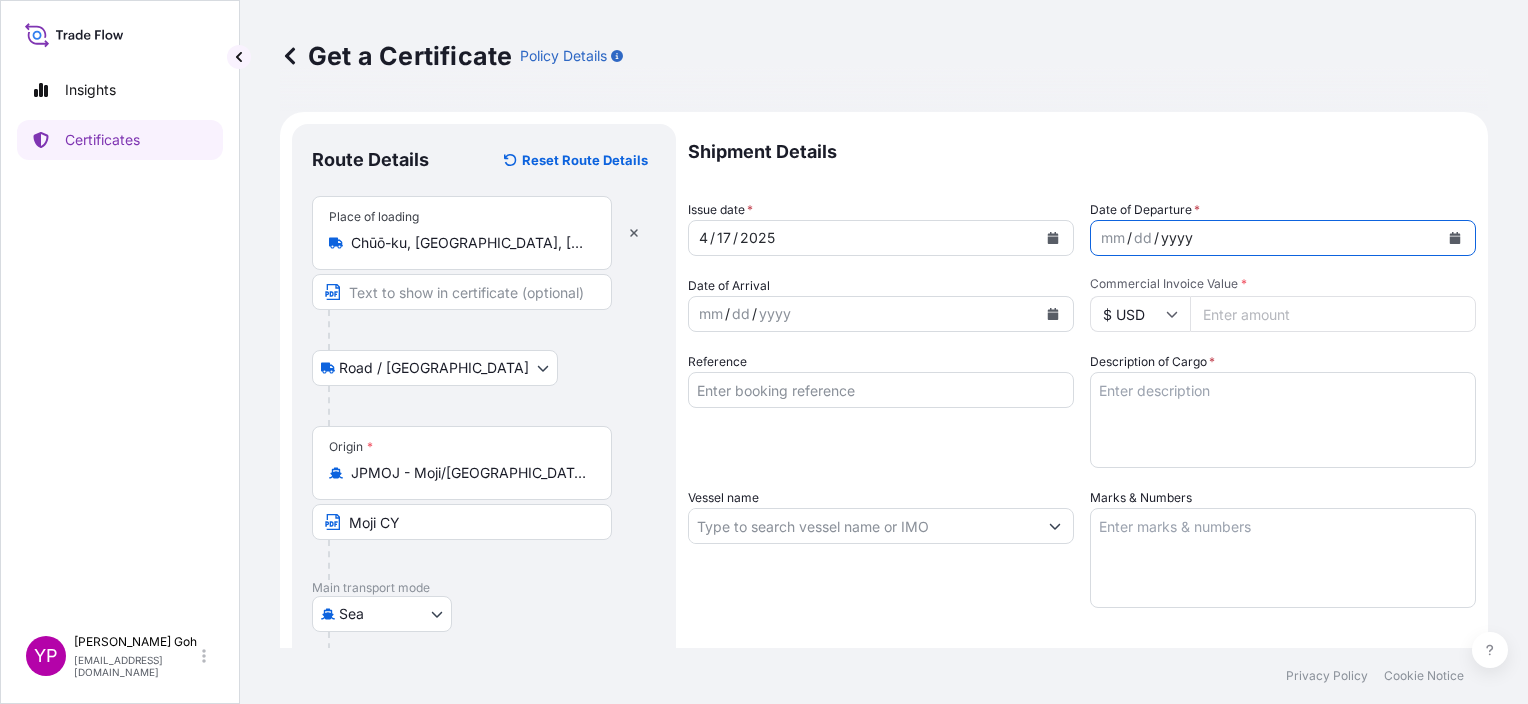 click on "yyyy" at bounding box center [1177, 238] 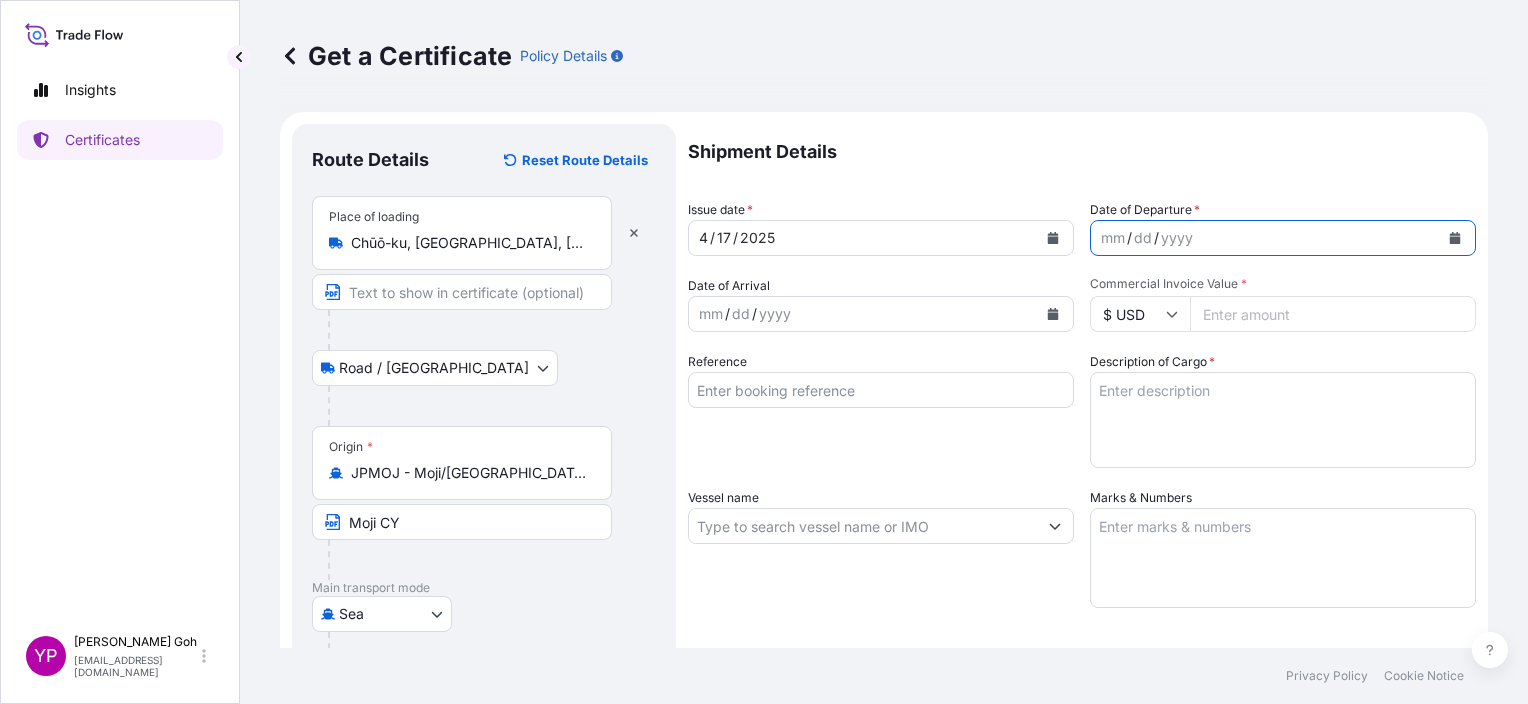 click 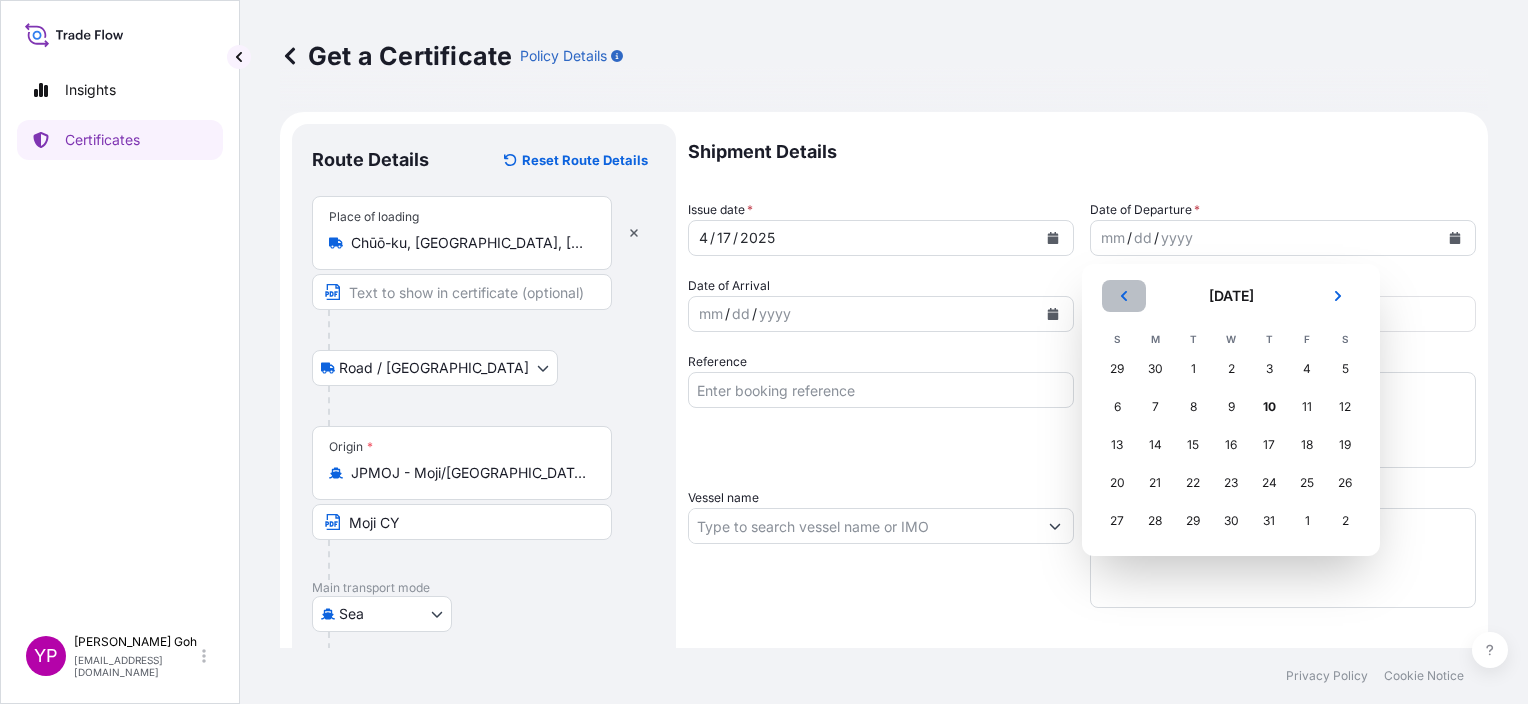 click 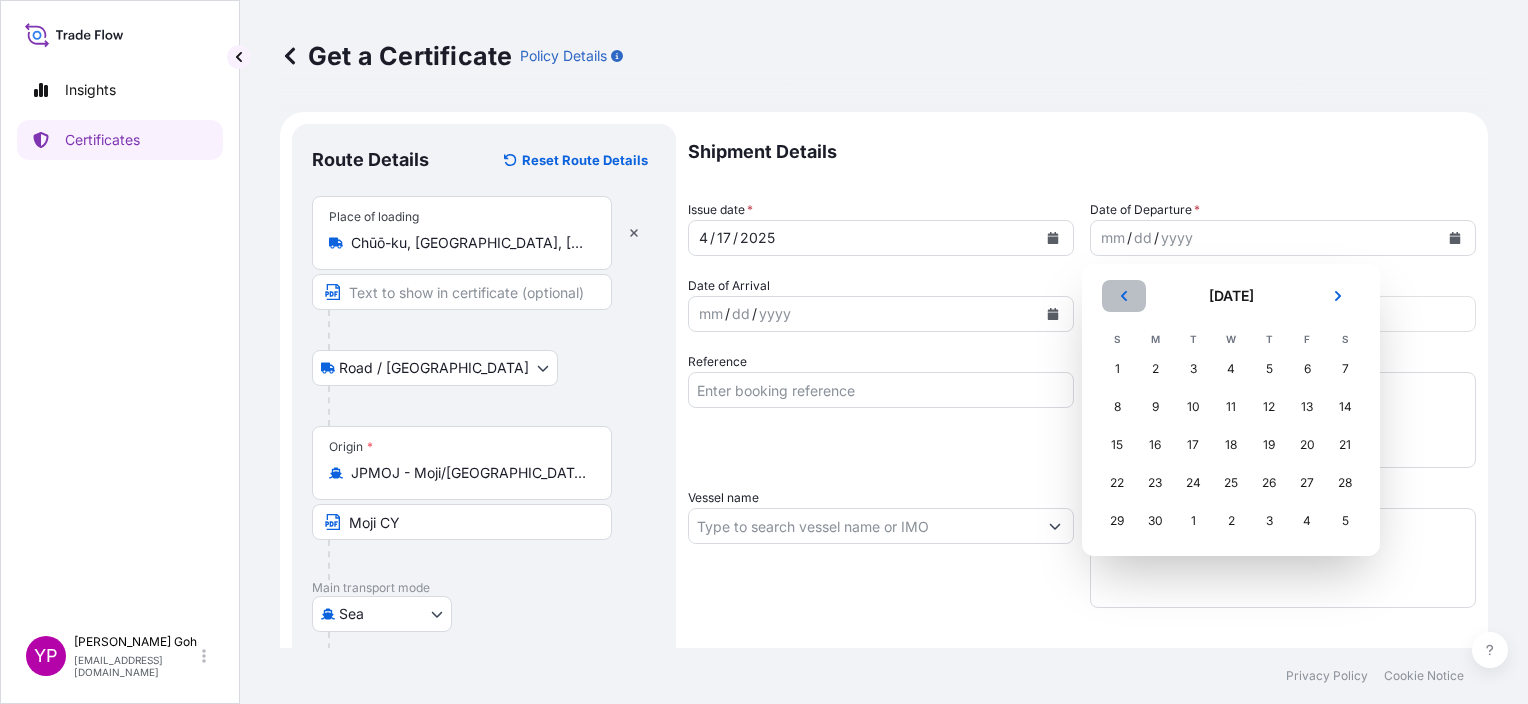 click 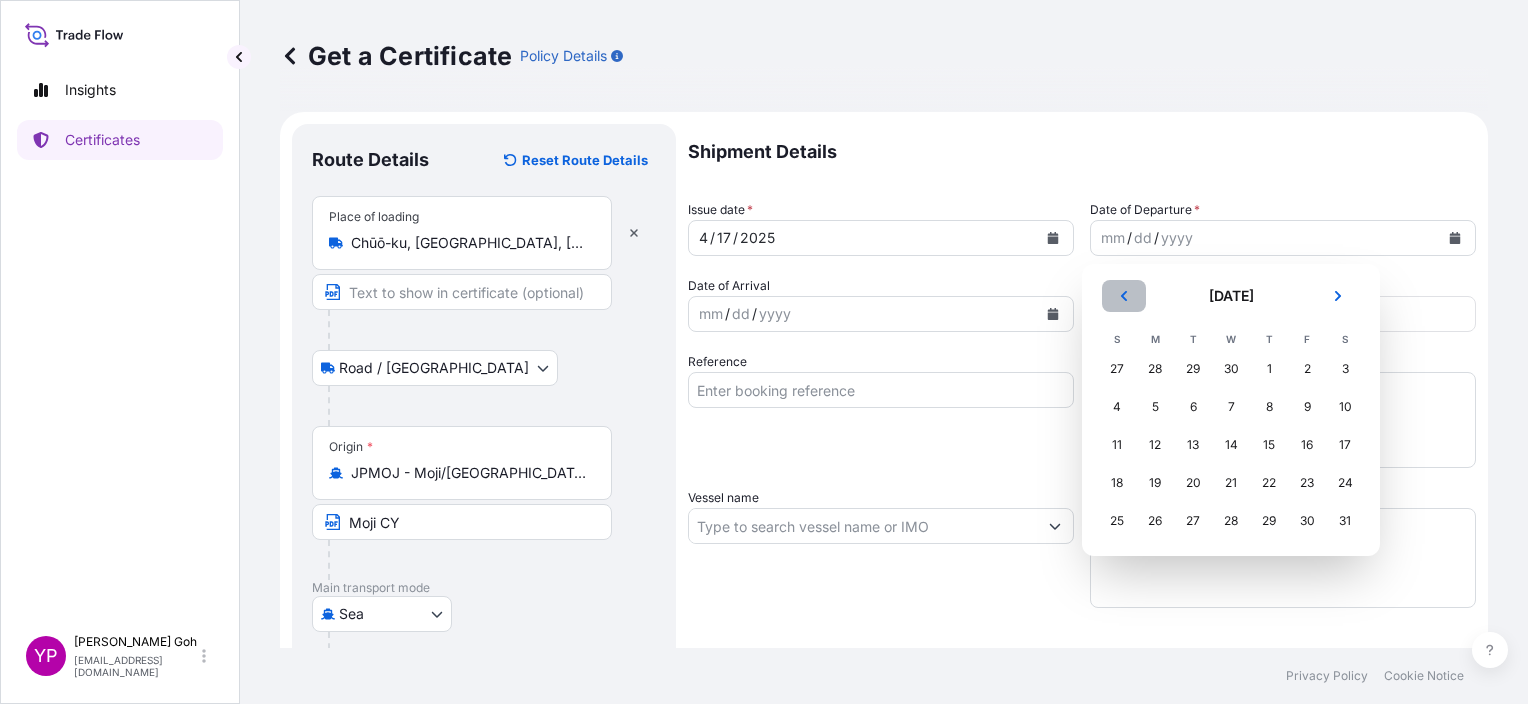 click 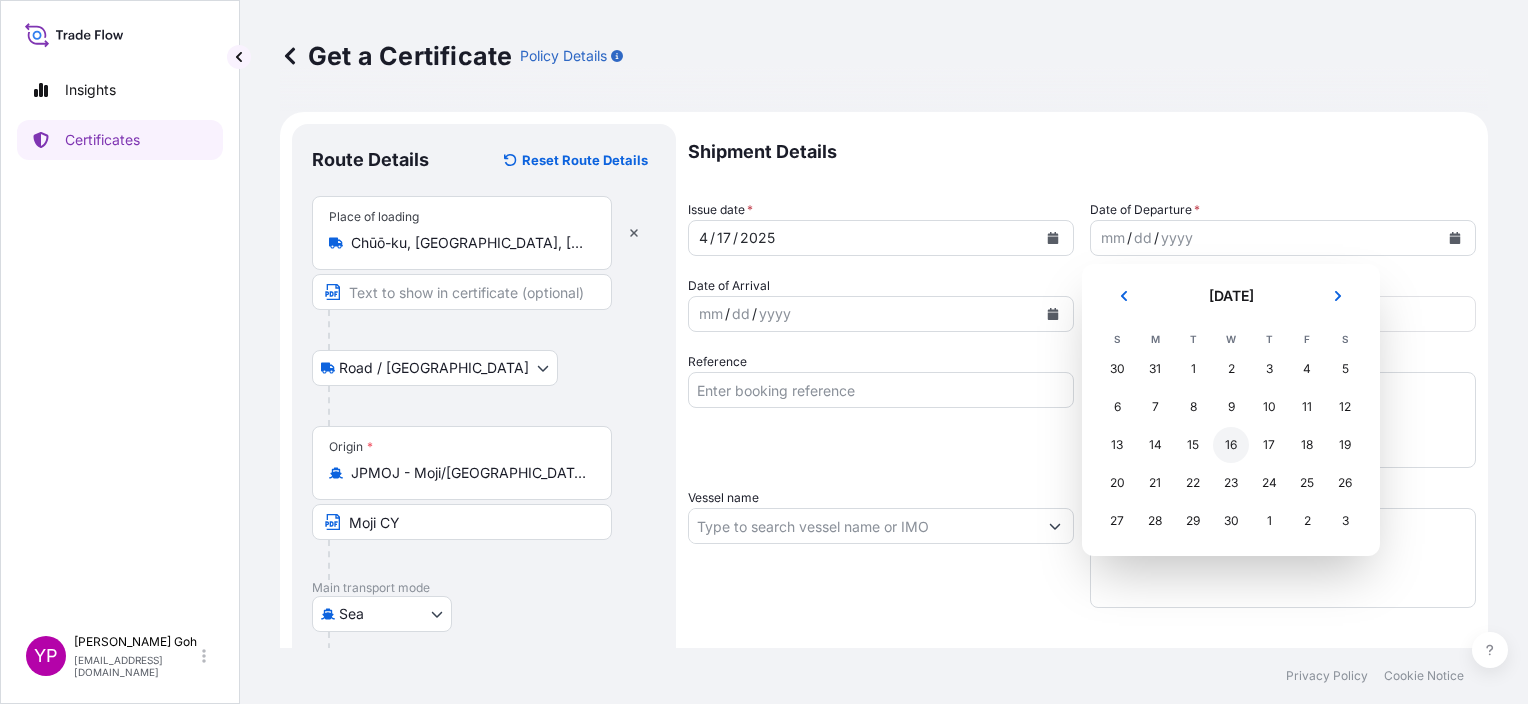 click on "16" at bounding box center (1231, 445) 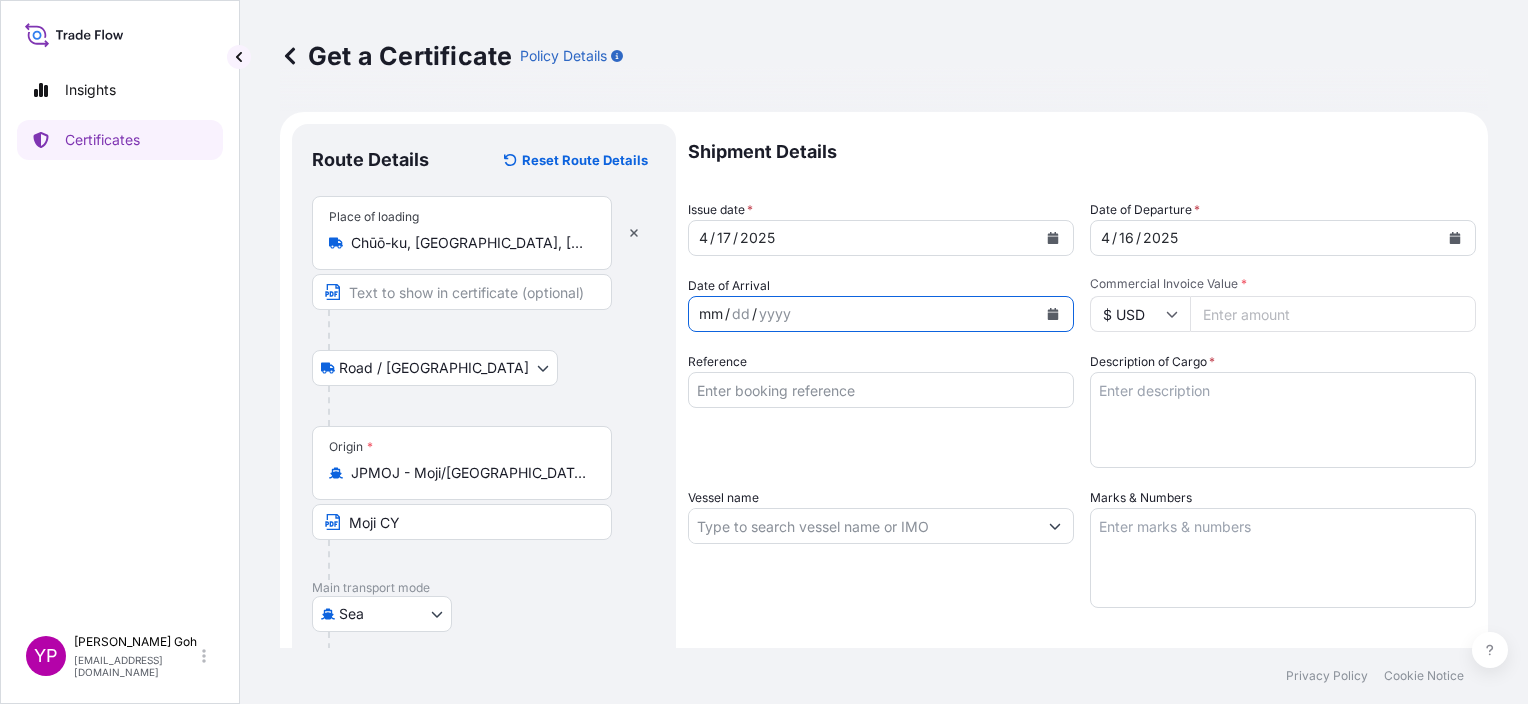 click on "mm / dd / yyyy" at bounding box center (863, 314) 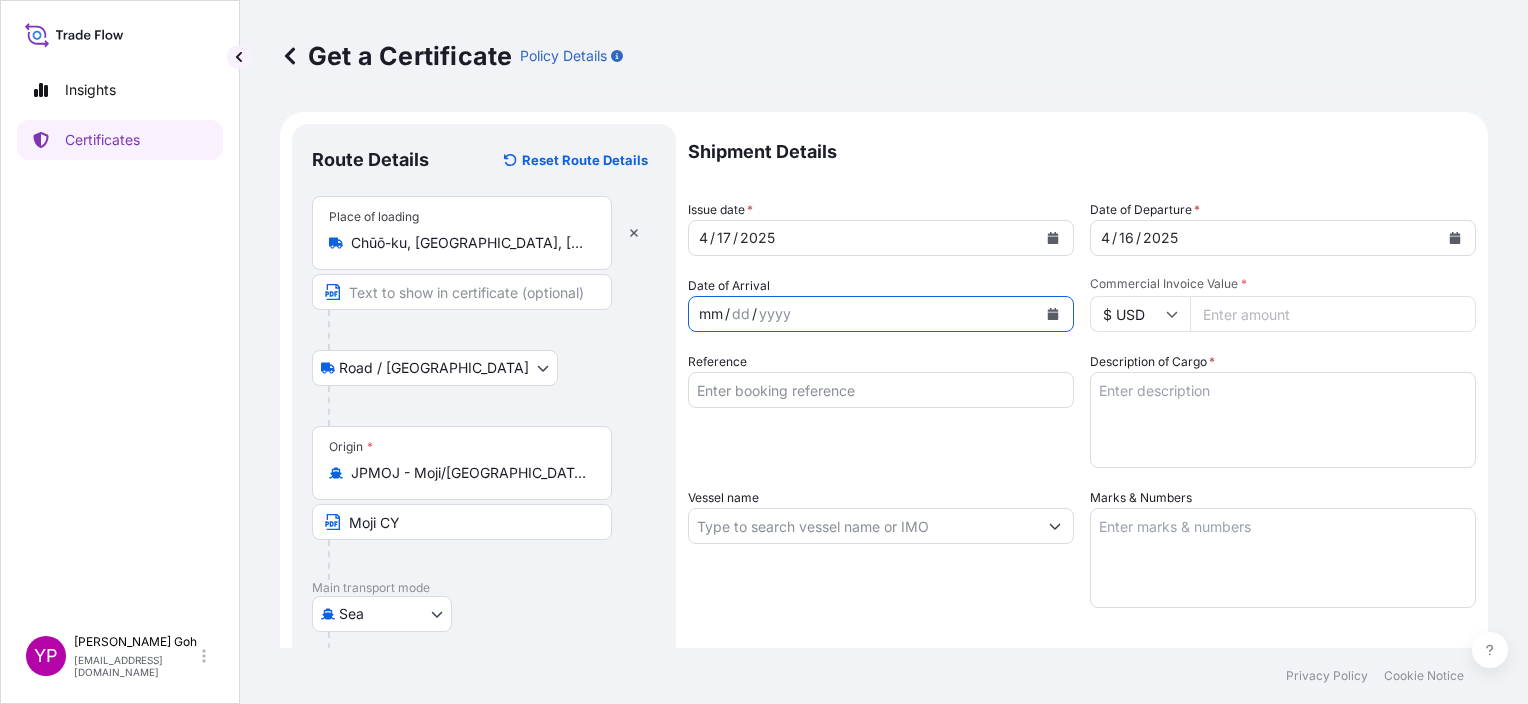 click on "Commercial Invoice Value    *" at bounding box center (1333, 314) 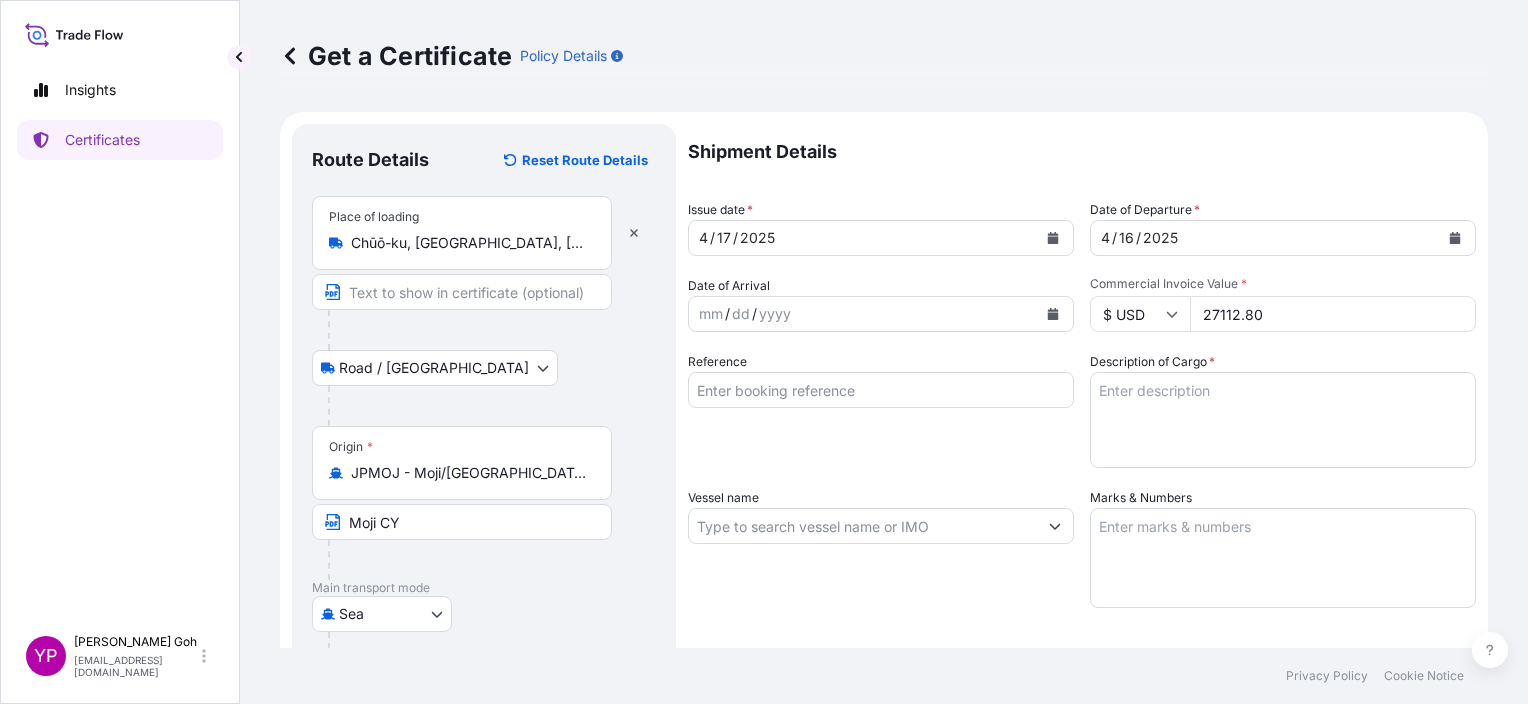 type on "27112.80" 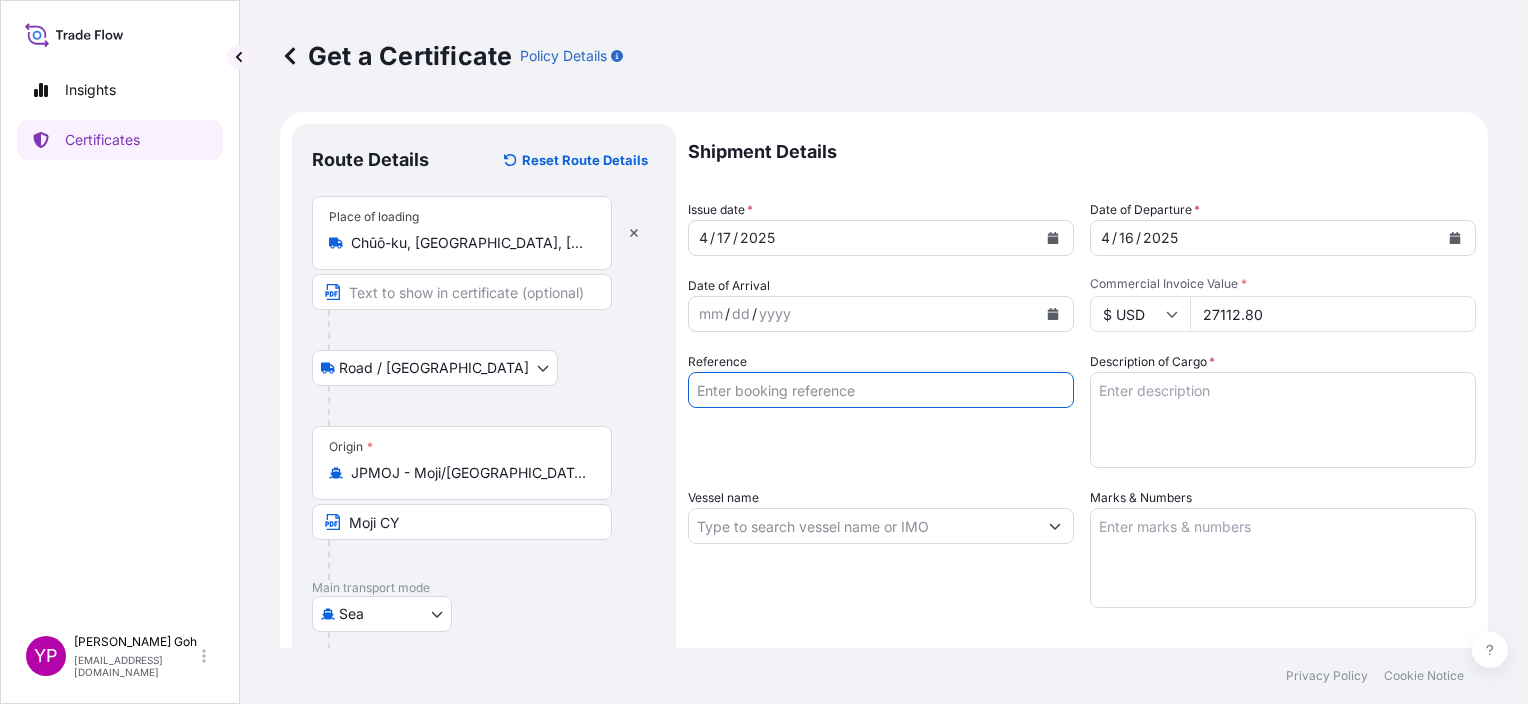 click on "Reference" at bounding box center (881, 390) 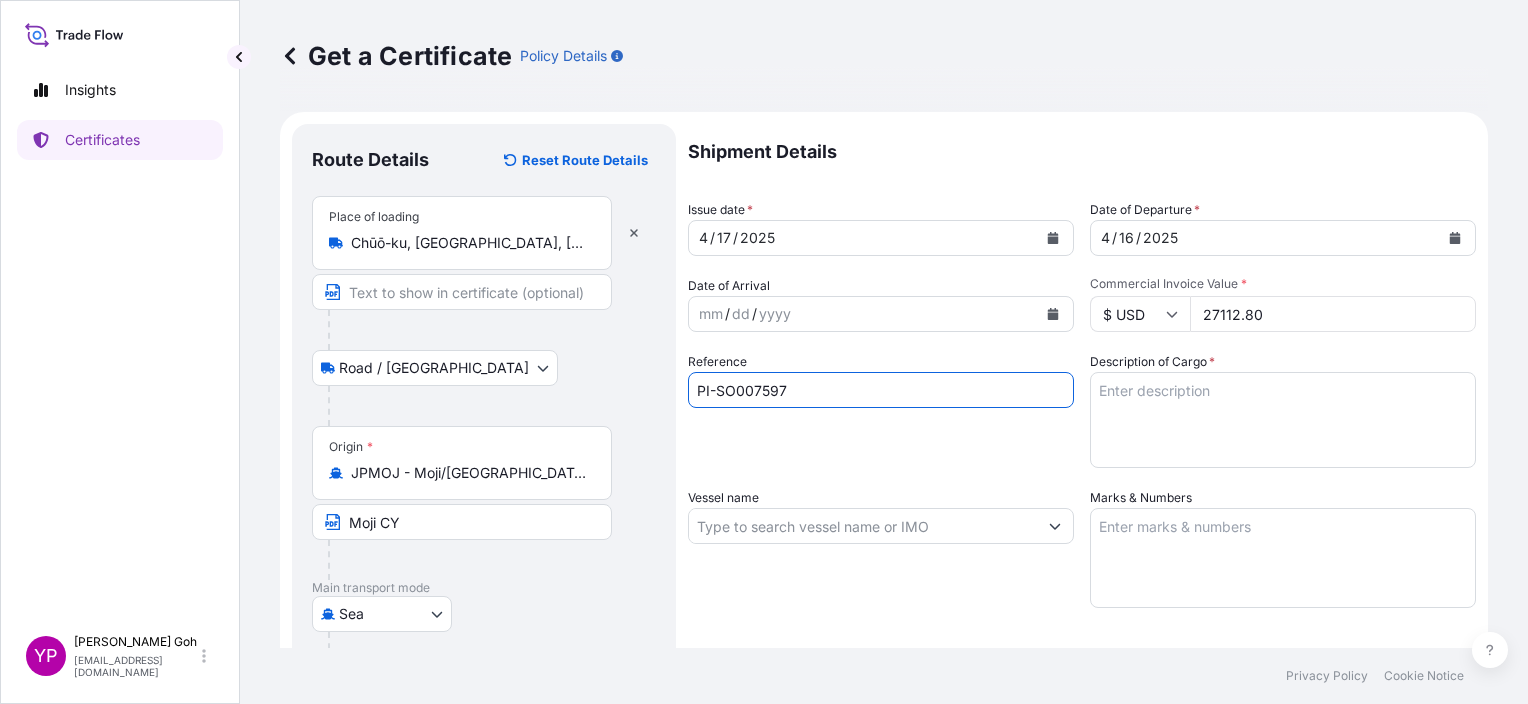 type on "PI-SO007597" 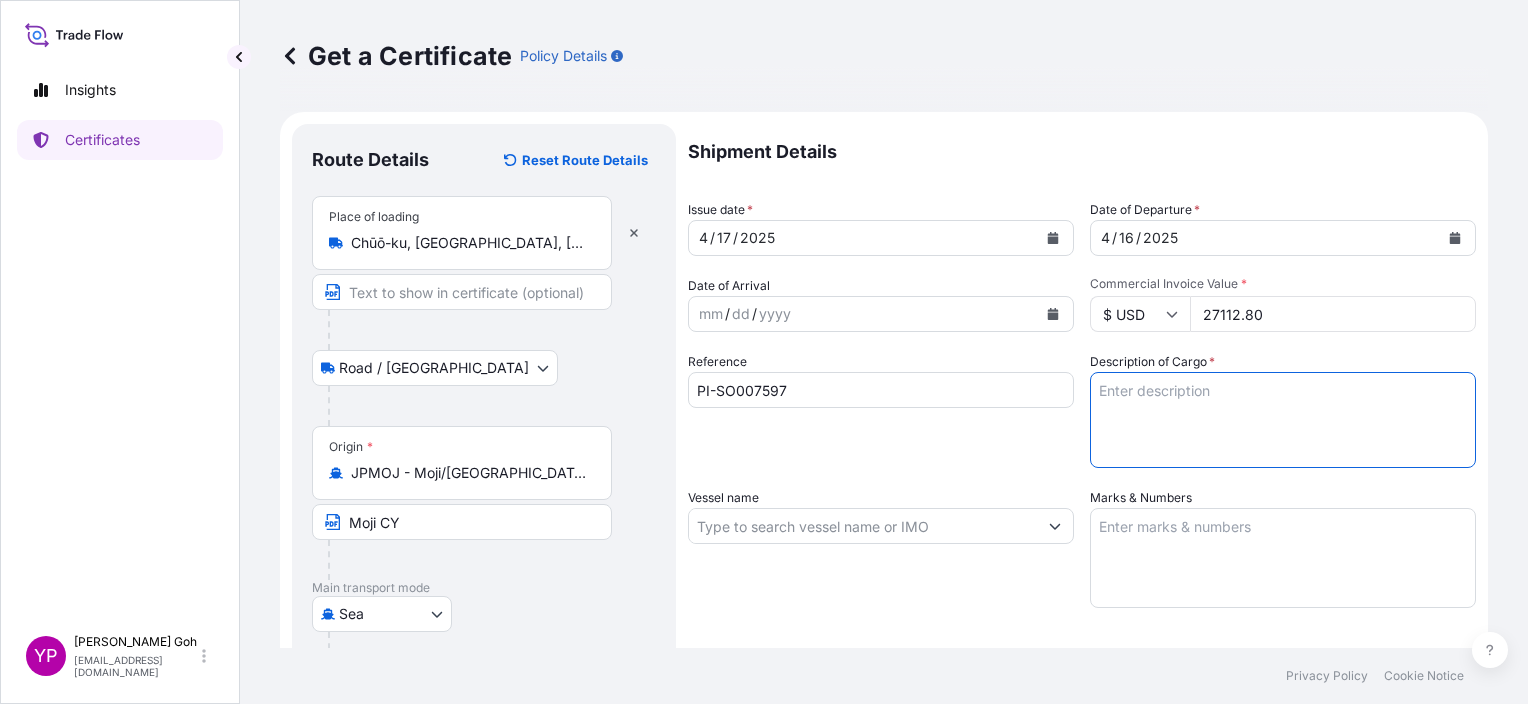 click on "Description of Cargo *" at bounding box center [1283, 420] 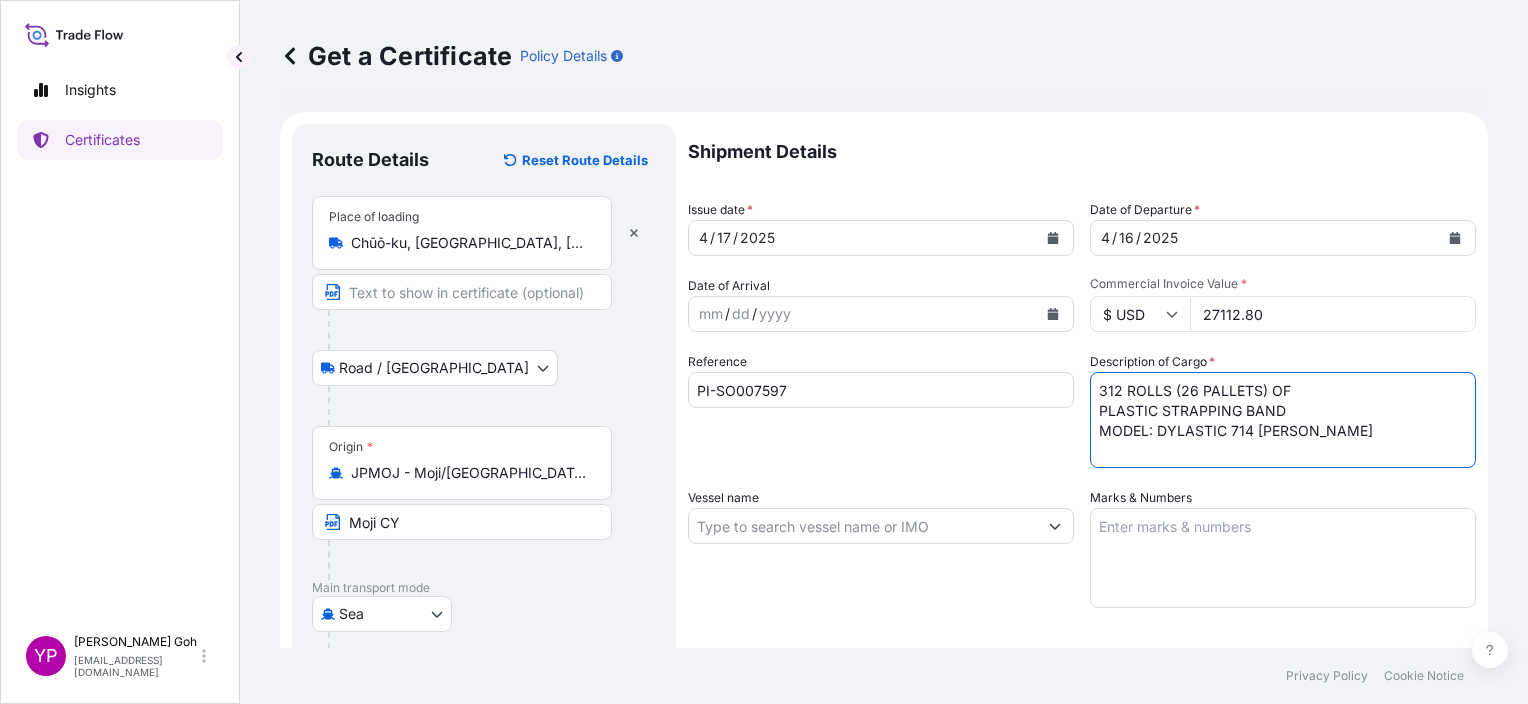 scroll, scrollTop: 12, scrollLeft: 0, axis: vertical 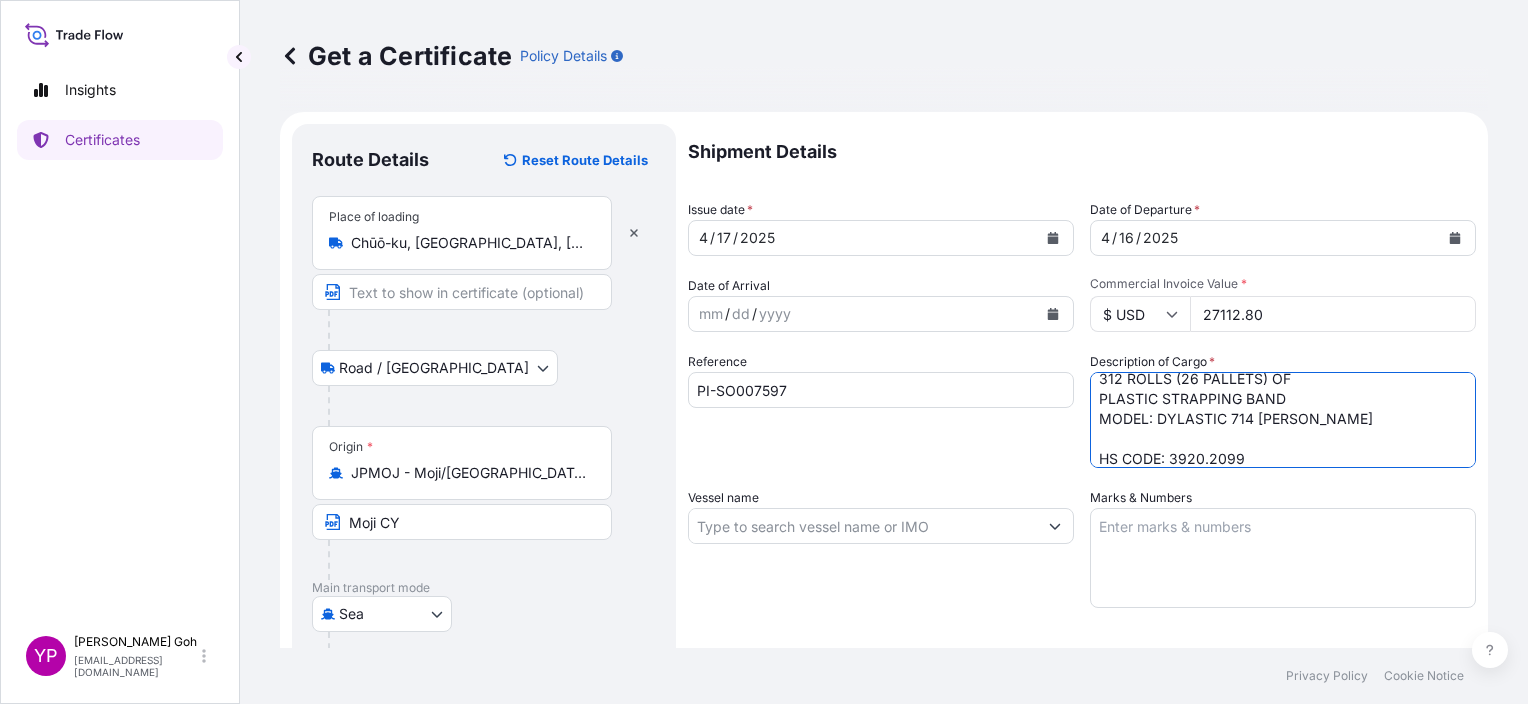 type on "312 ROLLS (26 PALLETS) OF
PLASTIC STRAPPING BAND
MODEL: DYLASTIC 714 [PERSON_NAME]
HS CODE: 3920.2099" 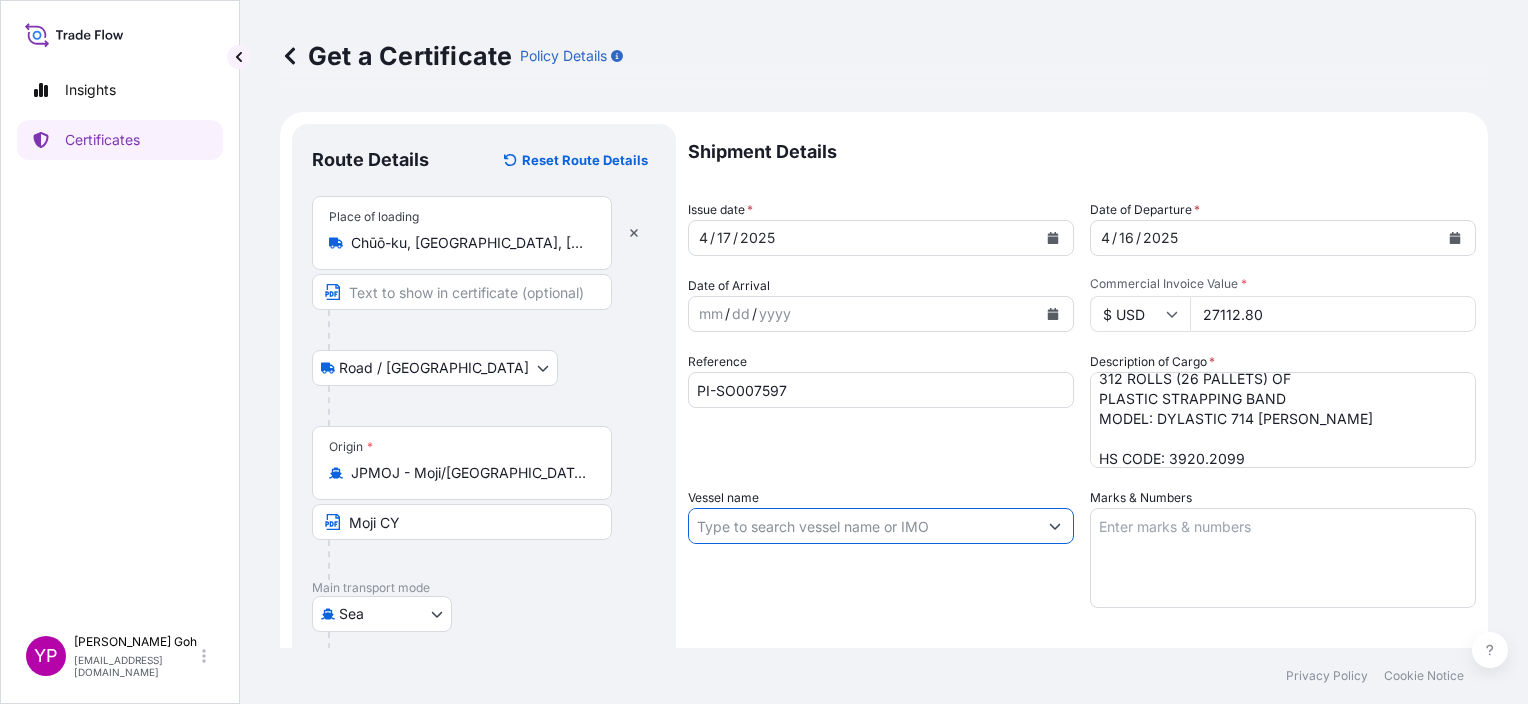 click on "Vessel name" at bounding box center [863, 526] 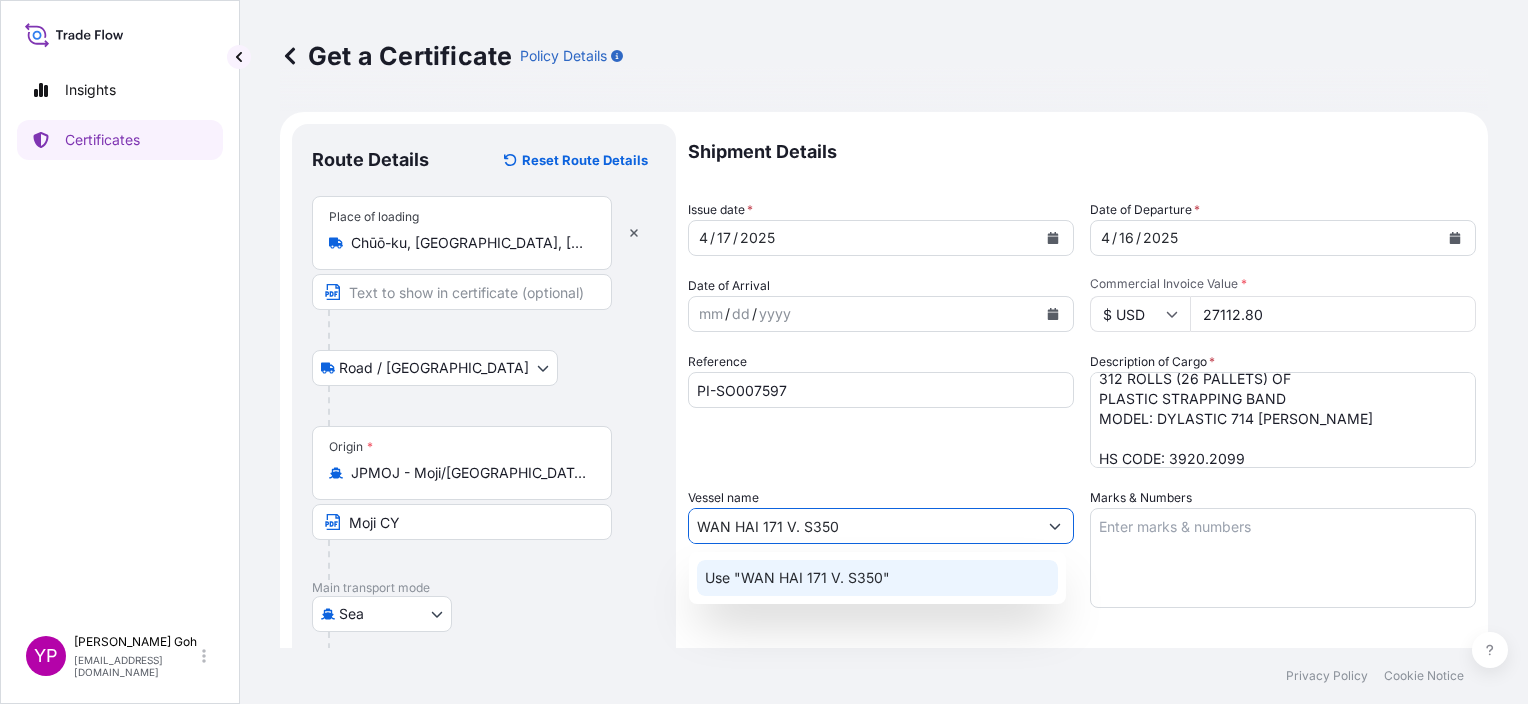 click on "Use "WAN HAI 171 V. S350"" 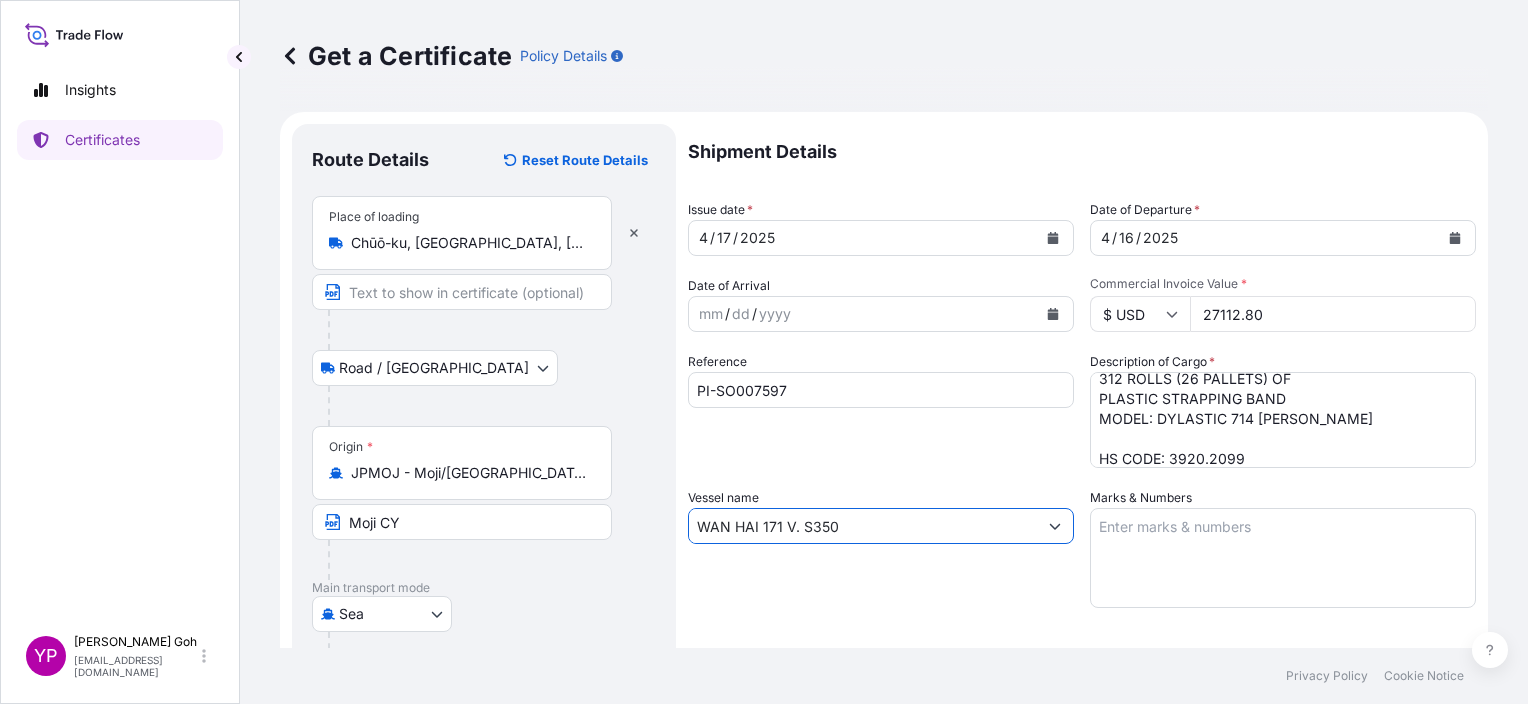 type on "WAN HAI 171 V. S350" 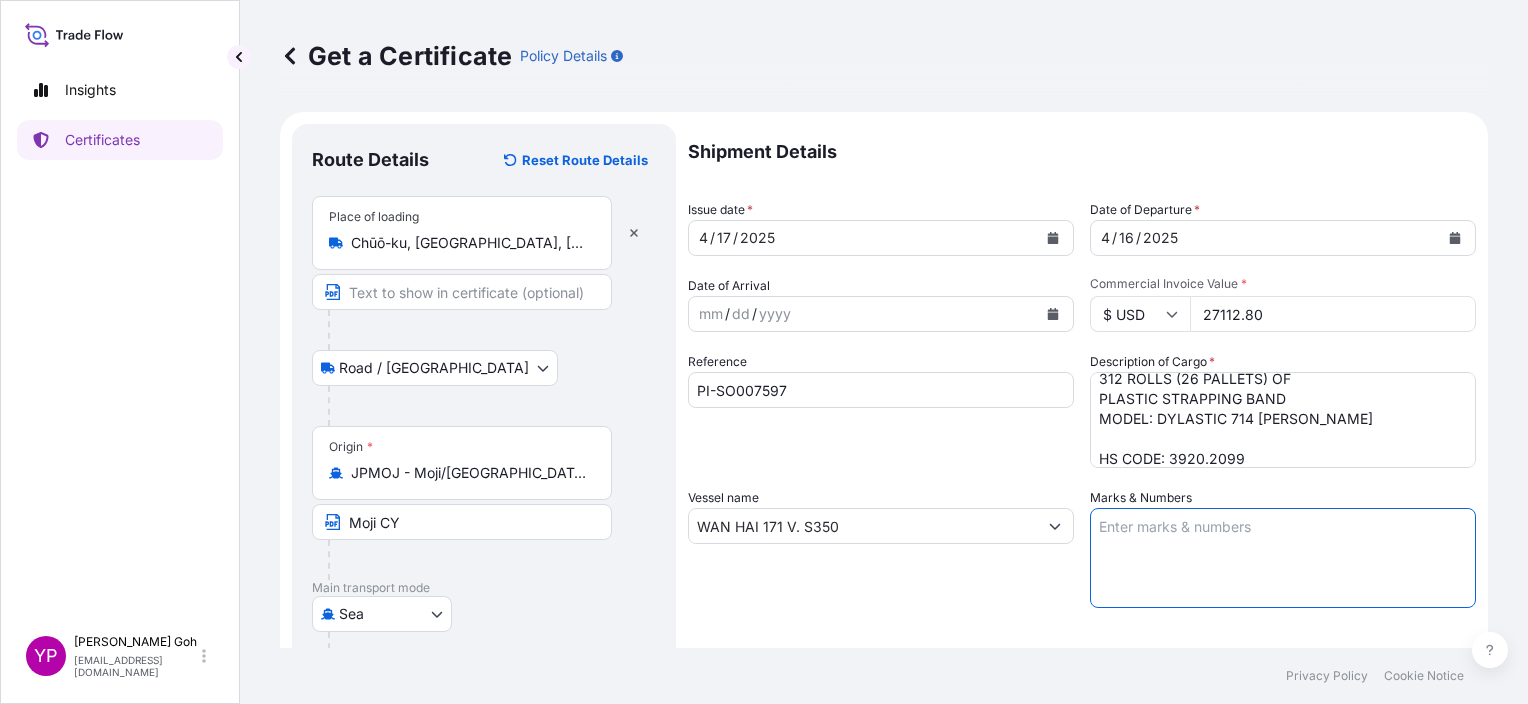click on "Marks & Numbers" at bounding box center (1283, 558) 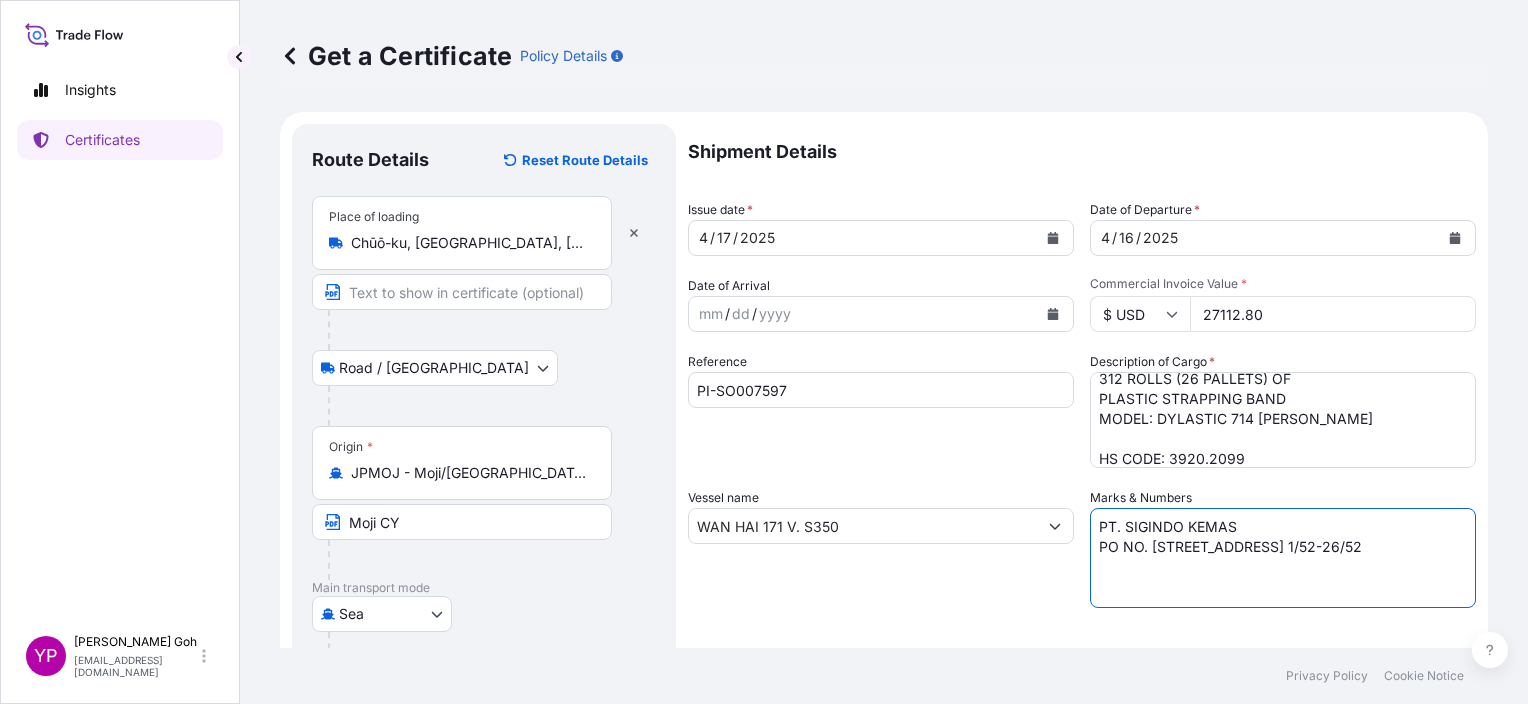 scroll, scrollTop: 8, scrollLeft: 0, axis: vertical 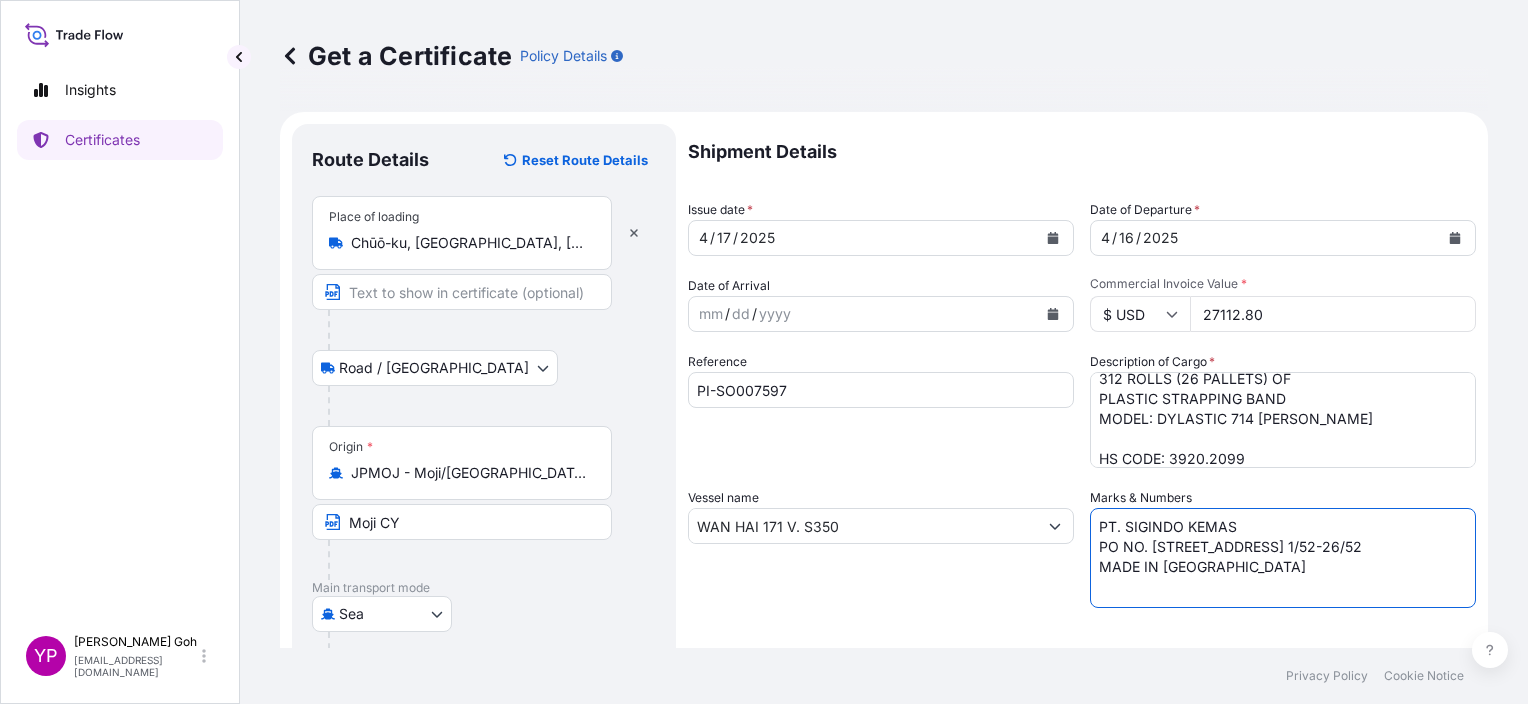 type on "PT. SIGINDO KEMAS
PO NO. [STREET_ADDRESS] 1/52-26/52
MADE IN [GEOGRAPHIC_DATA]" 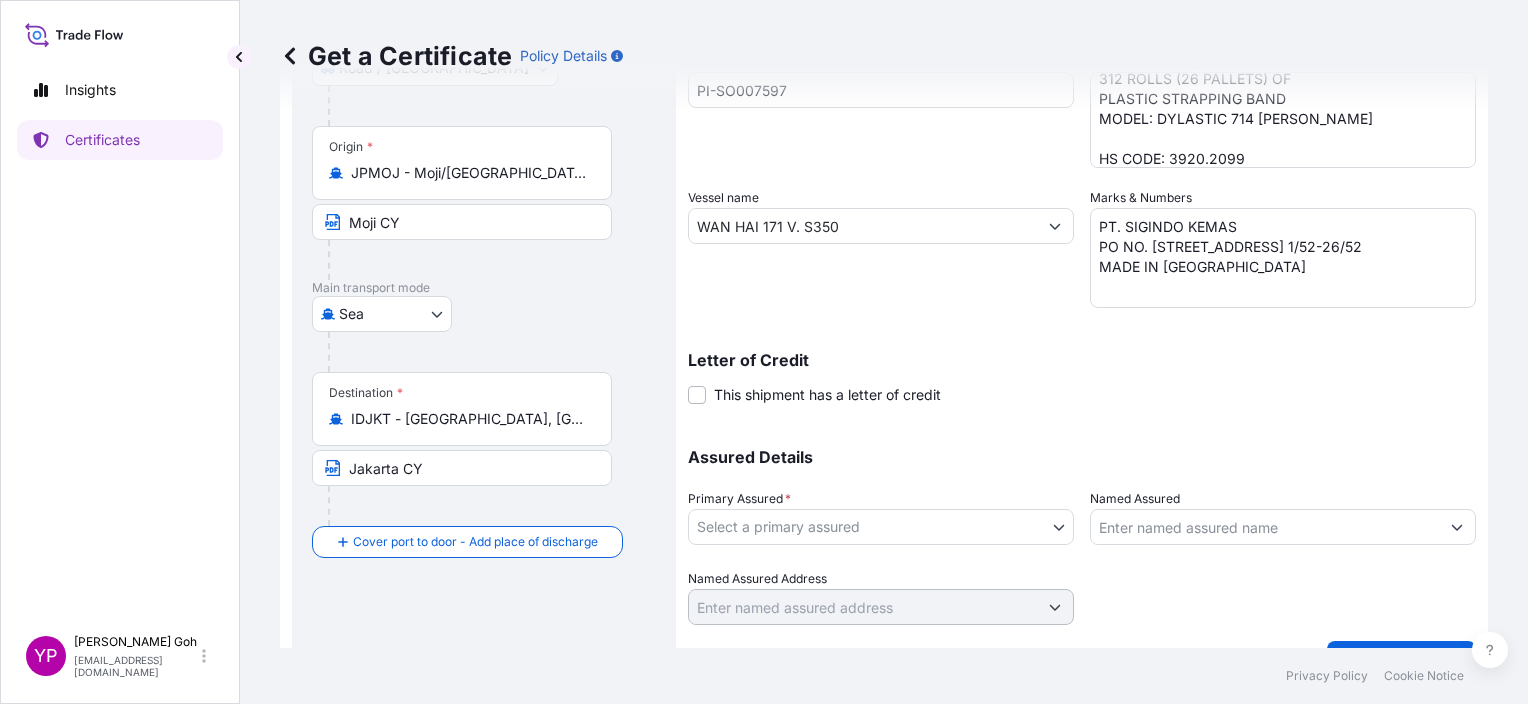 scroll, scrollTop: 344, scrollLeft: 0, axis: vertical 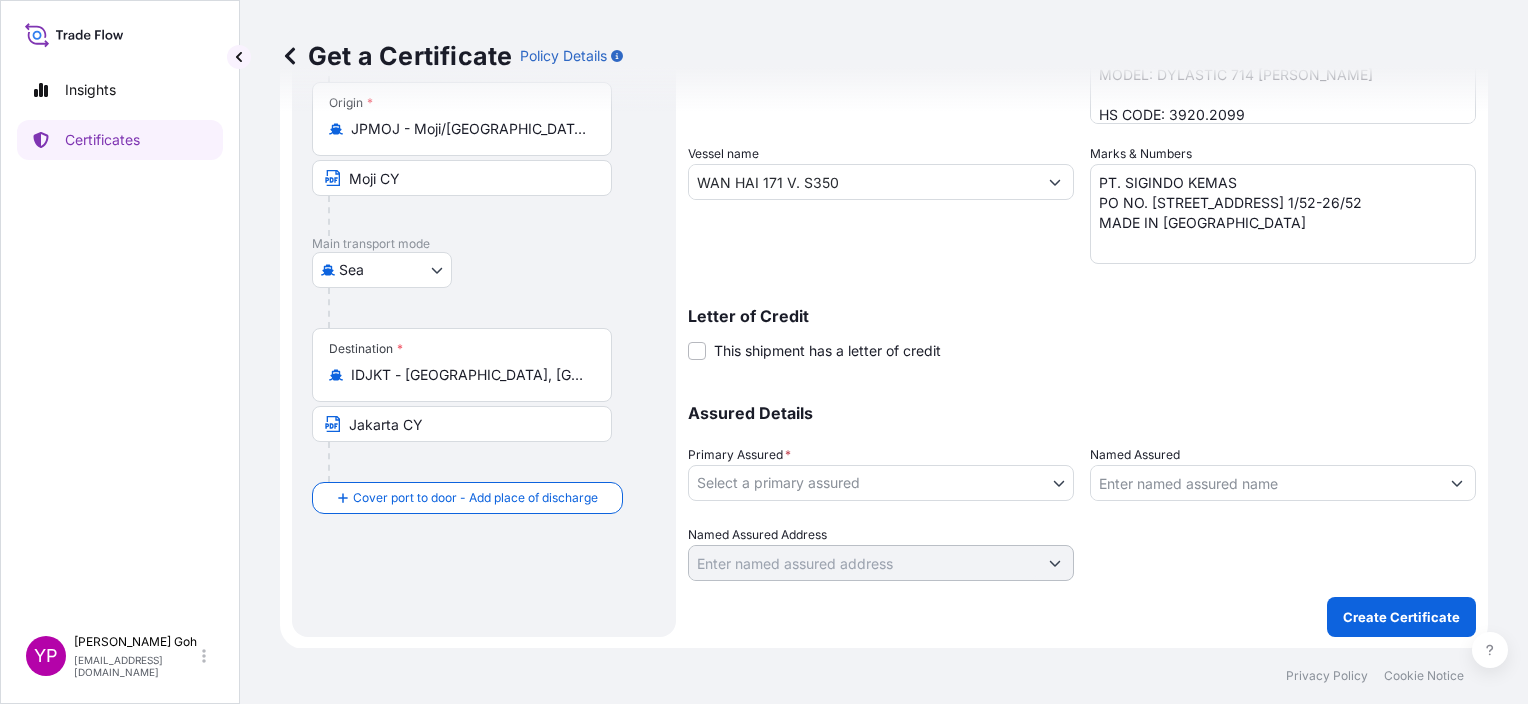 click on "Insights Certificates YP Yean Ping   Goh [EMAIL_ADDRESS][DOMAIN_NAME] Get a Certificate Policy Details Route Details Reset Route Details Place of loading [GEOGRAPHIC_DATA] / [GEOGRAPHIC_DATA] / Inland Origin * JPMOJ - [GEOGRAPHIC_DATA]/[GEOGRAPHIC_DATA], [GEOGRAPHIC_DATA] Moji CY Main transport mode [GEOGRAPHIC_DATA] Destination * IDJKT - [GEOGRAPHIC_DATA], [GEOGRAPHIC_DATA], [GEOGRAPHIC_DATA] [GEOGRAPHIC_DATA] CY Cover port to door - Add place of discharge Road / Inland Road / Inland Place of Discharge Shipment Details Issue date * [DATE] Date of Departure * [DATE] Date of Arrival mm / dd / yyyy Commodity Per Policy Packing Category Commercial Invoice Value    * $ USD 27112.80 Reference PI-SO007597 Description of Cargo * 312 ROLLS (26 PALLETS) OF
PLASTIC STRAPPING BAND
MODEL: DYLASTIC 714 [PERSON_NAME]
HS CODE: 3920.2099 Vessel name WAN HAI 171 V. S350 Marks & Numbers PT. SIGINDO KEMAS
PO NO. [STREET_ADDRESS] 1/52-26/52
MADE IN [GEOGRAPHIC_DATA] Letter of Credit This shipment has a letter of credit Letter of credit * Letter of credit may not exceed 12000 characters *
0" at bounding box center [764, 352] 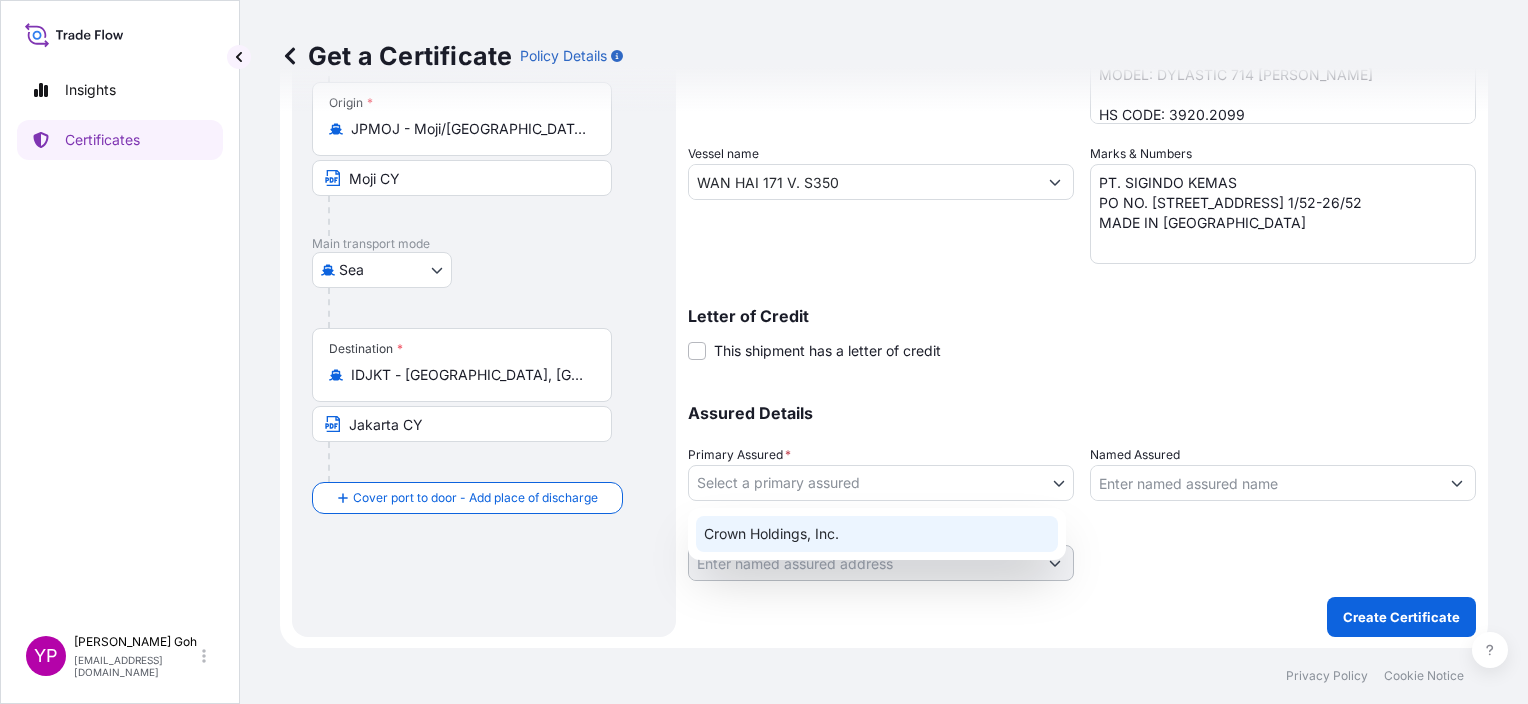 click on "Crown Holdings, Inc." at bounding box center (877, 534) 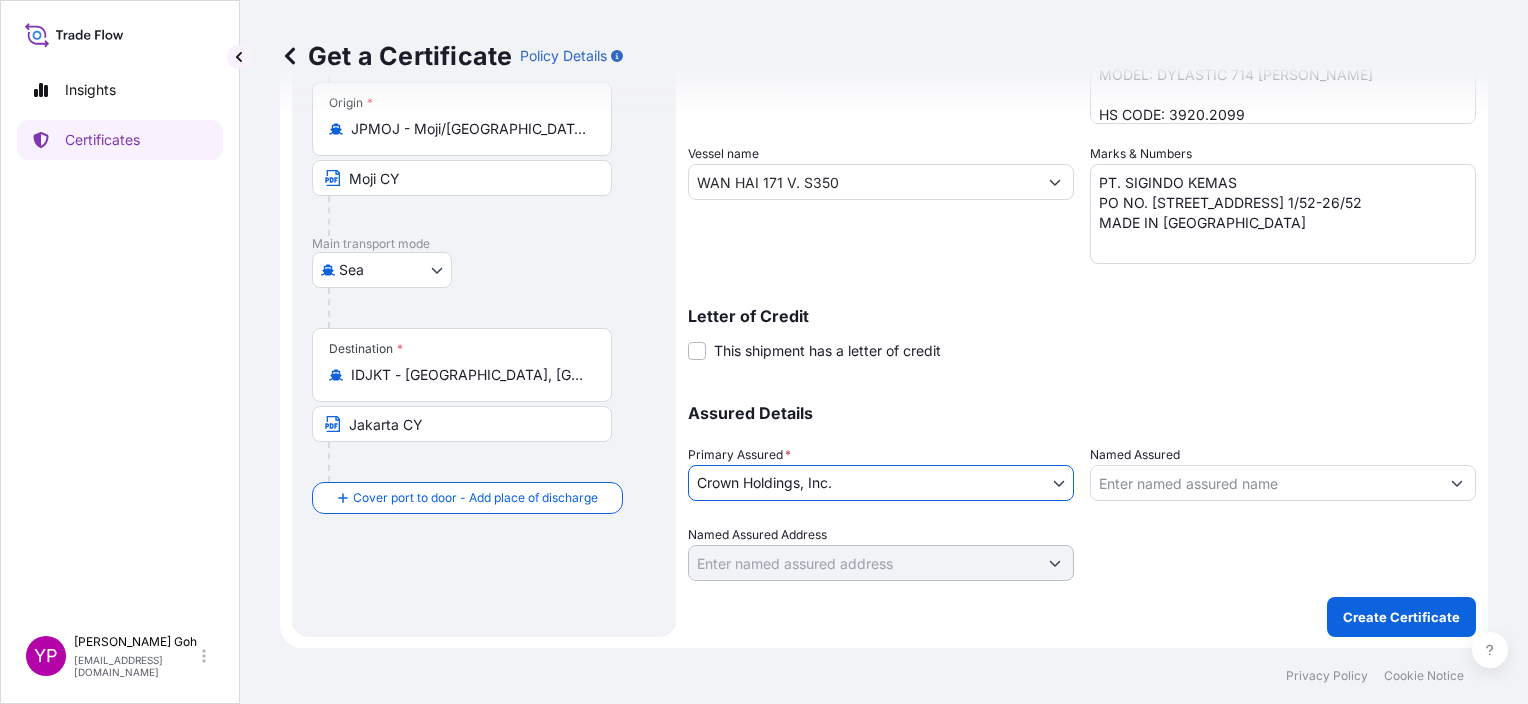 click on "Named Assured" at bounding box center (1265, 483) 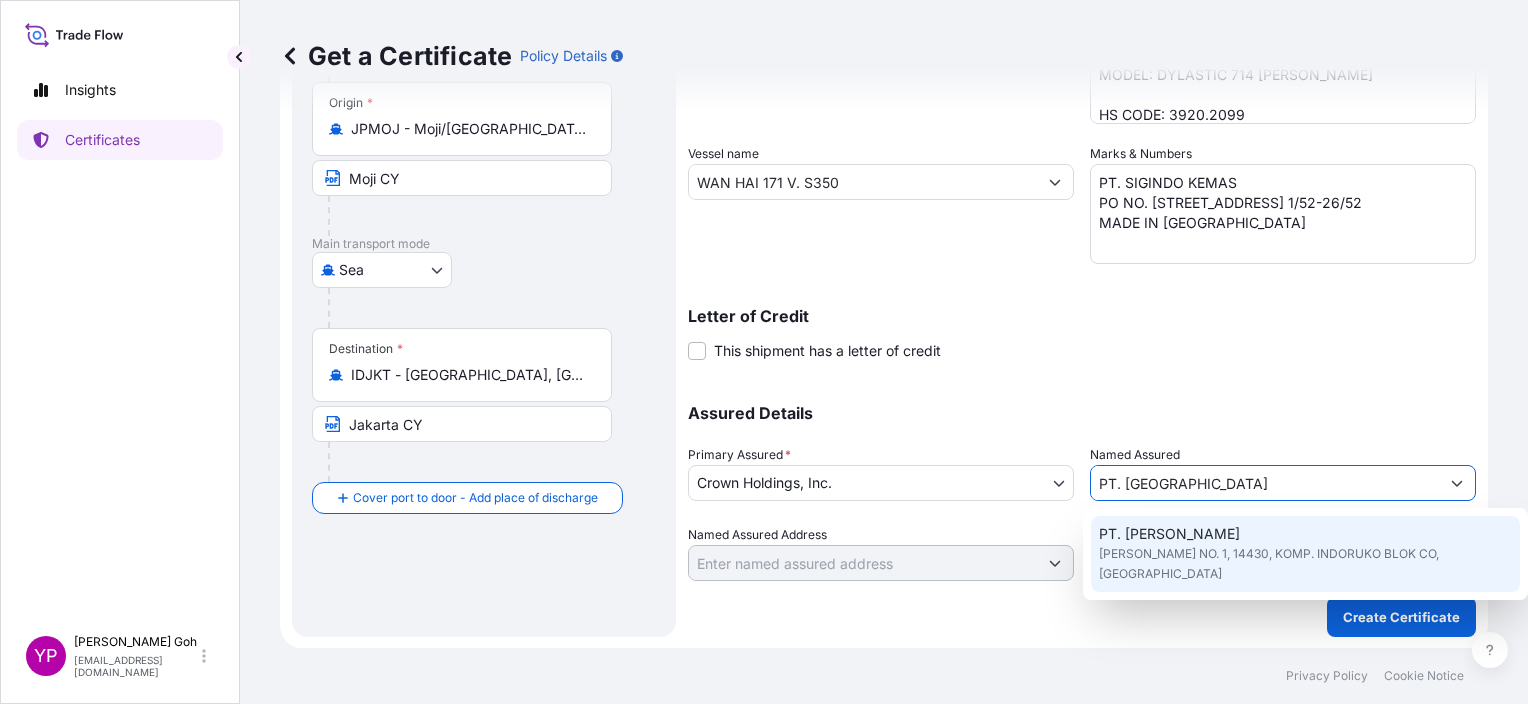 click on "PT. [PERSON_NAME]" at bounding box center (1169, 534) 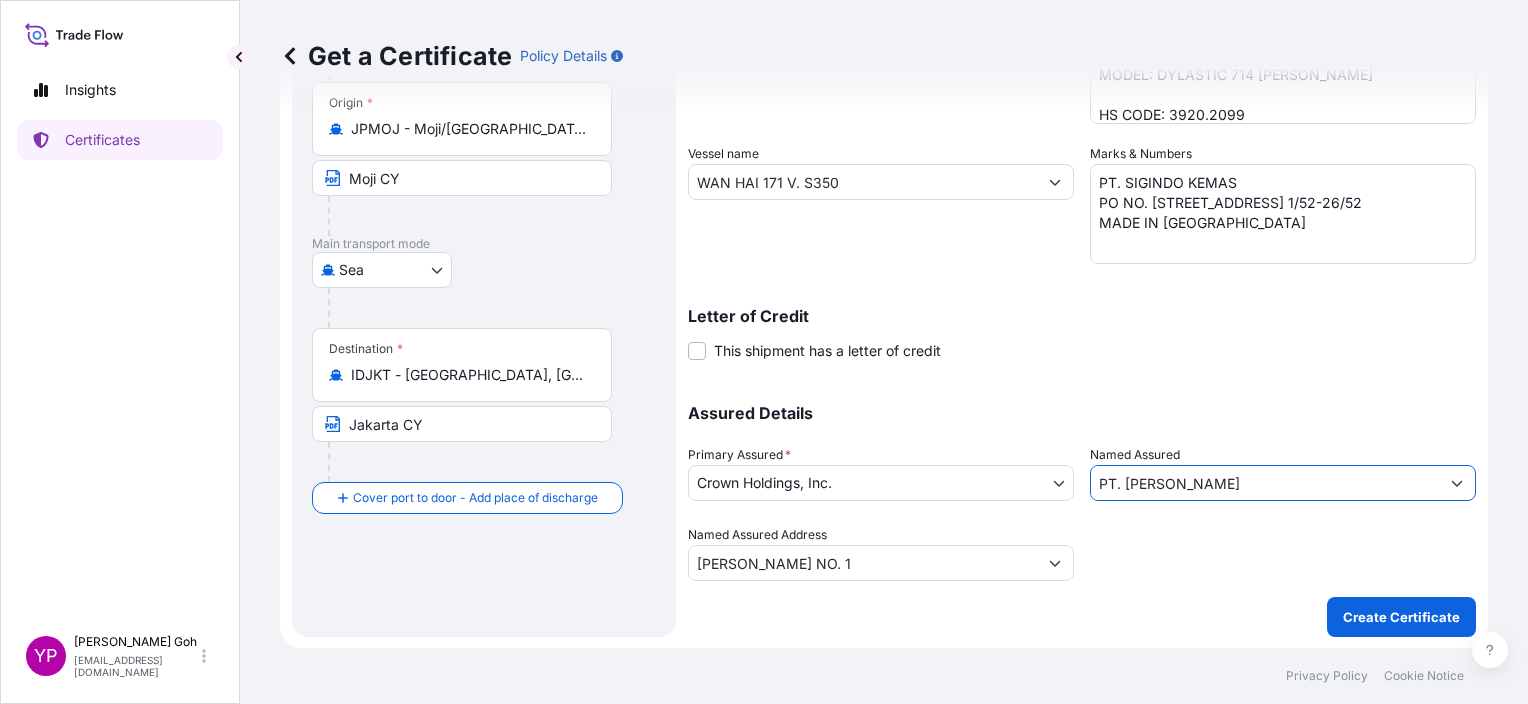 type on "PT. [PERSON_NAME]" 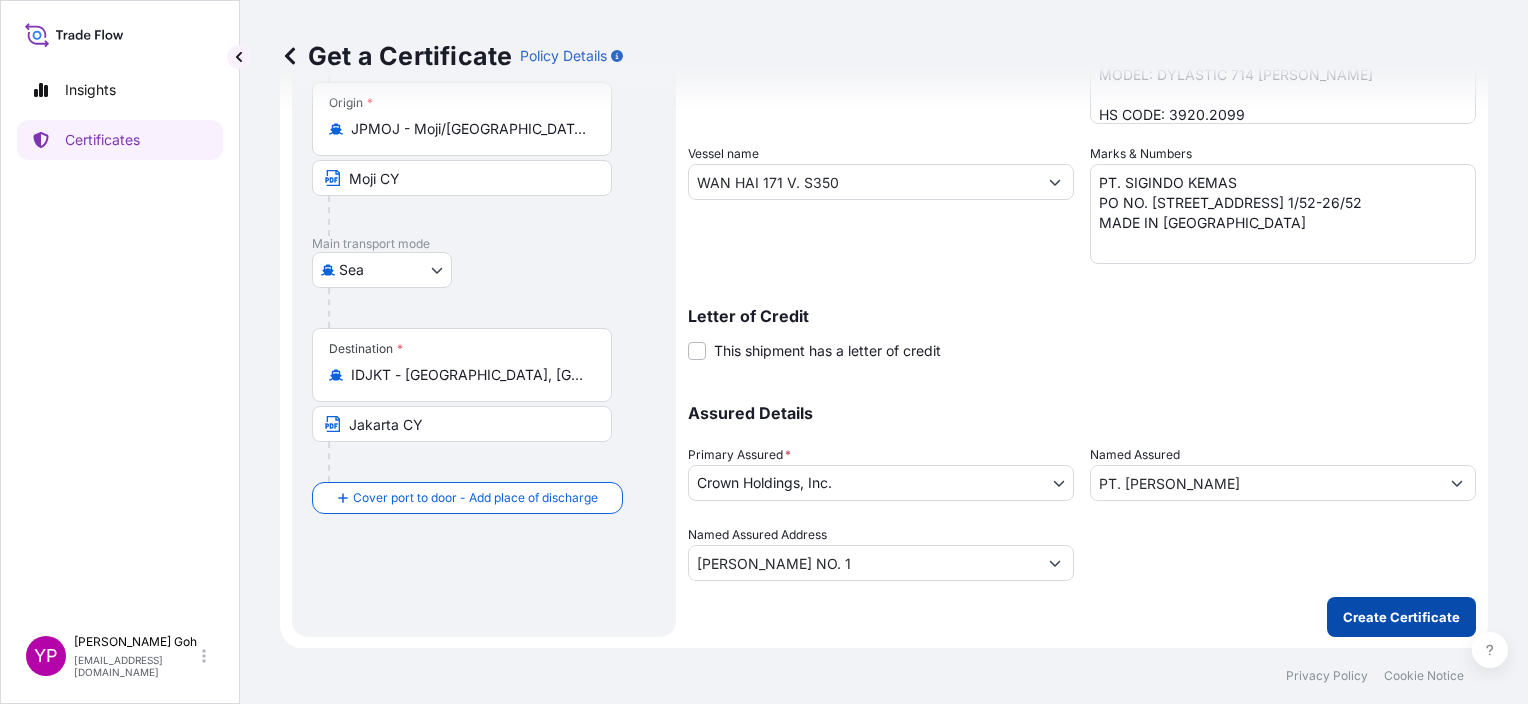 click on "Create Certificate" at bounding box center [1401, 617] 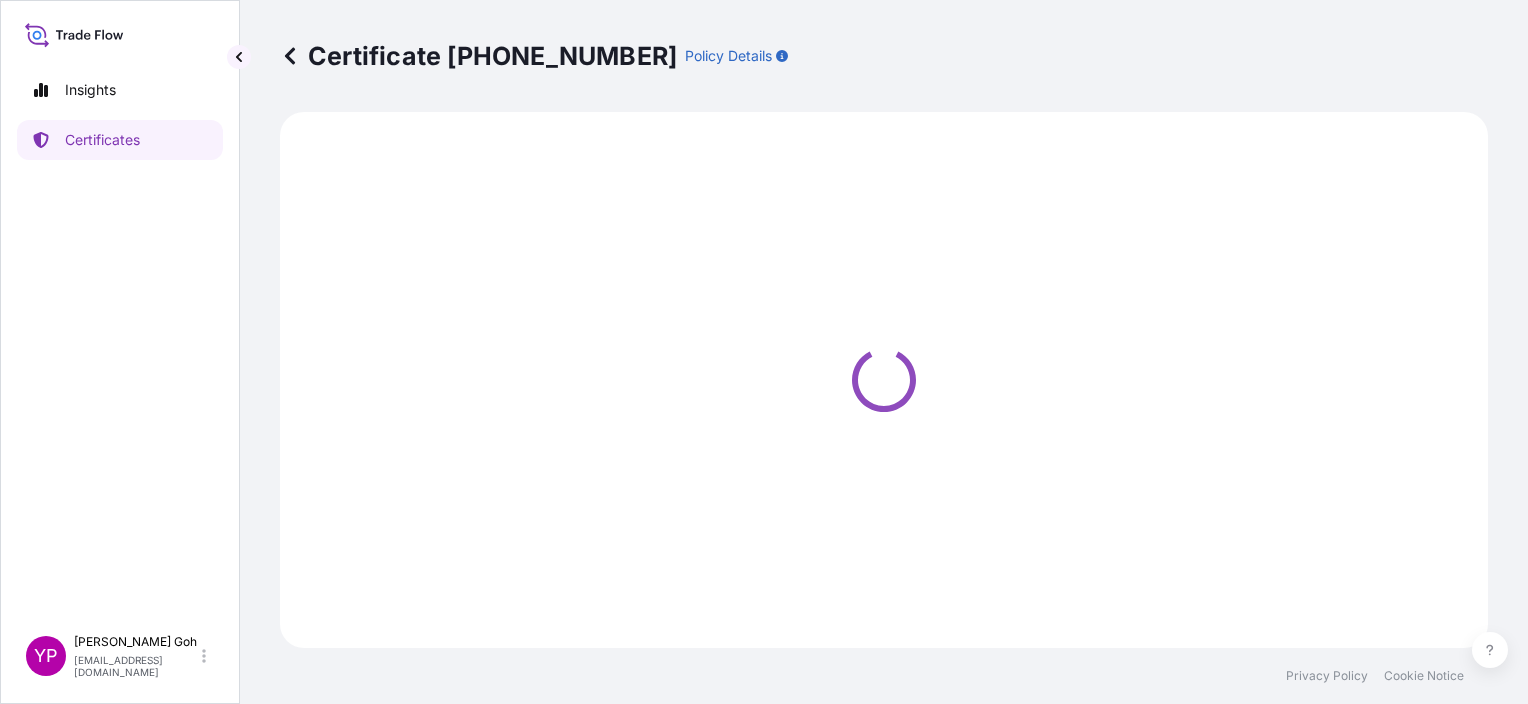scroll, scrollTop: 0, scrollLeft: 0, axis: both 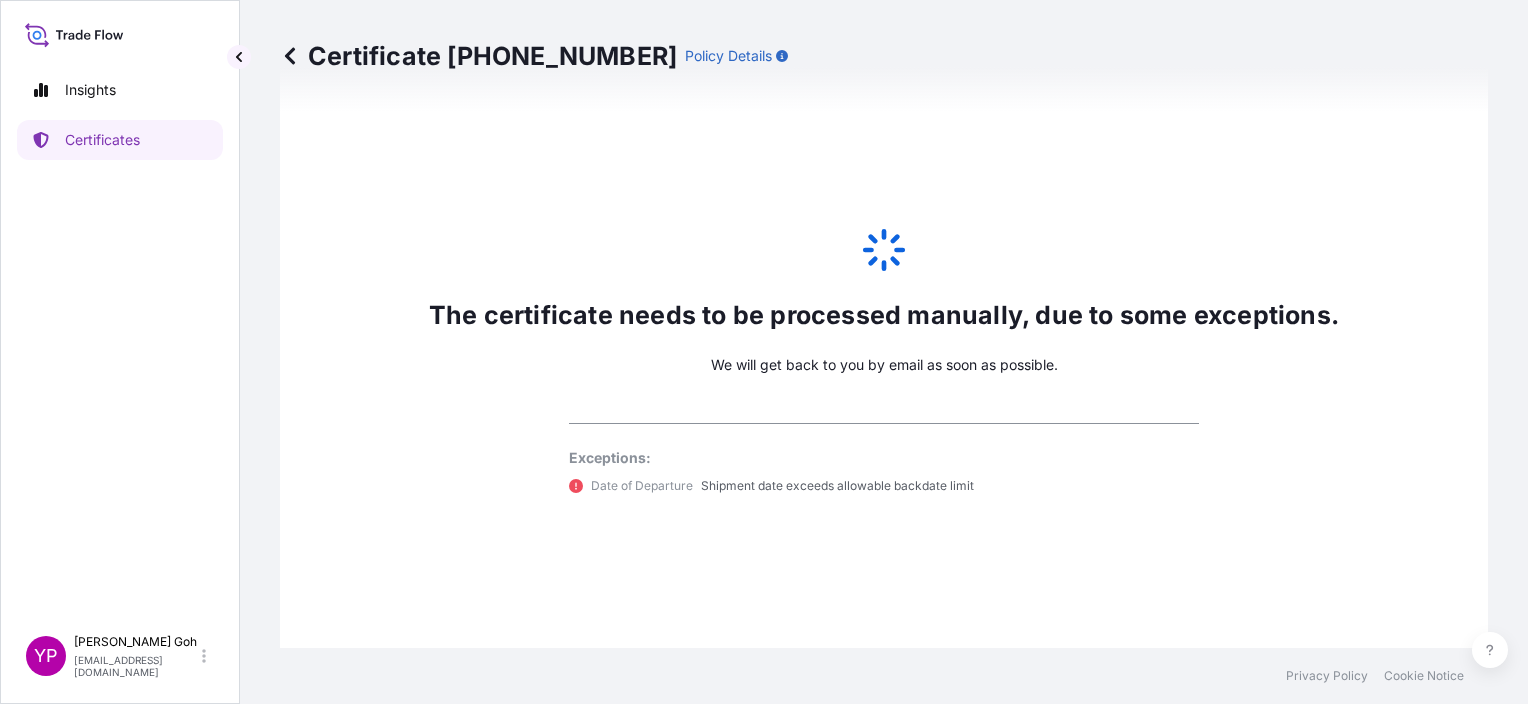 select on "31483" 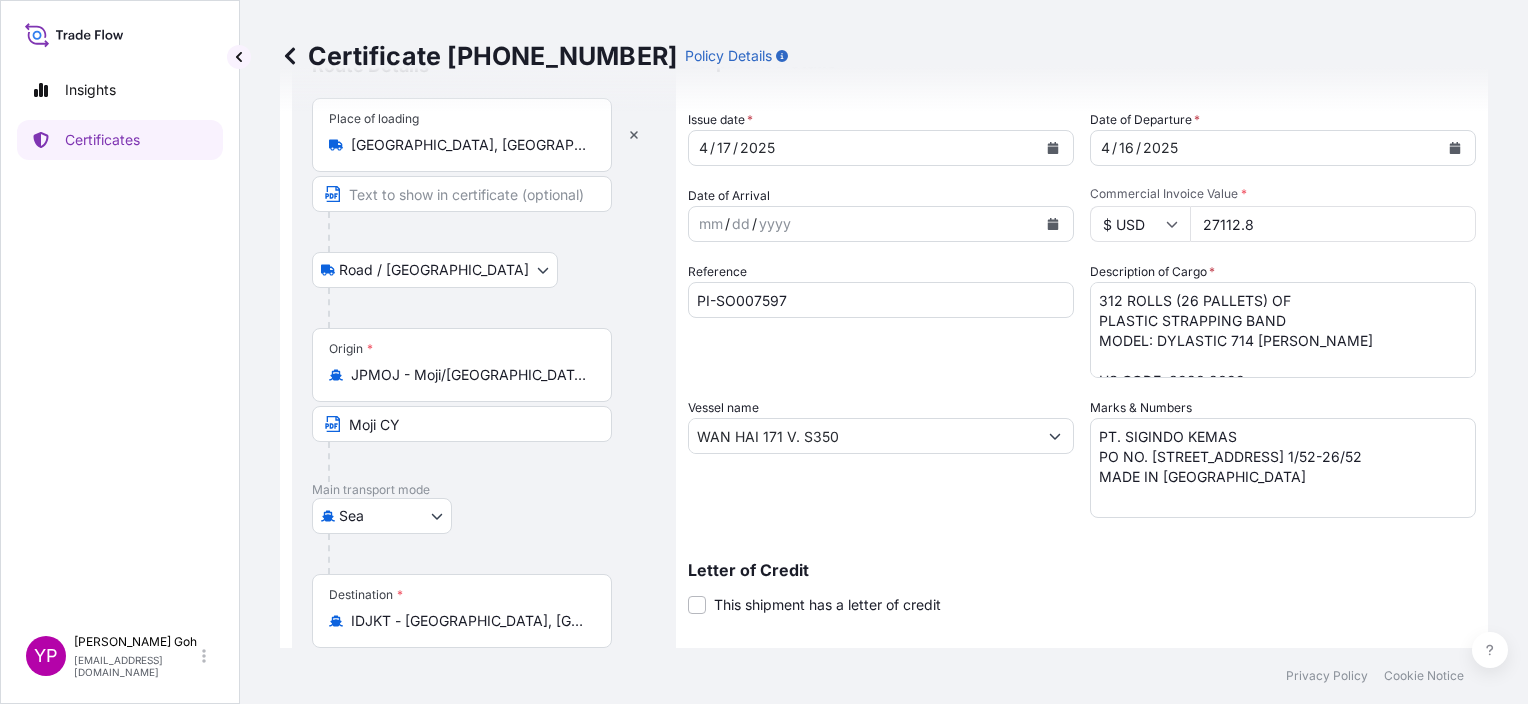 scroll, scrollTop: 0, scrollLeft: 0, axis: both 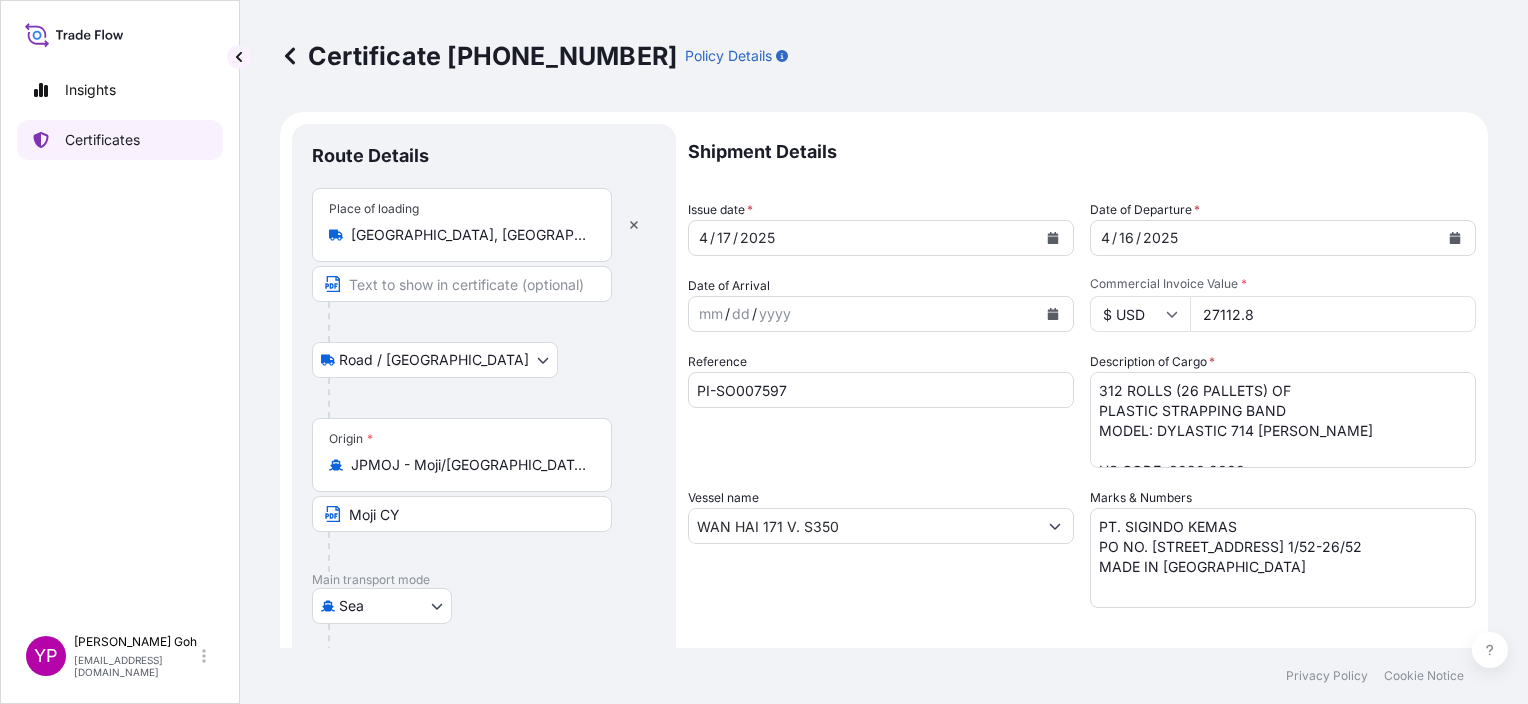click on "Certificates" at bounding box center [102, 140] 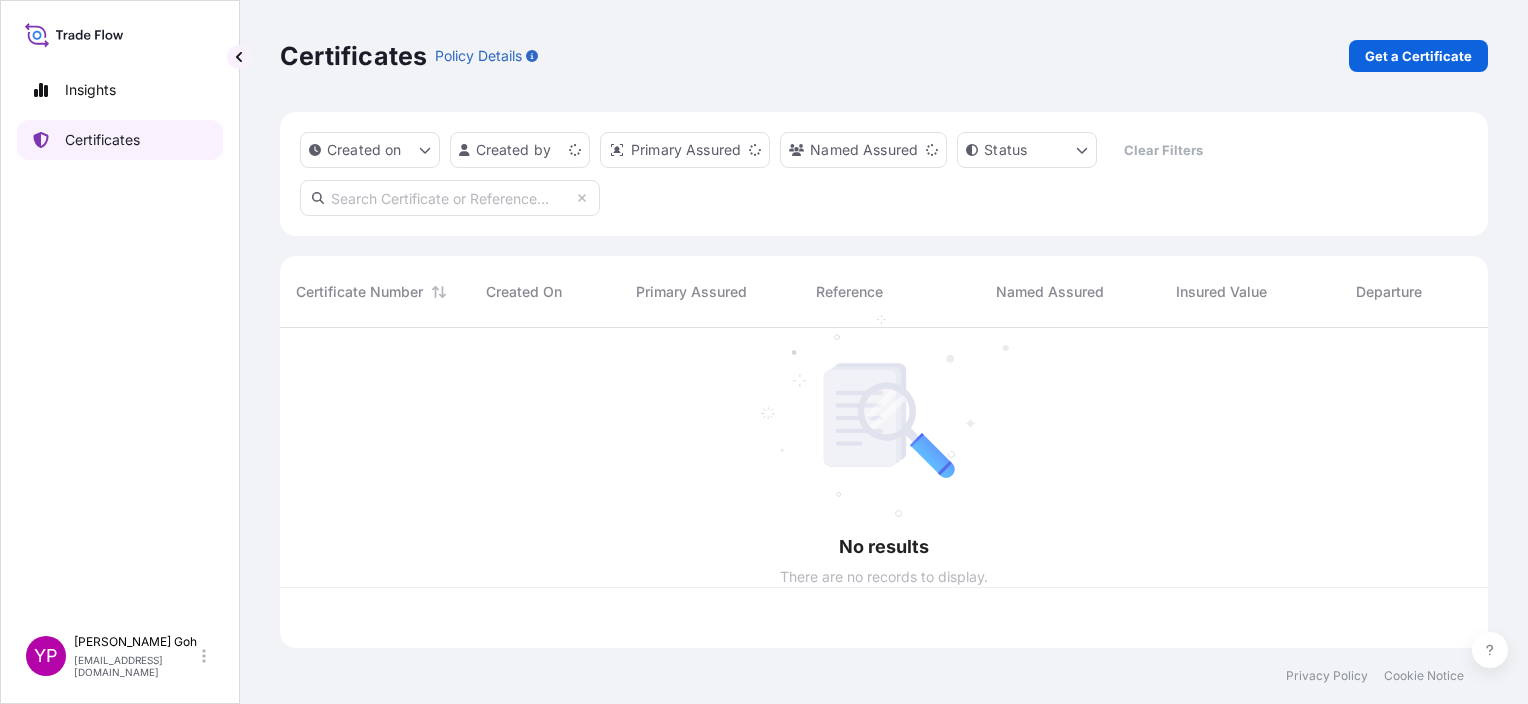 scroll, scrollTop: 16, scrollLeft: 16, axis: both 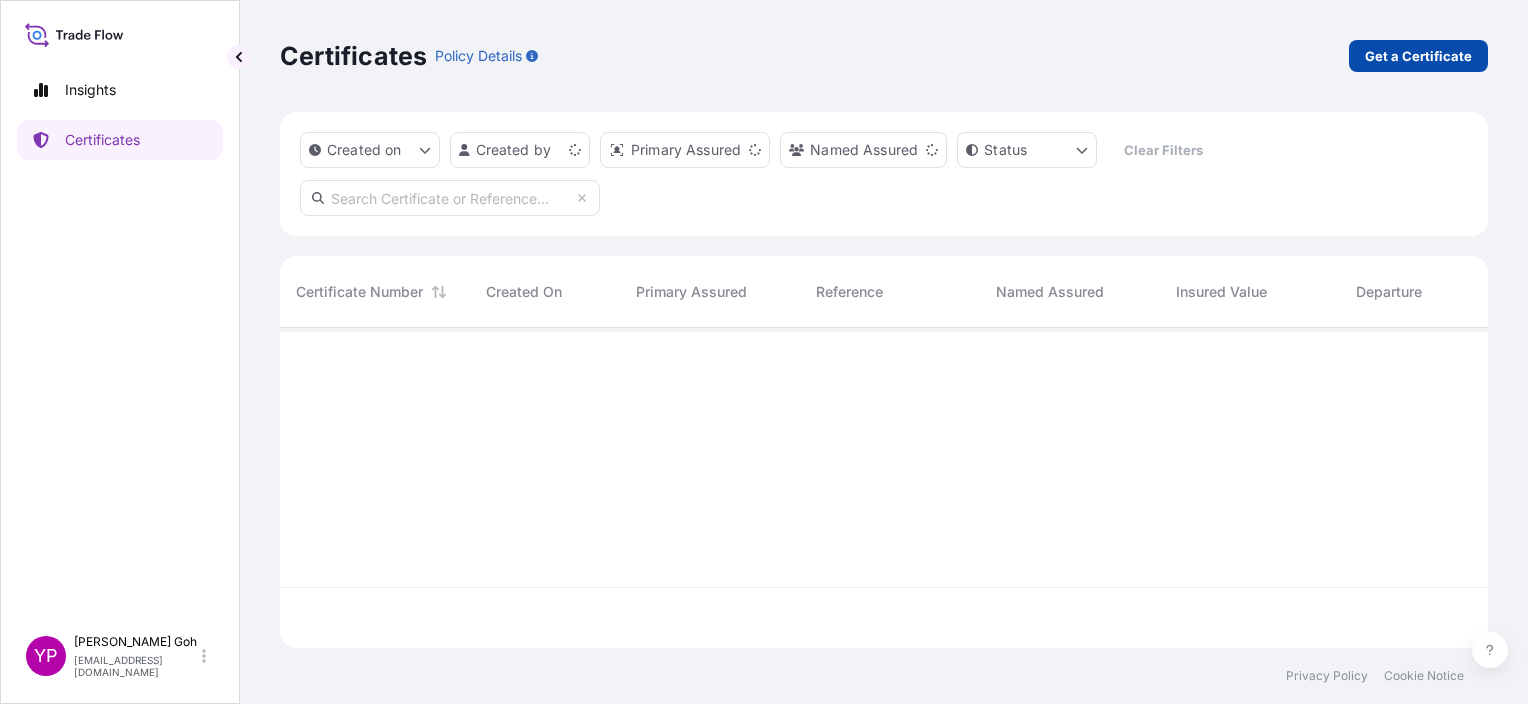 click on "Get a Certificate" at bounding box center (1418, 56) 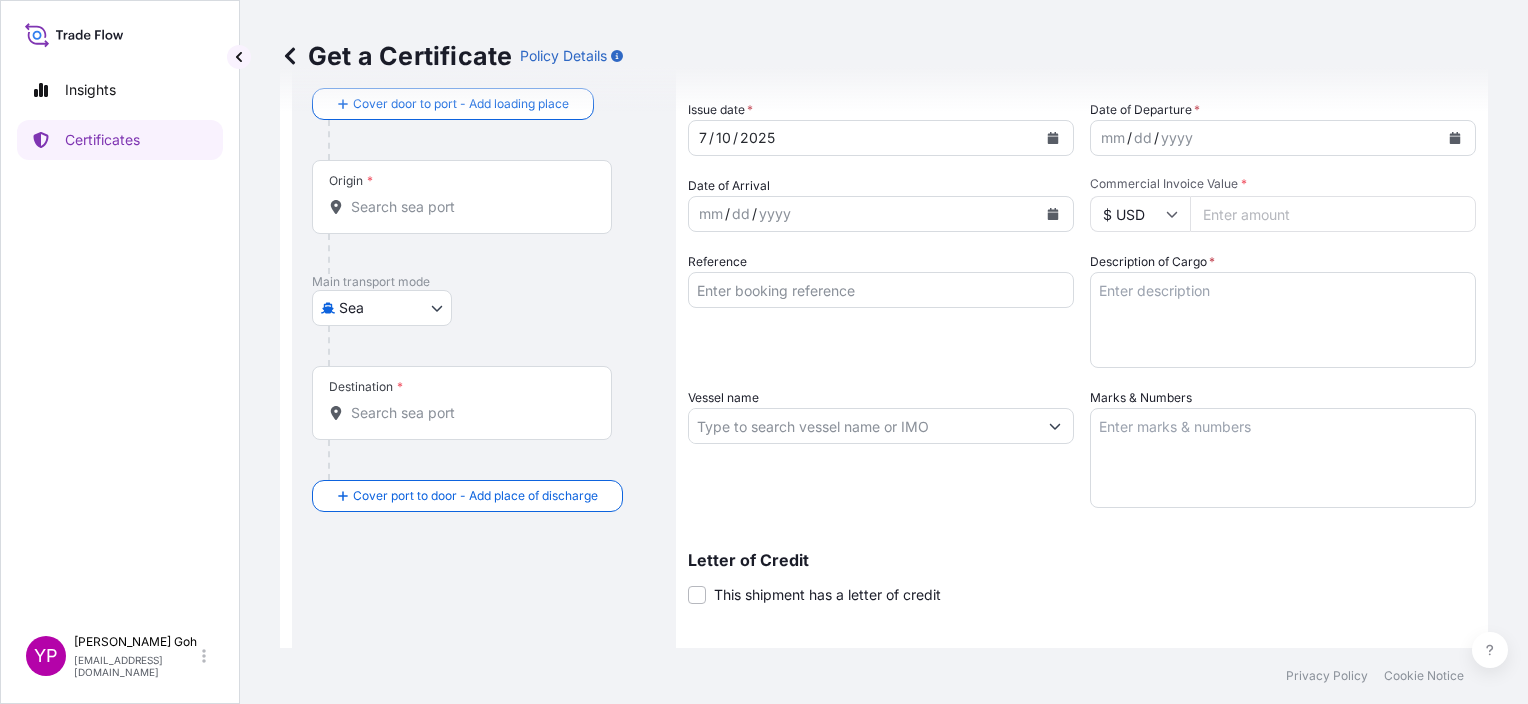 scroll, scrollTop: 0, scrollLeft: 0, axis: both 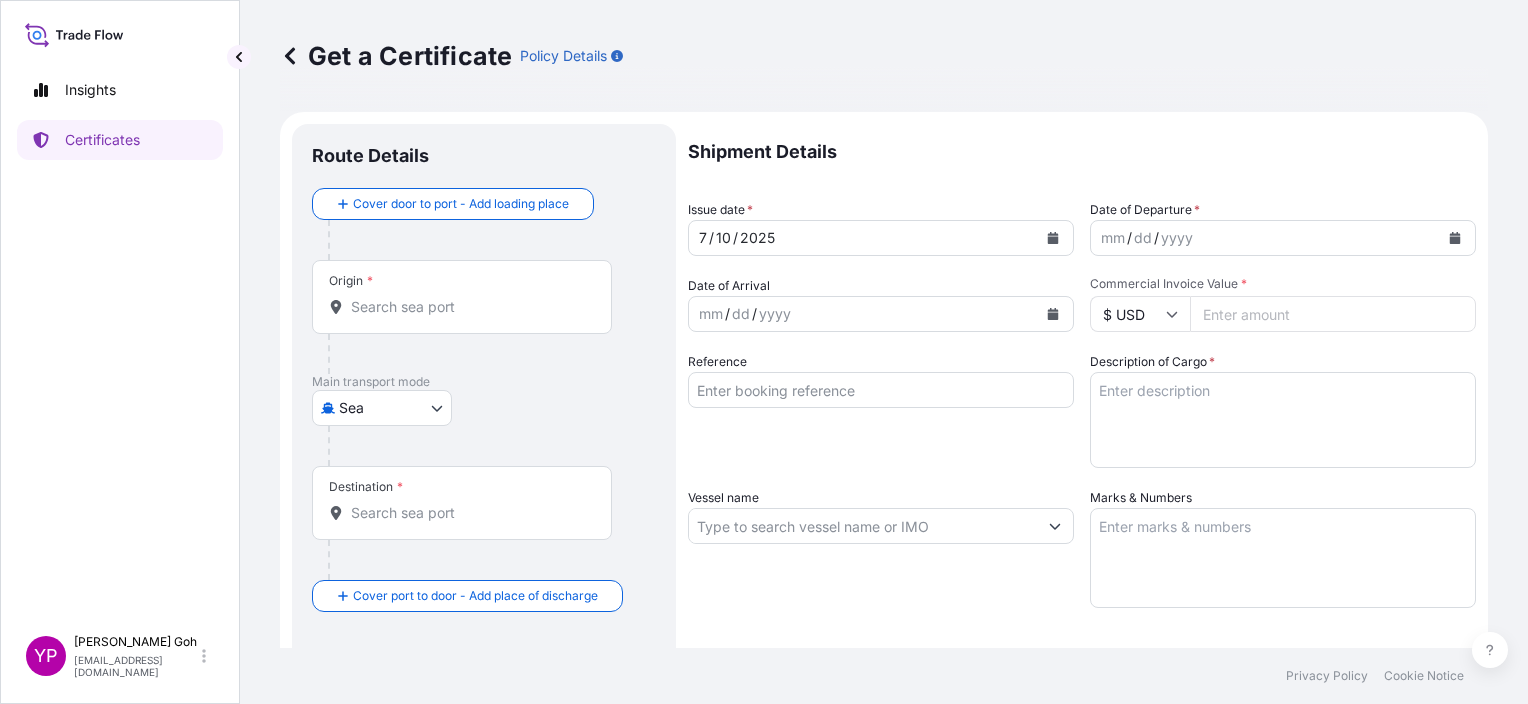 click on "Origin *" at bounding box center (469, 307) 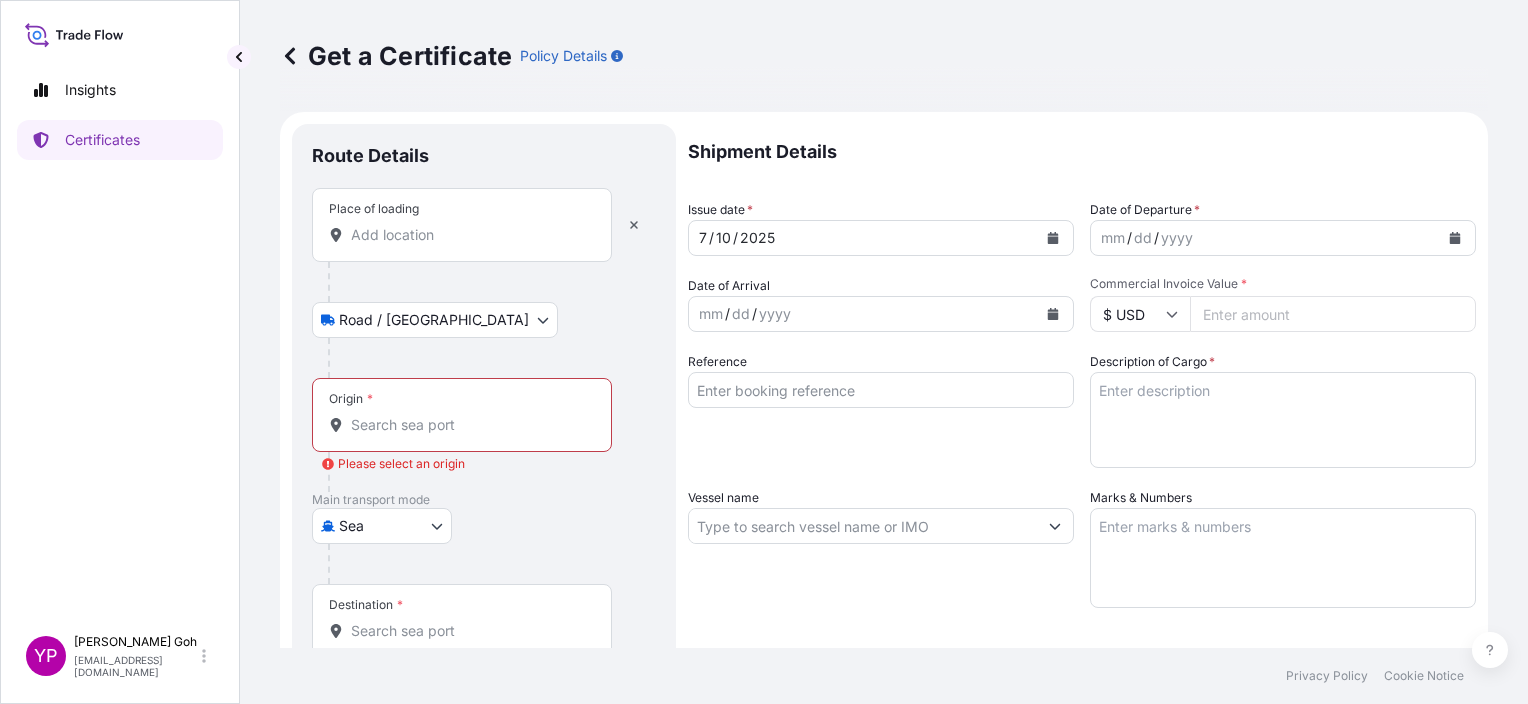 click on "Place of loading" at bounding box center [469, 235] 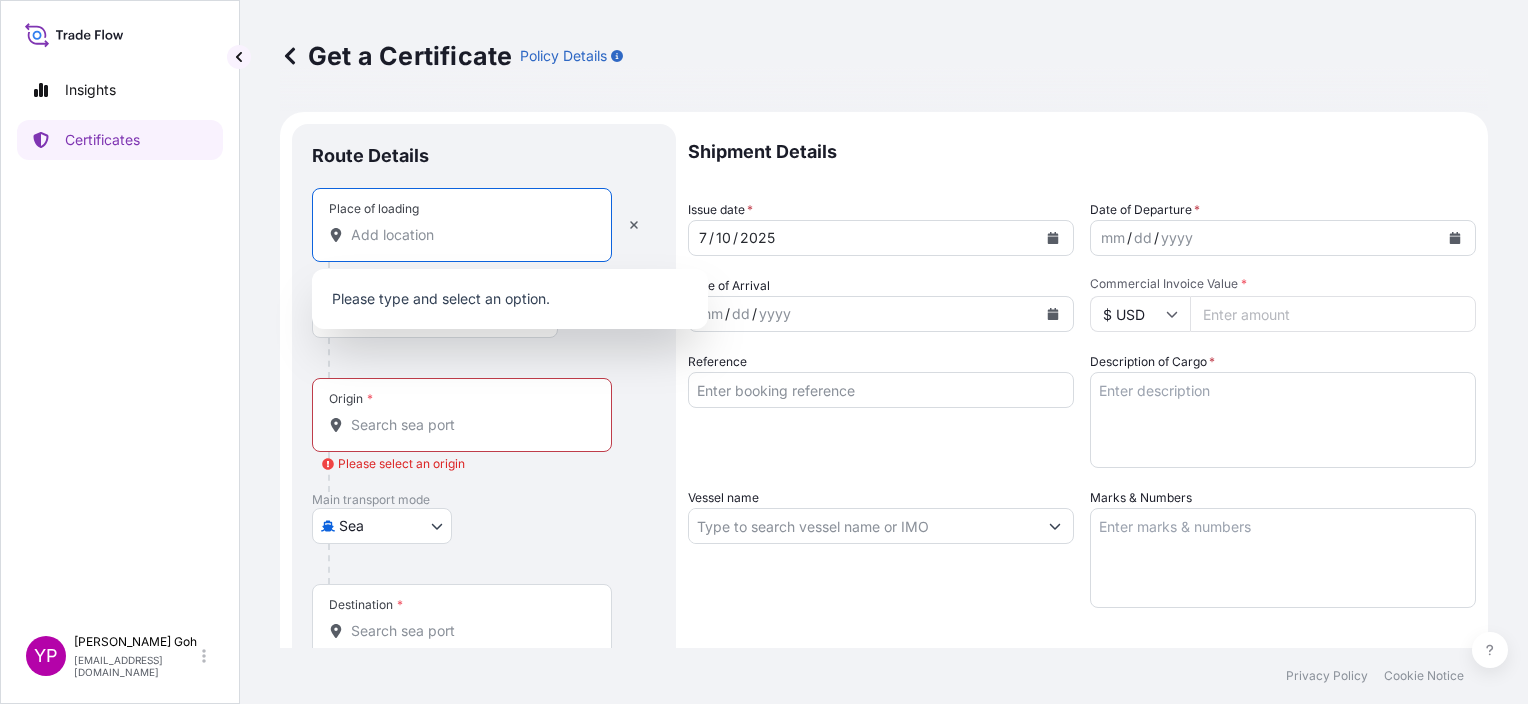 click on "Please type and select an option." at bounding box center (510, 299) 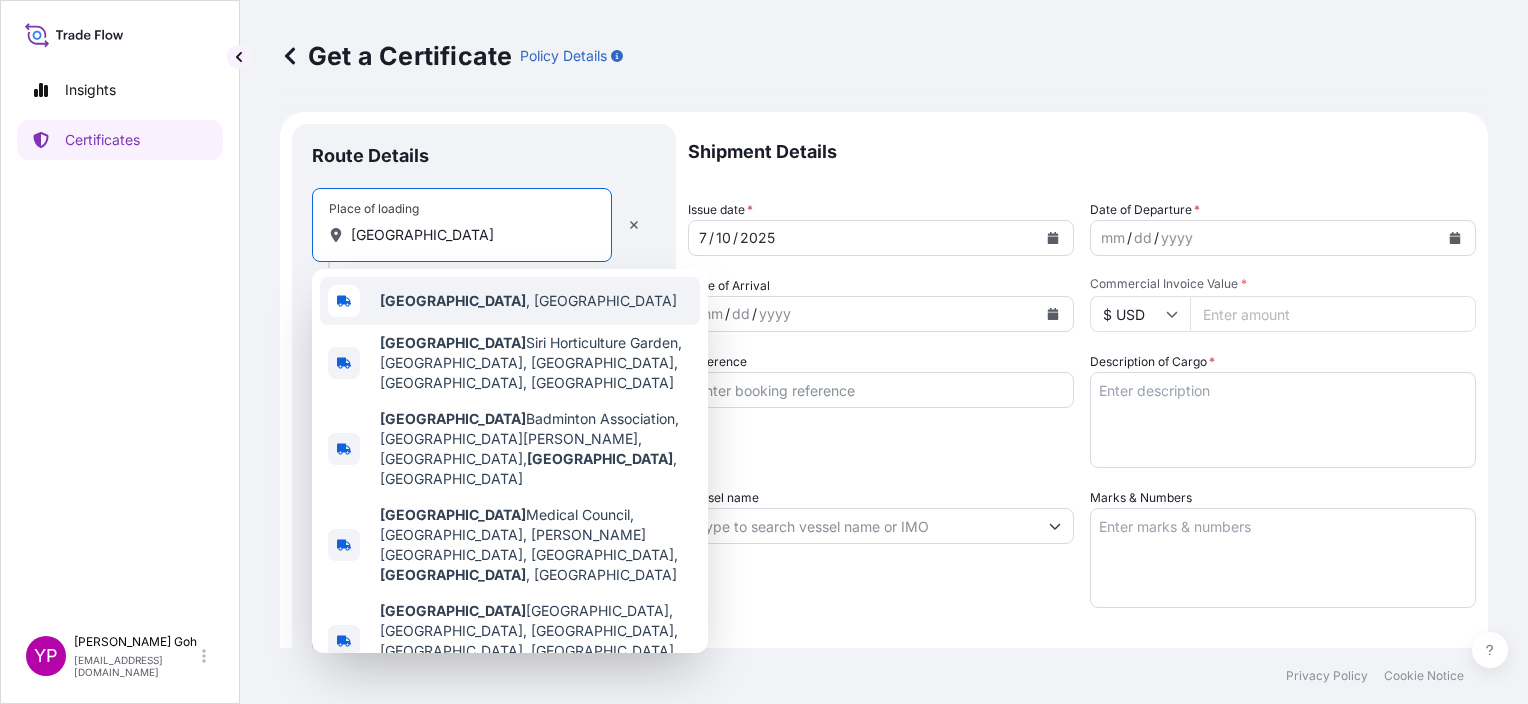 click on "[GEOGRAPHIC_DATA]" at bounding box center [453, 300] 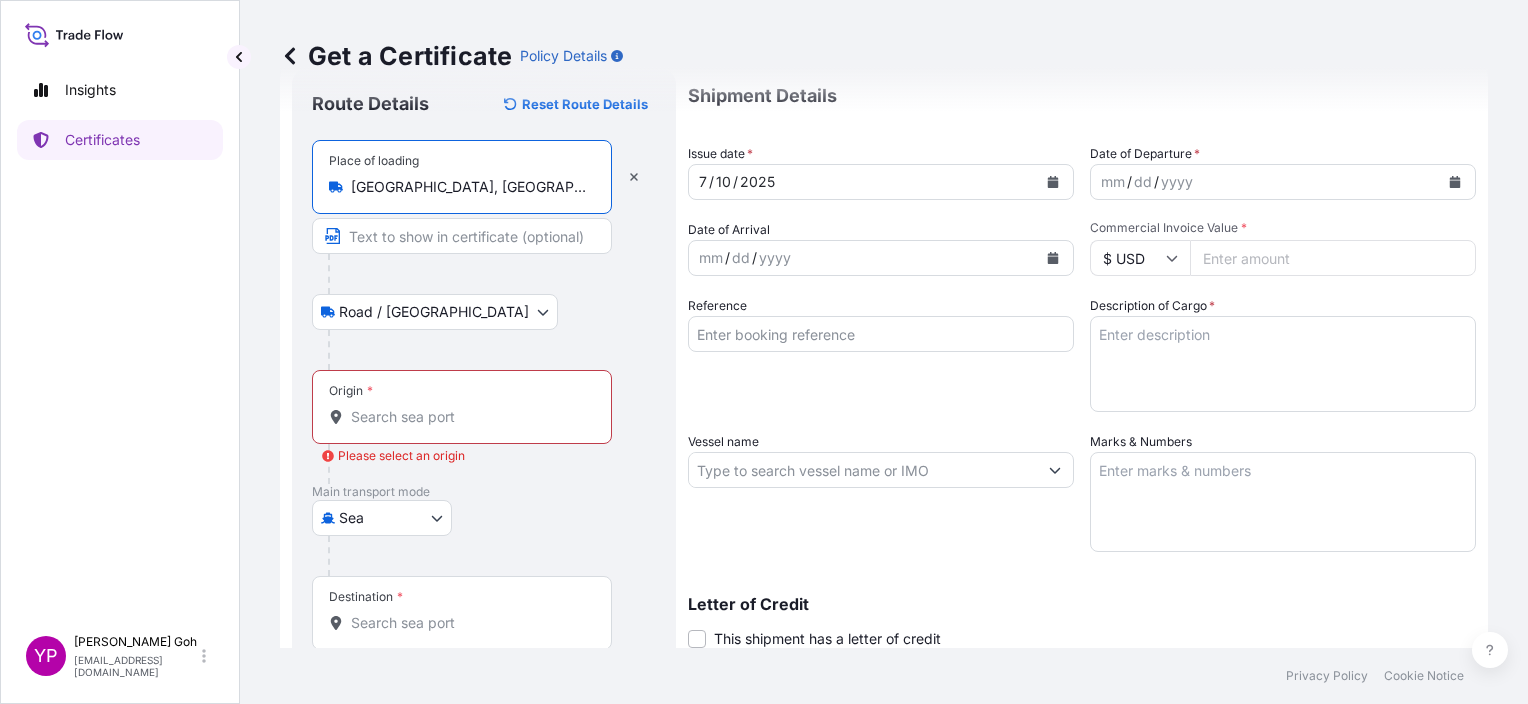 scroll, scrollTop: 100, scrollLeft: 0, axis: vertical 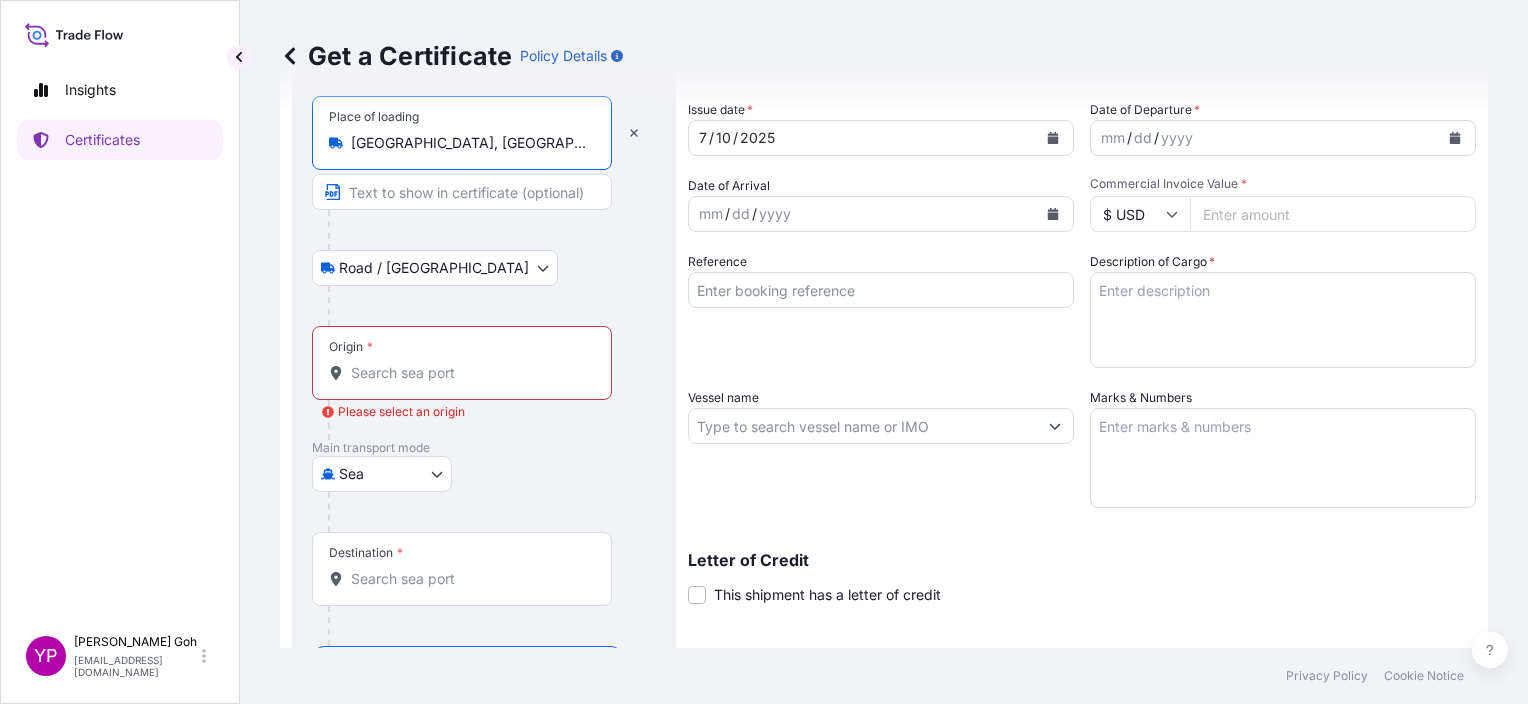 type on "[GEOGRAPHIC_DATA], [GEOGRAPHIC_DATA]" 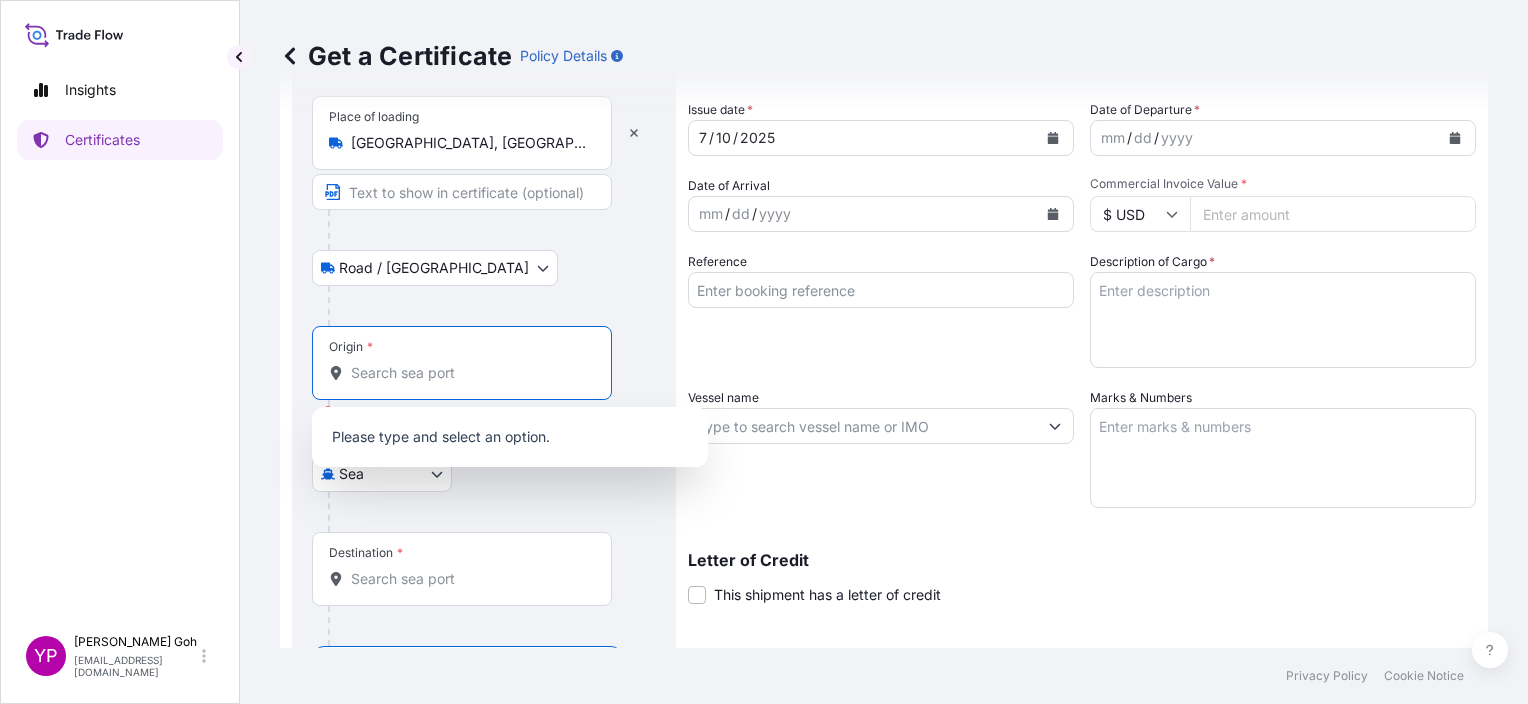 click on "Road / [GEOGRAPHIC_DATA] / Inland" at bounding box center [484, 268] 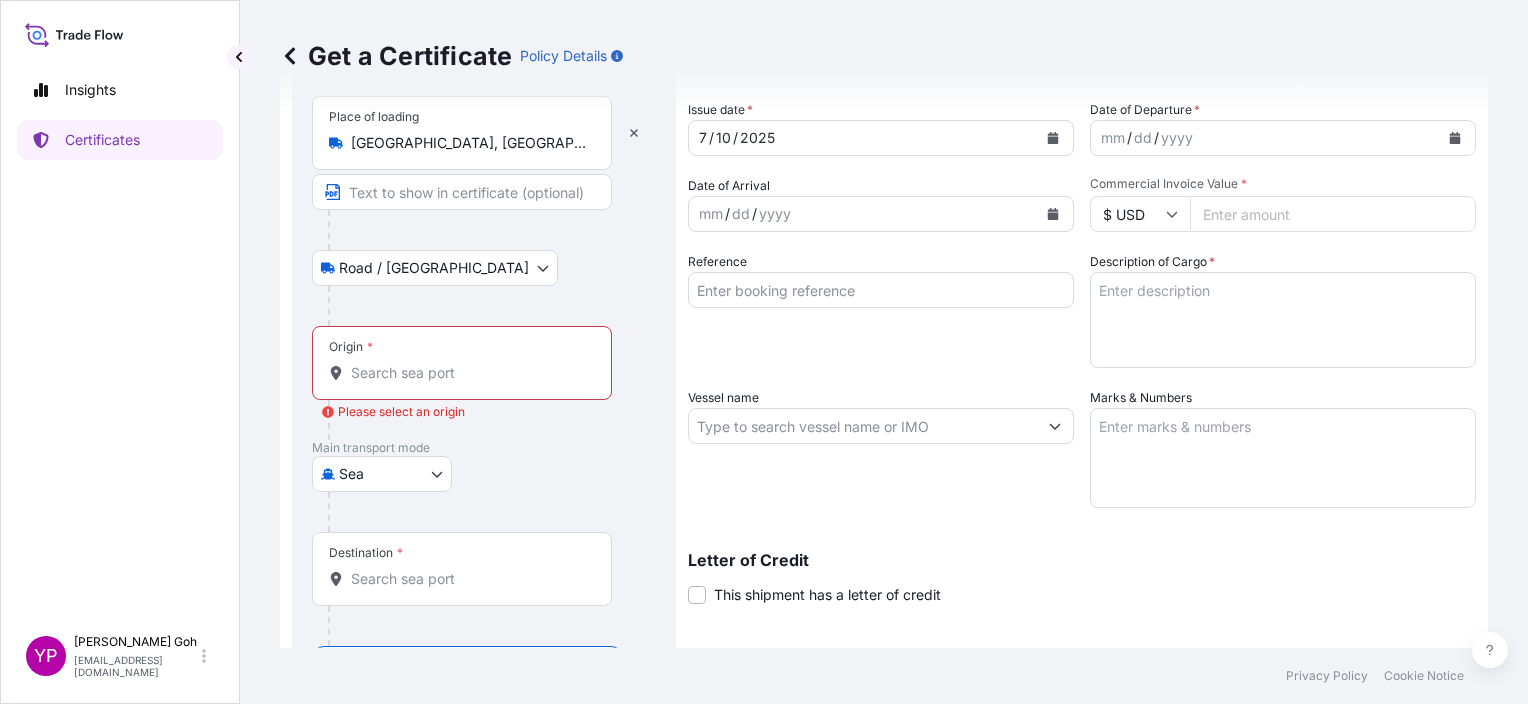 click on "Origin * Please select an origin" at bounding box center [469, 373] 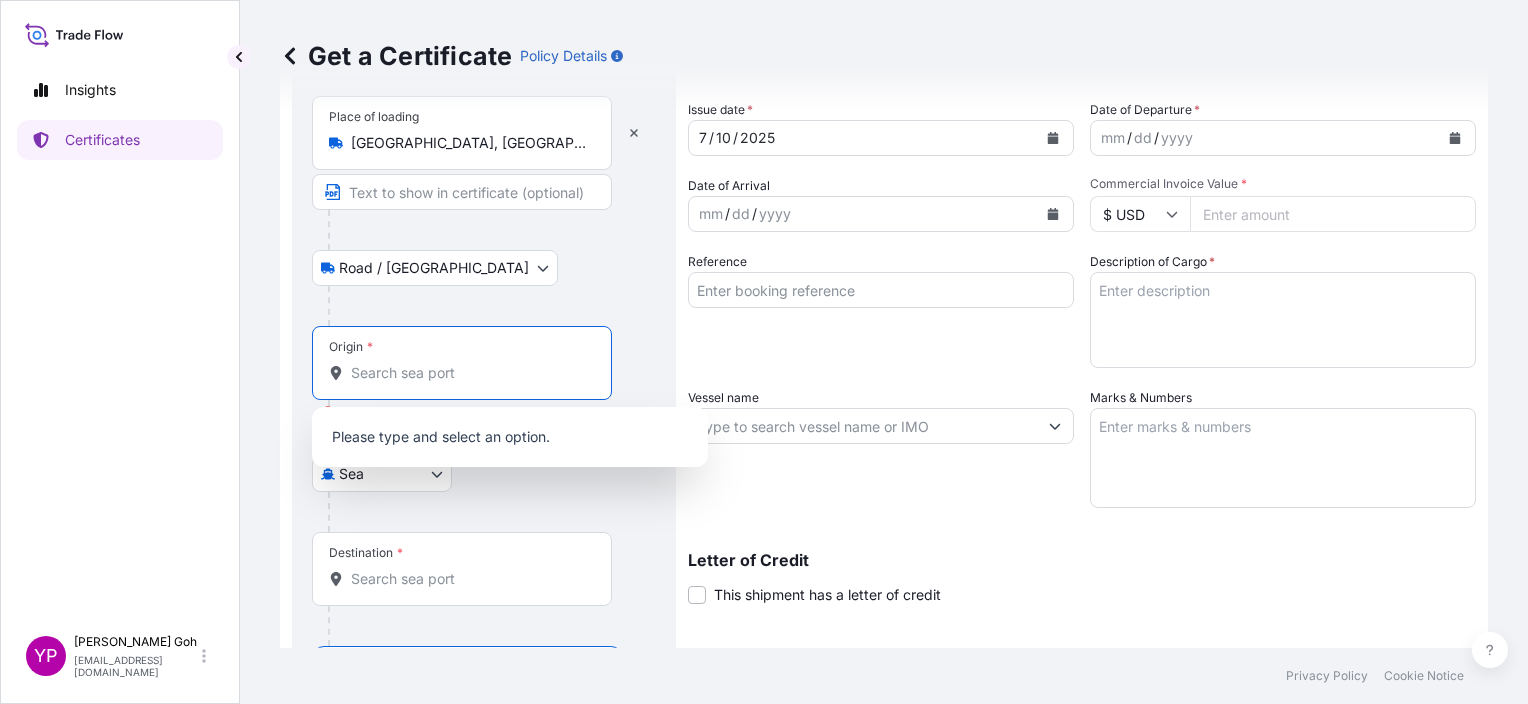 click on "Road / [GEOGRAPHIC_DATA] / Inland" at bounding box center (484, 268) 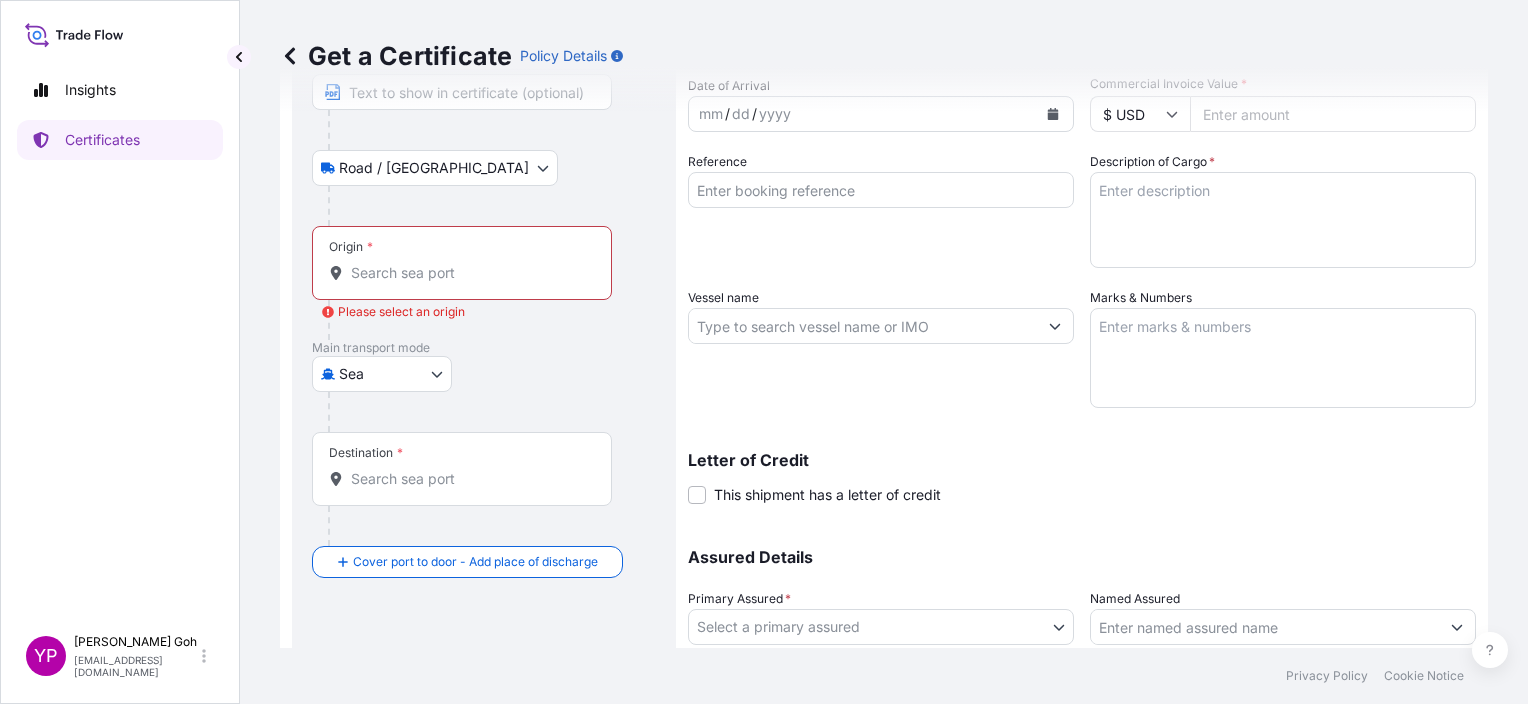 scroll, scrollTop: 100, scrollLeft: 0, axis: vertical 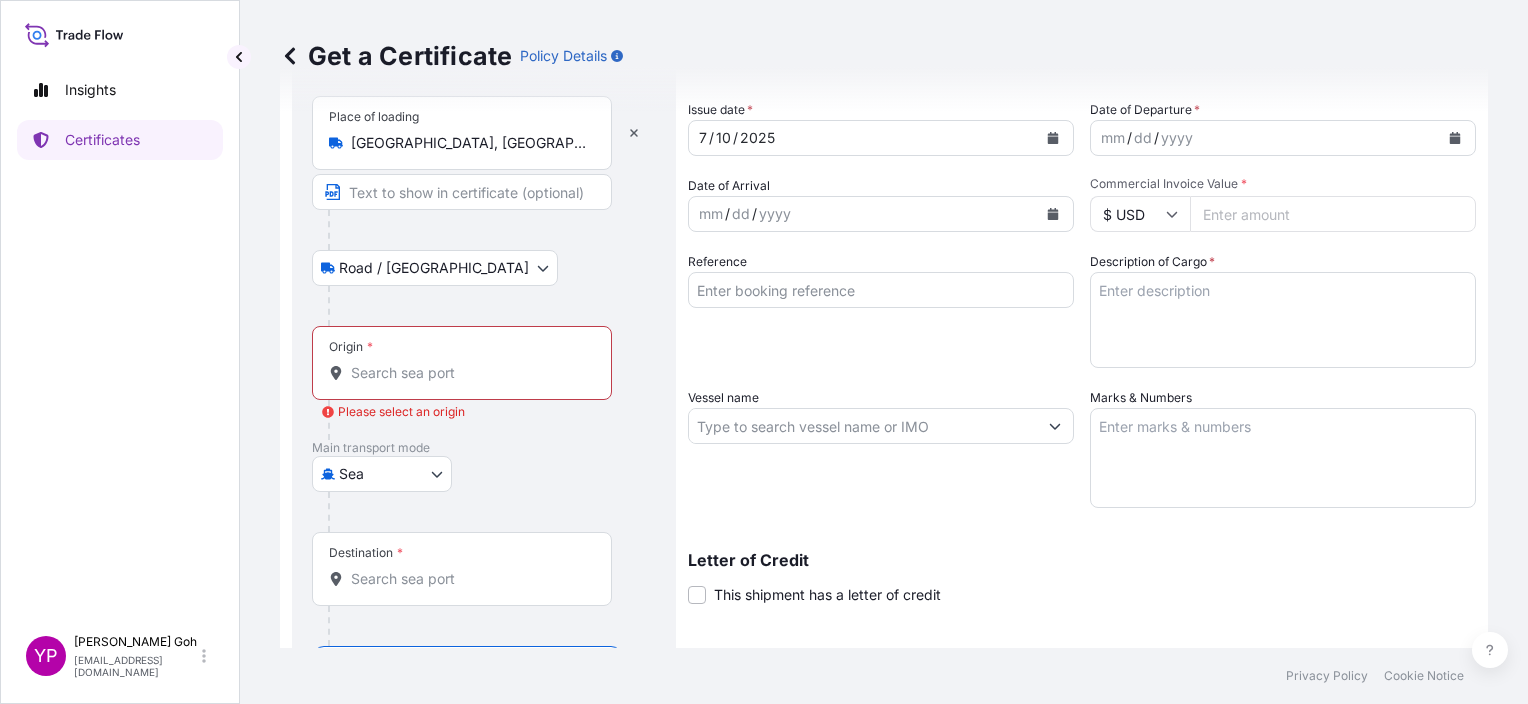 click on "Insights Certificates YP Yean Ping   Goh [EMAIL_ADDRESS][DOMAIN_NAME] Get a Certificate Policy Details Route Details Reset Route Details Place of loading [GEOGRAPHIC_DATA], [GEOGRAPHIC_DATA] Road / [GEOGRAPHIC_DATA] / Inland Origin * Please select an origin Main transport mode Sea Air Road Sea Destination * Cover port to door - Add place of discharge Road / Inland Road / Inland Place of Discharge Shipment Details Issue date * [DATE] Date of Departure * mm / dd / yyyy Date of Arrival mm / dd / yyyy Commodity Per Policy Packing Category Commercial Invoice Value    * $ USD Reference Description of Cargo * Vessel name Marks & Numbers Letter of Credit This shipment has a letter of credit Letter of credit * Letter of credit may not exceed 12000 characters Assured Details Primary Assured * Select a primary assured Crown Holdings, Inc. Named Assured Named Assured Address Create Certificate Privacy Policy Cookie Notice
0 Selected Date: [DATE]" at bounding box center [764, 352] 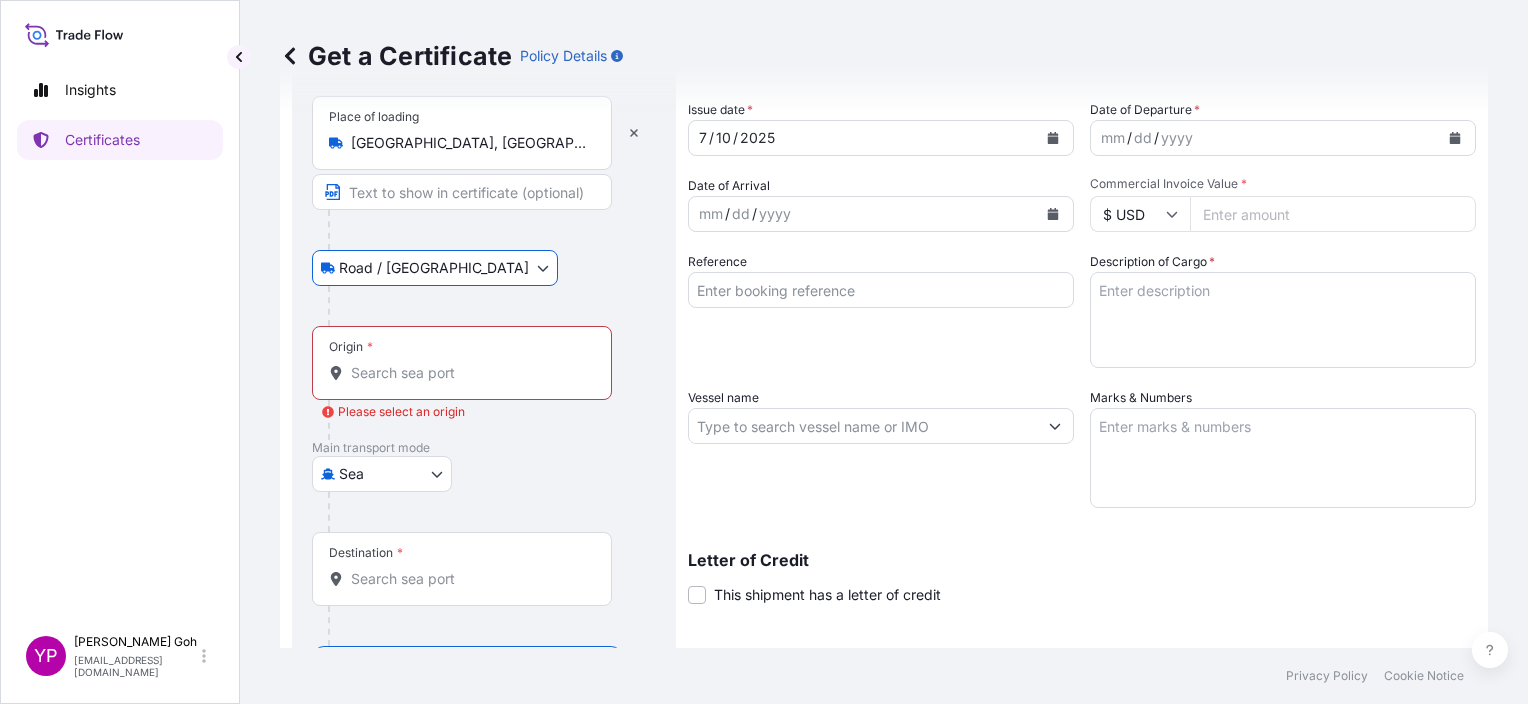 click on "Origin * Please select an origin" at bounding box center [469, 373] 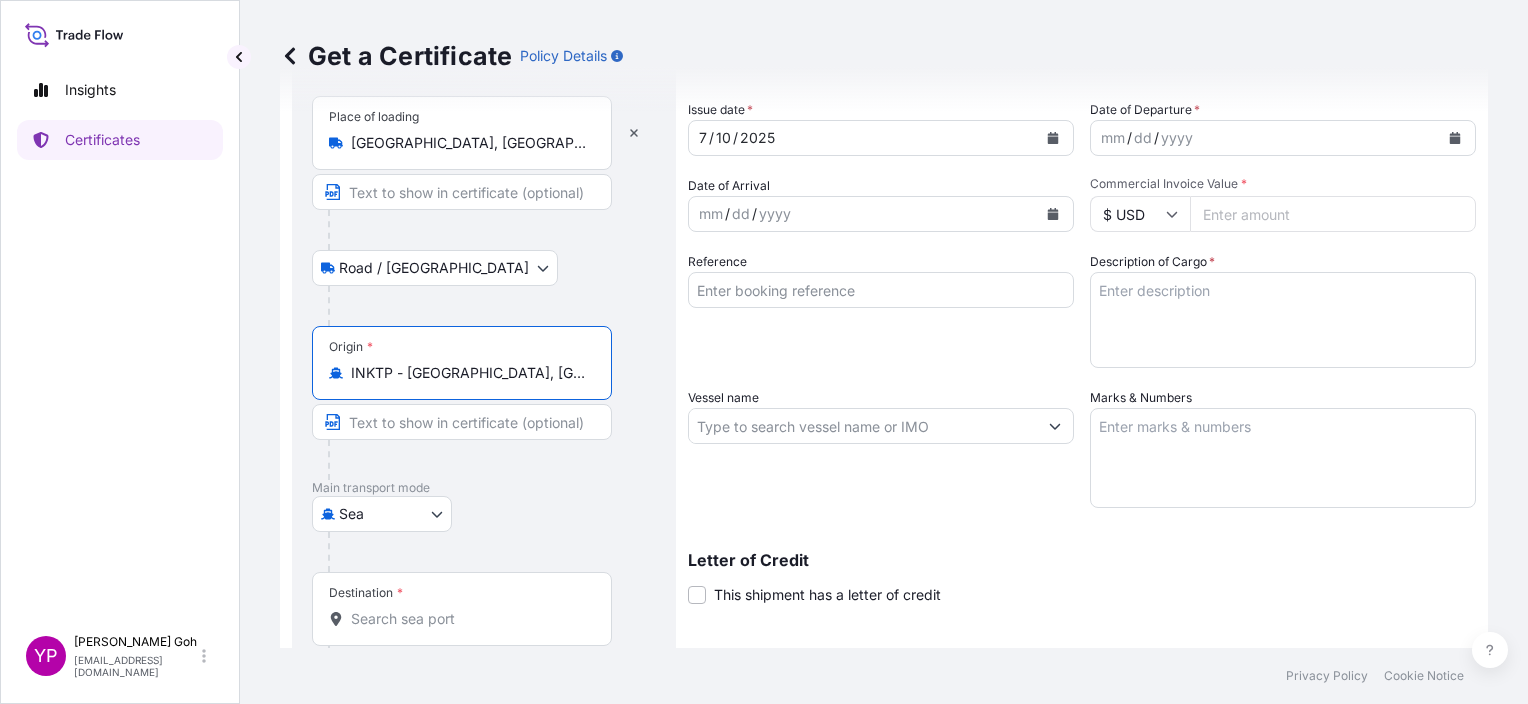 type on "INKTP - [GEOGRAPHIC_DATA], [GEOGRAPHIC_DATA]" 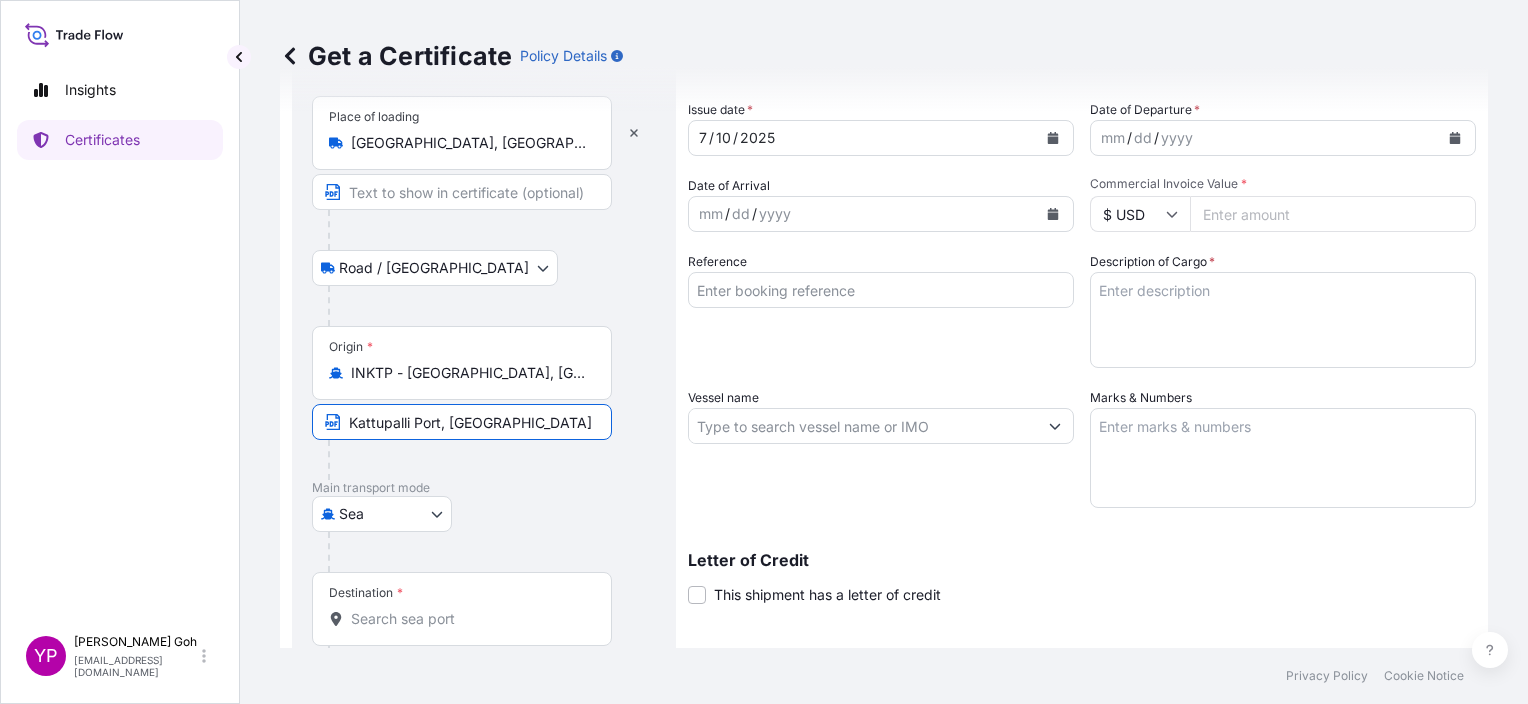 type on "Kattupalli Port, [GEOGRAPHIC_DATA]" 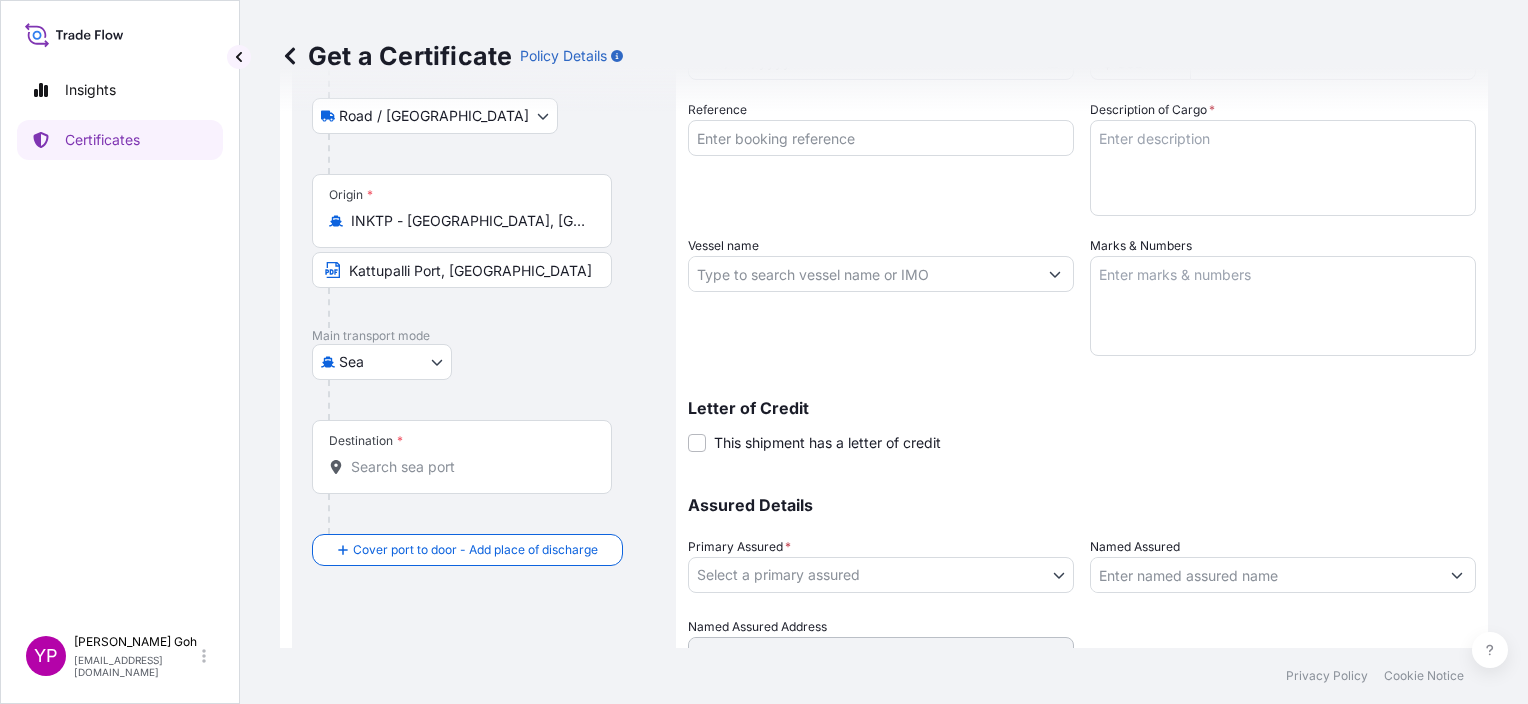 scroll, scrollTop: 300, scrollLeft: 0, axis: vertical 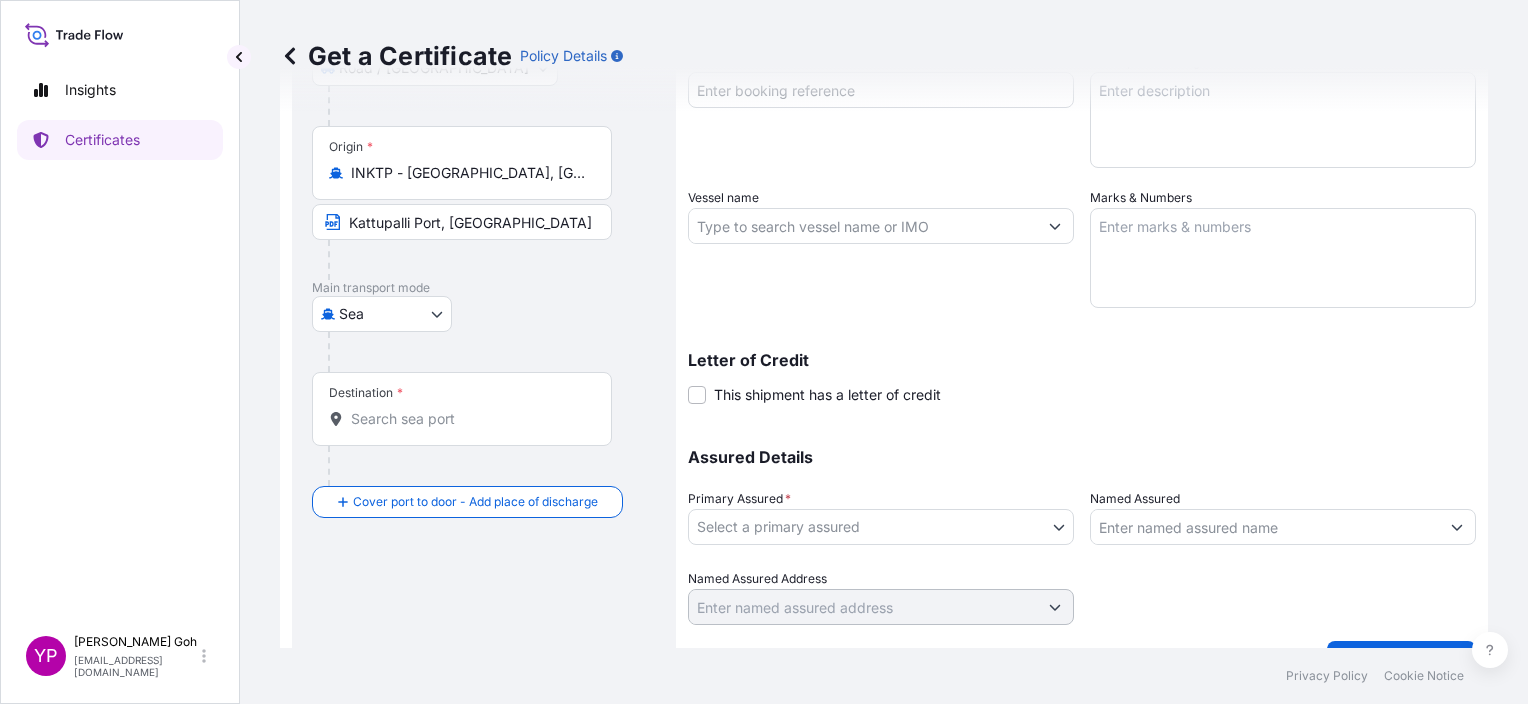click on "Destination *" at bounding box center [469, 419] 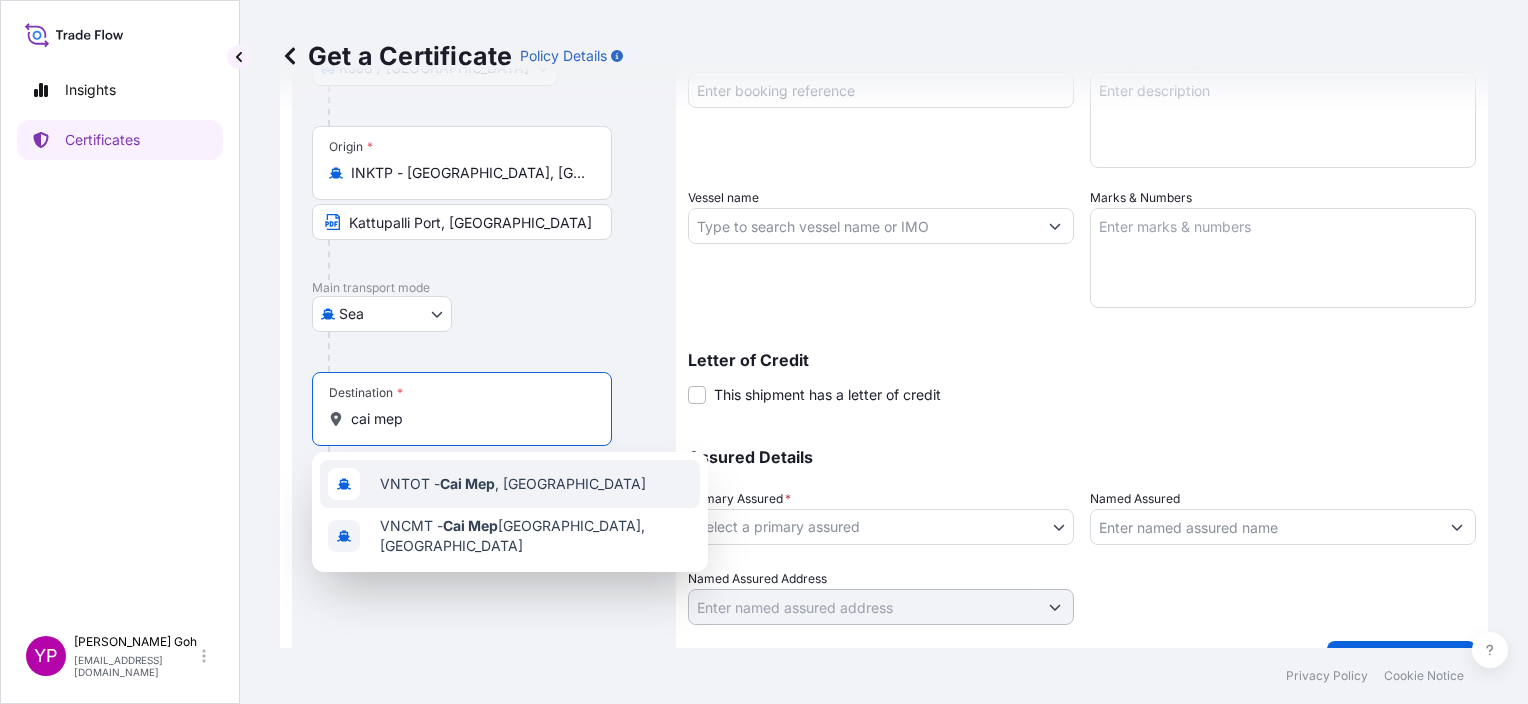 click on "VNTOT -  Cai Mep , [GEOGRAPHIC_DATA]" at bounding box center (513, 484) 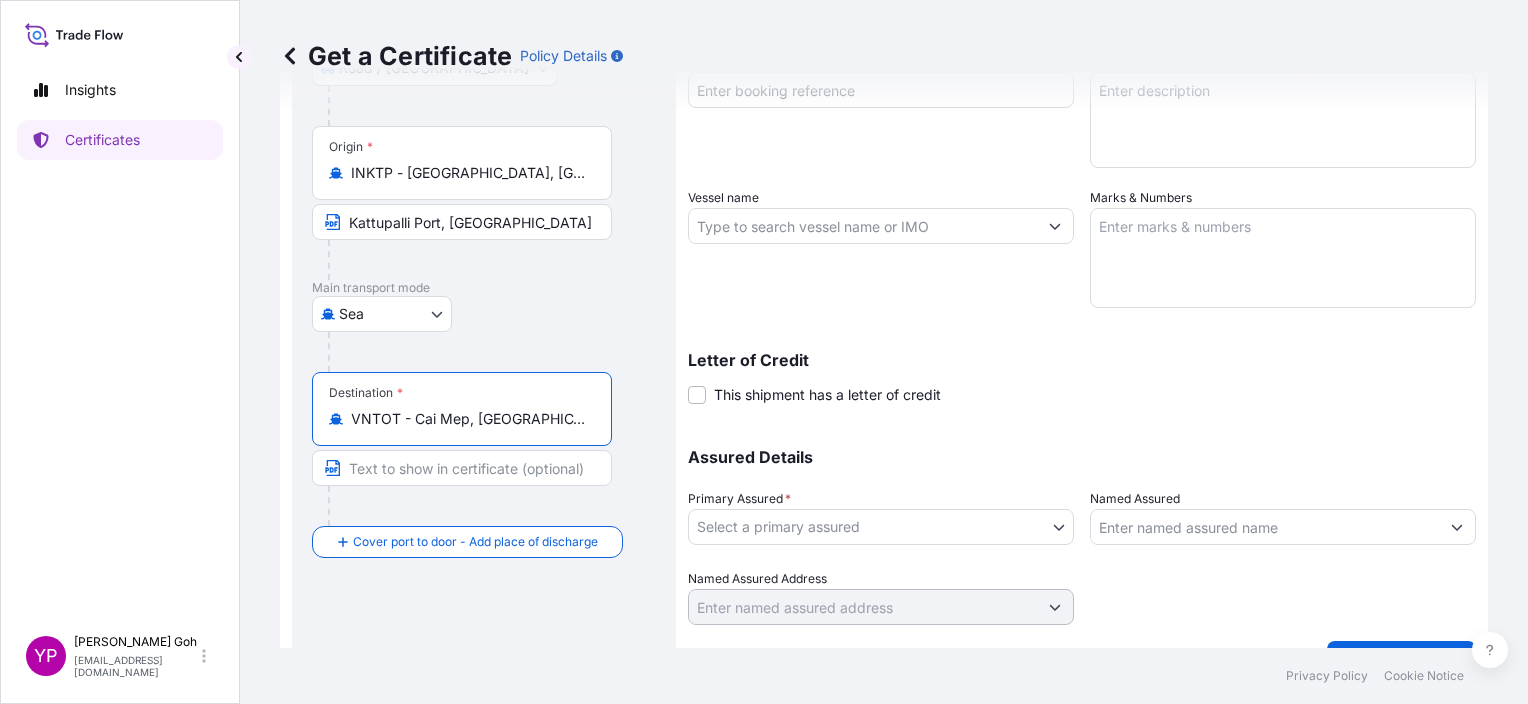 type on "VNTOT - Cai Mep, [GEOGRAPHIC_DATA]" 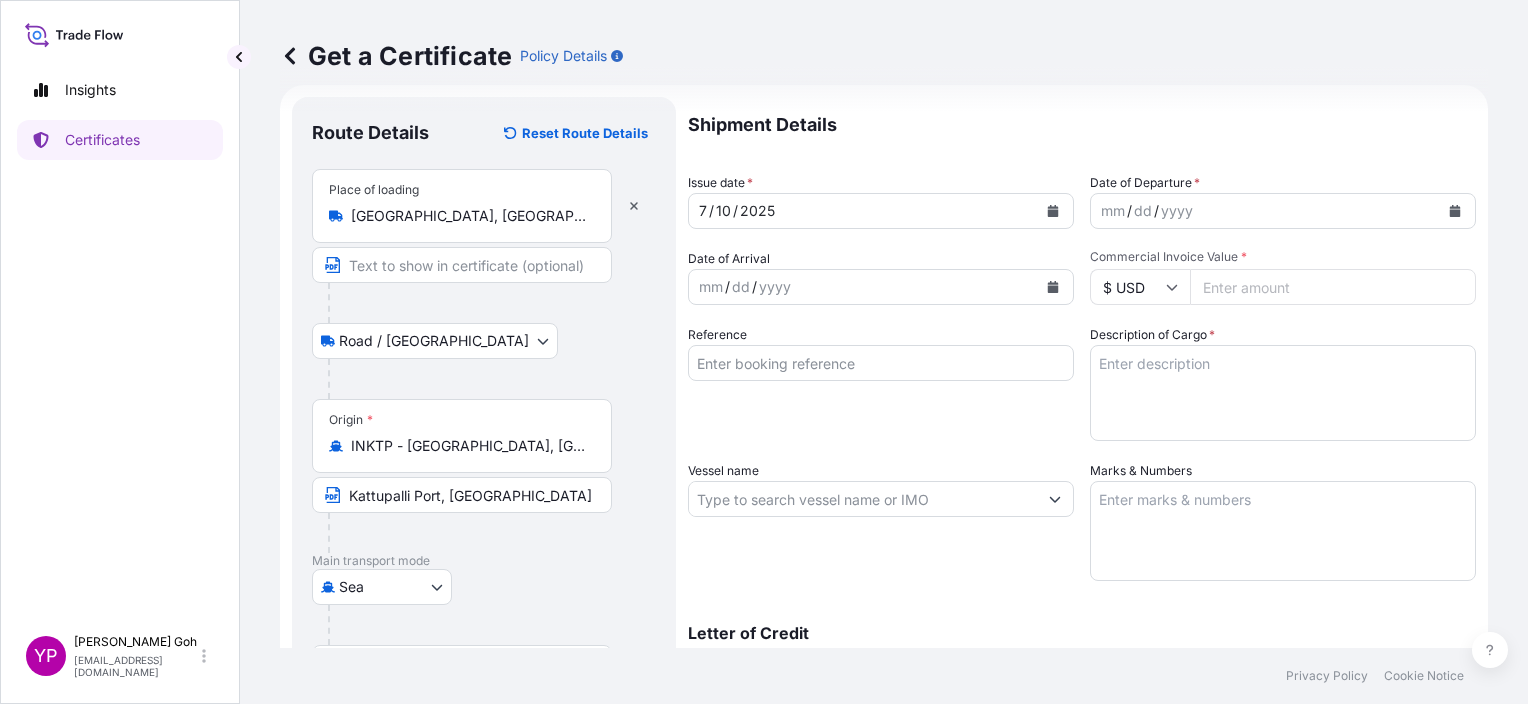 scroll, scrollTop: 0, scrollLeft: 0, axis: both 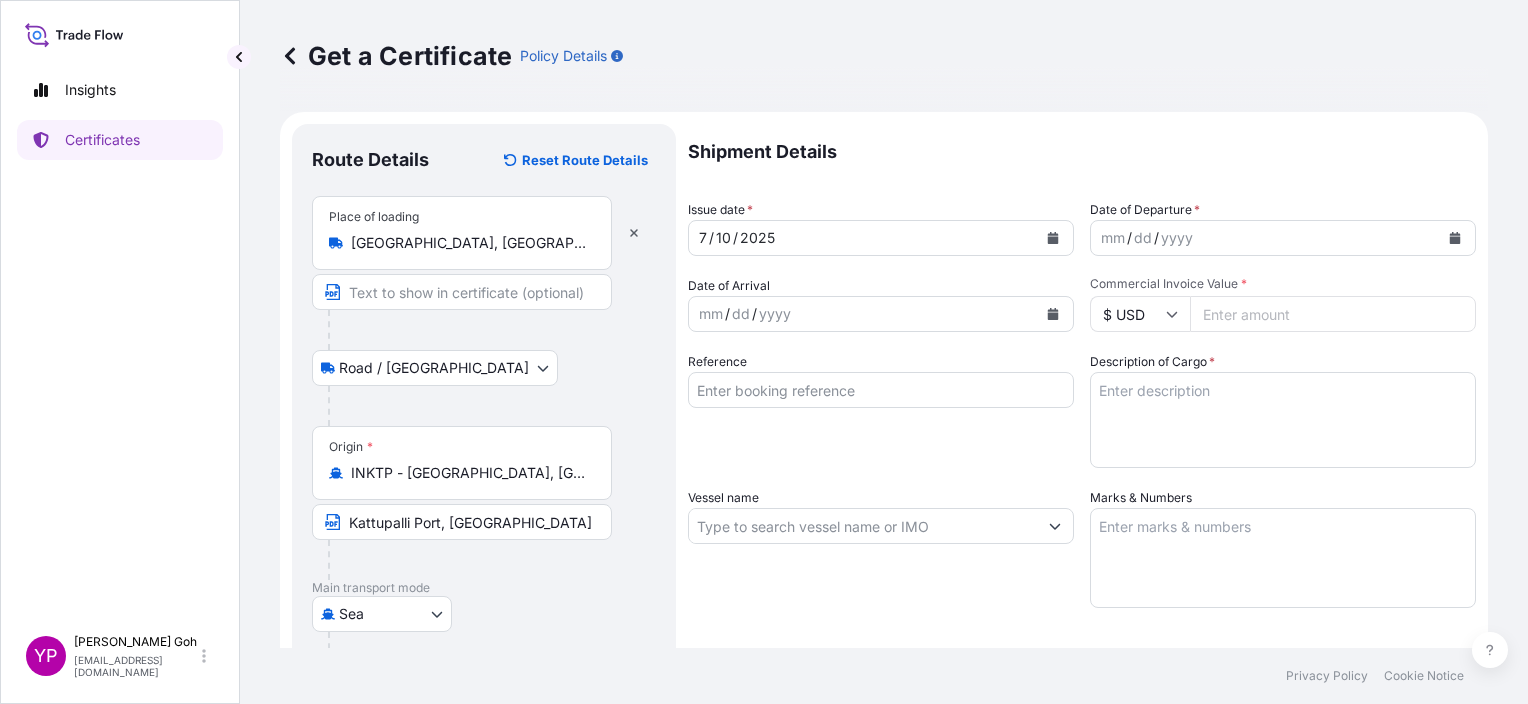 type on "[PERSON_NAME], [GEOGRAPHIC_DATA]" 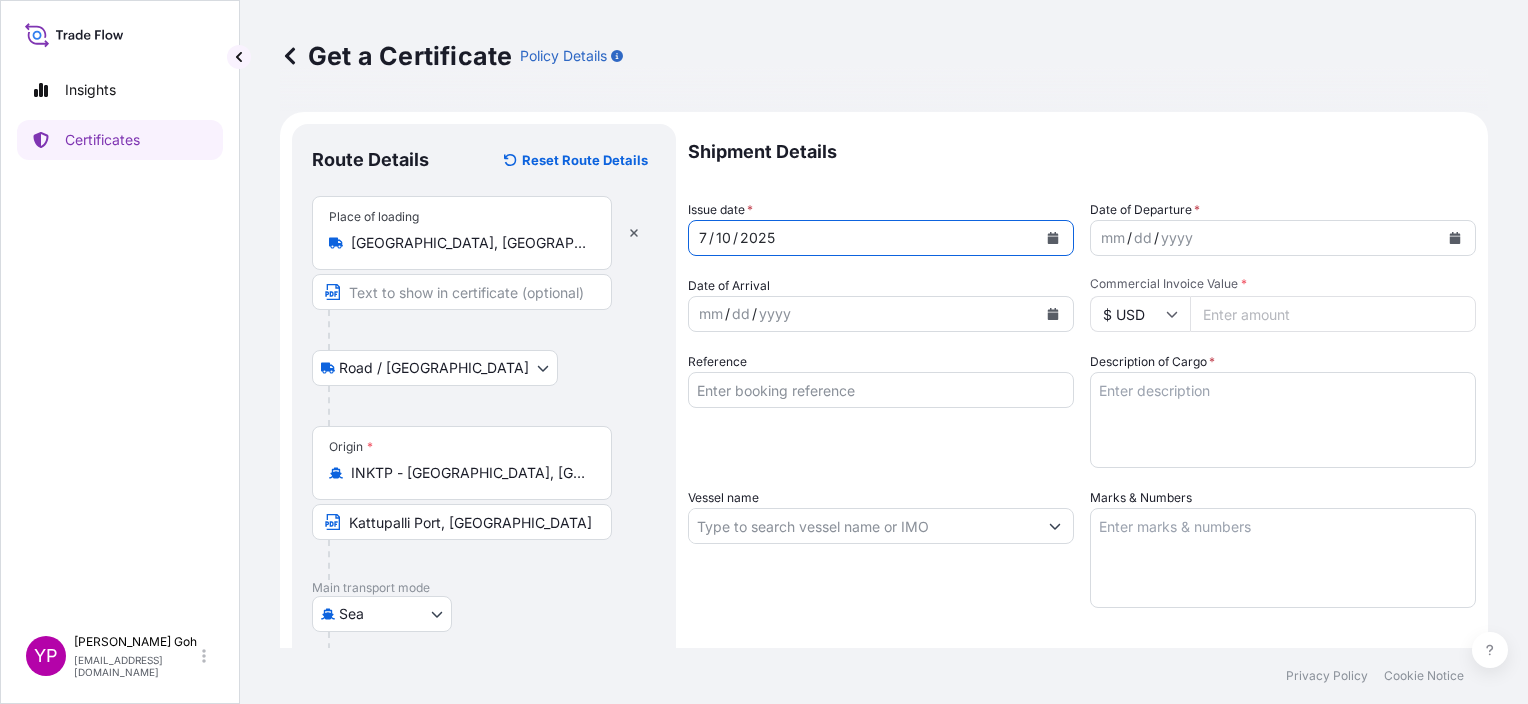 click on "[DATE]" at bounding box center [863, 238] 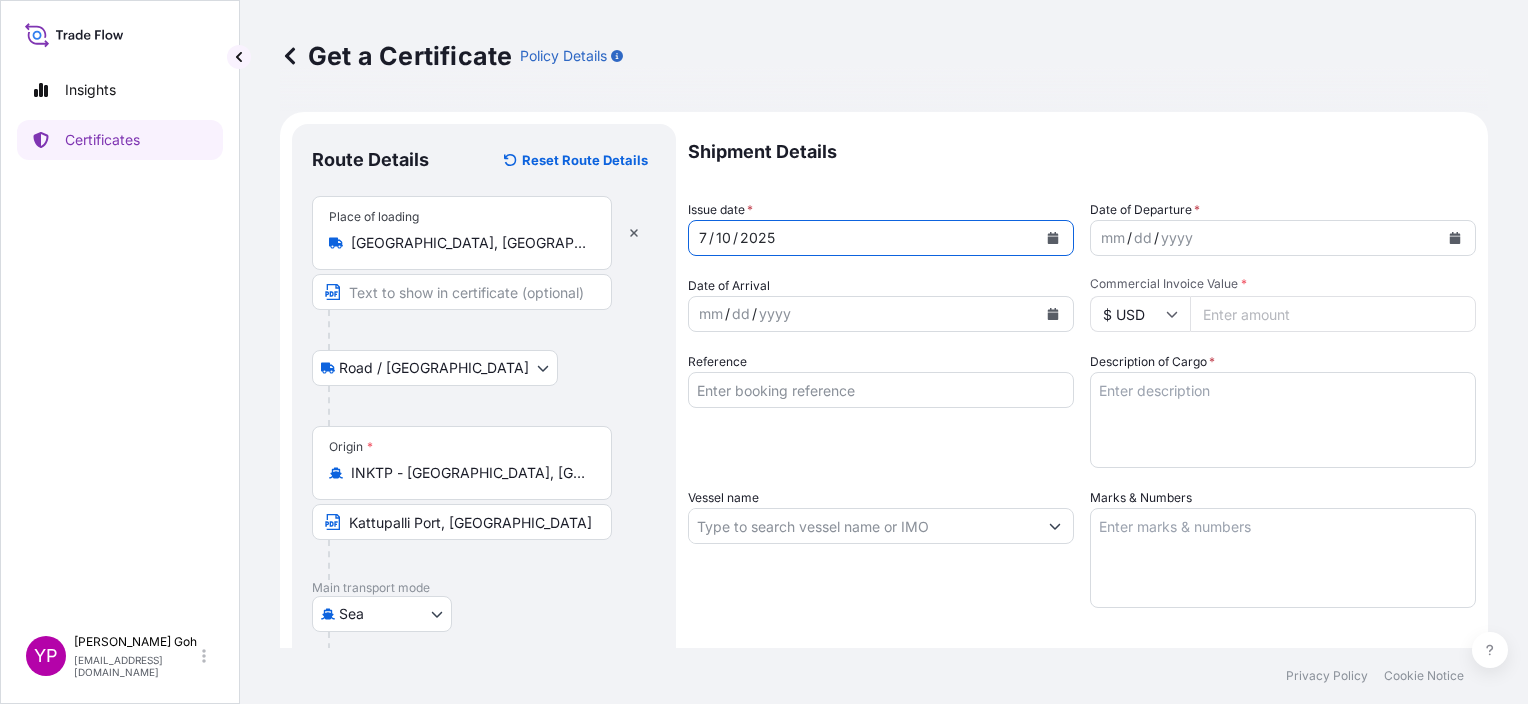 click on "mm" at bounding box center [1113, 238] 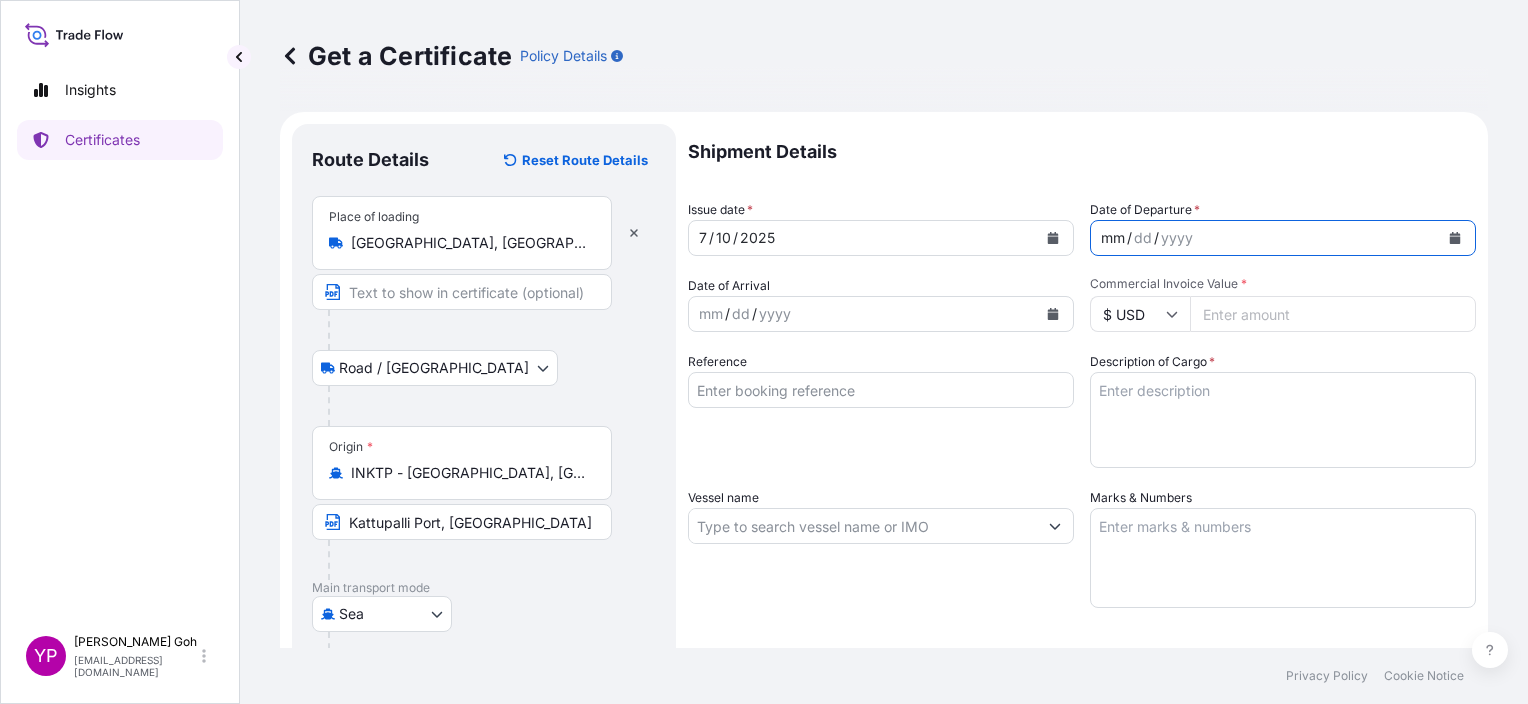 click 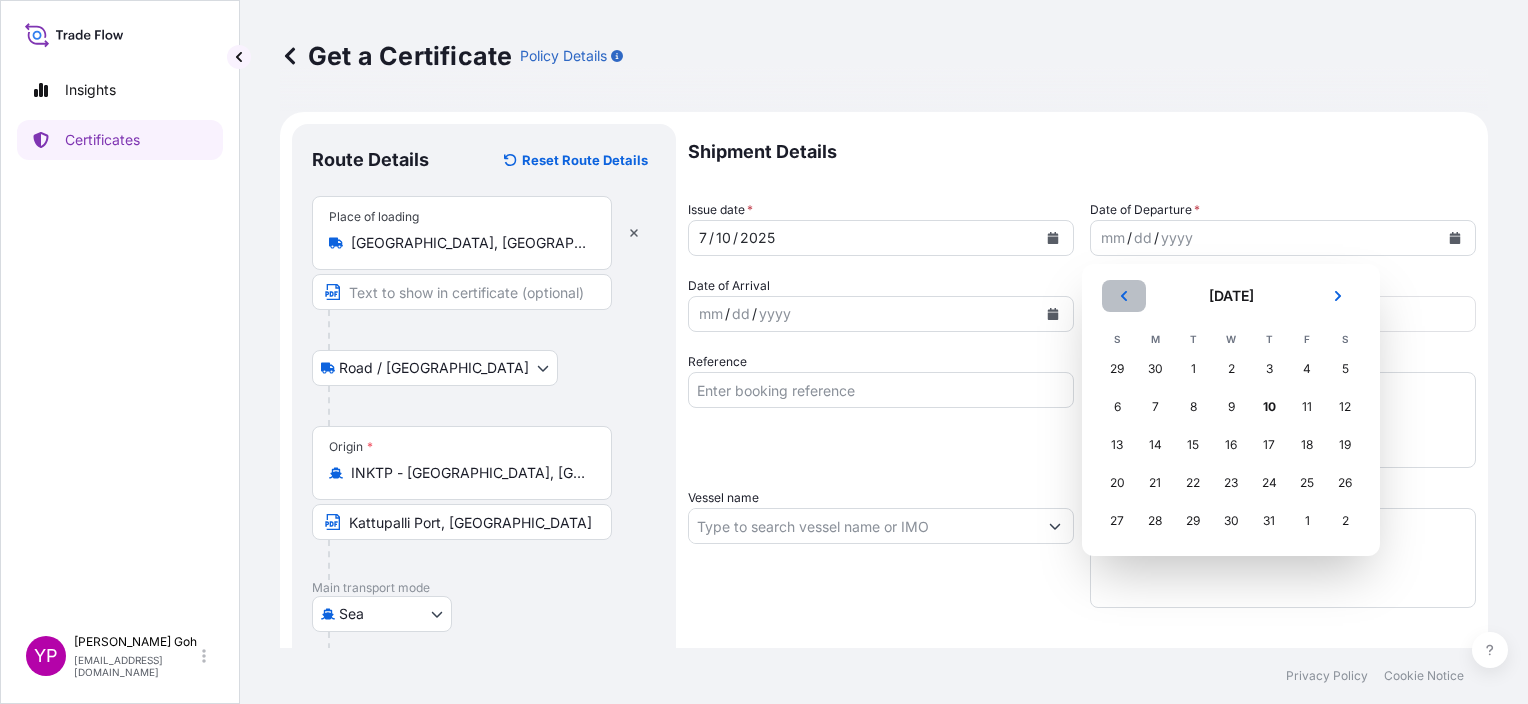 click 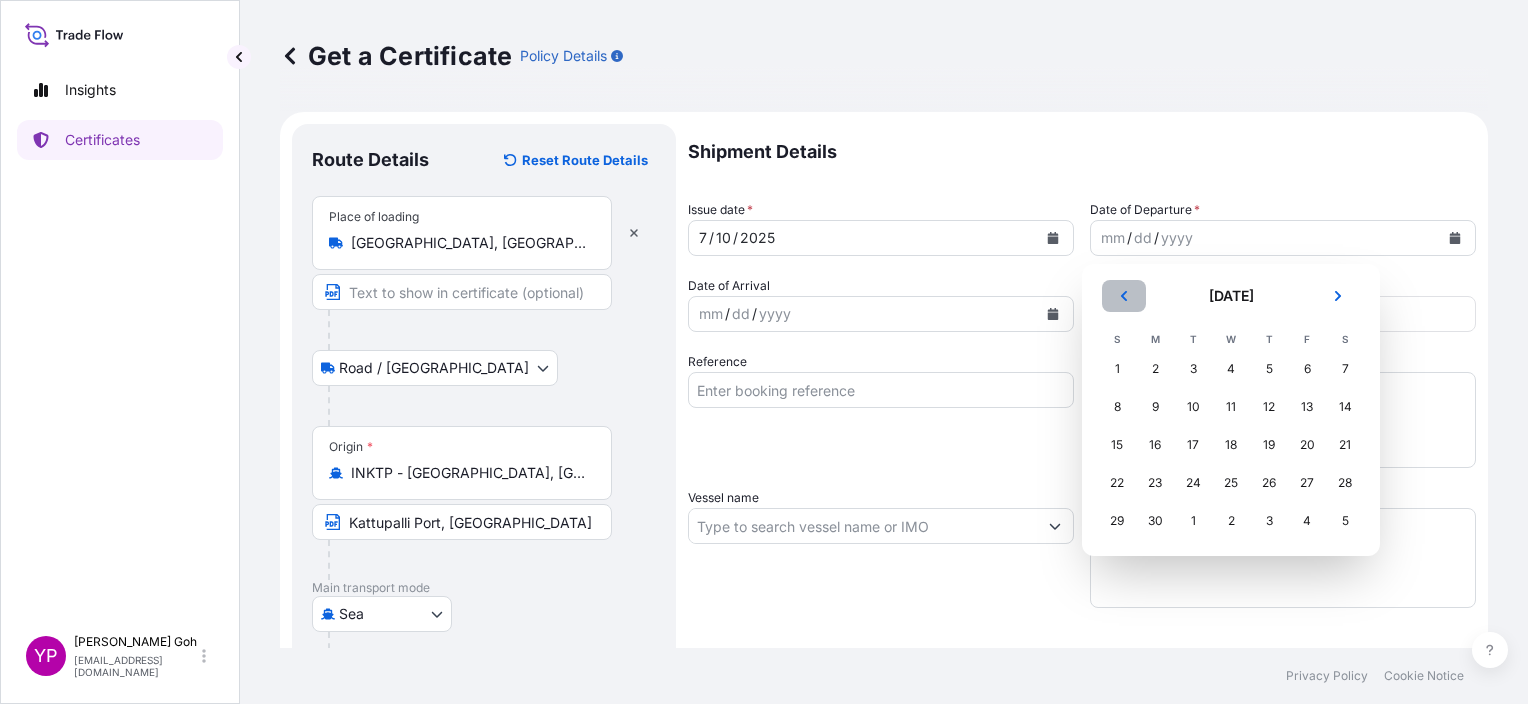 click 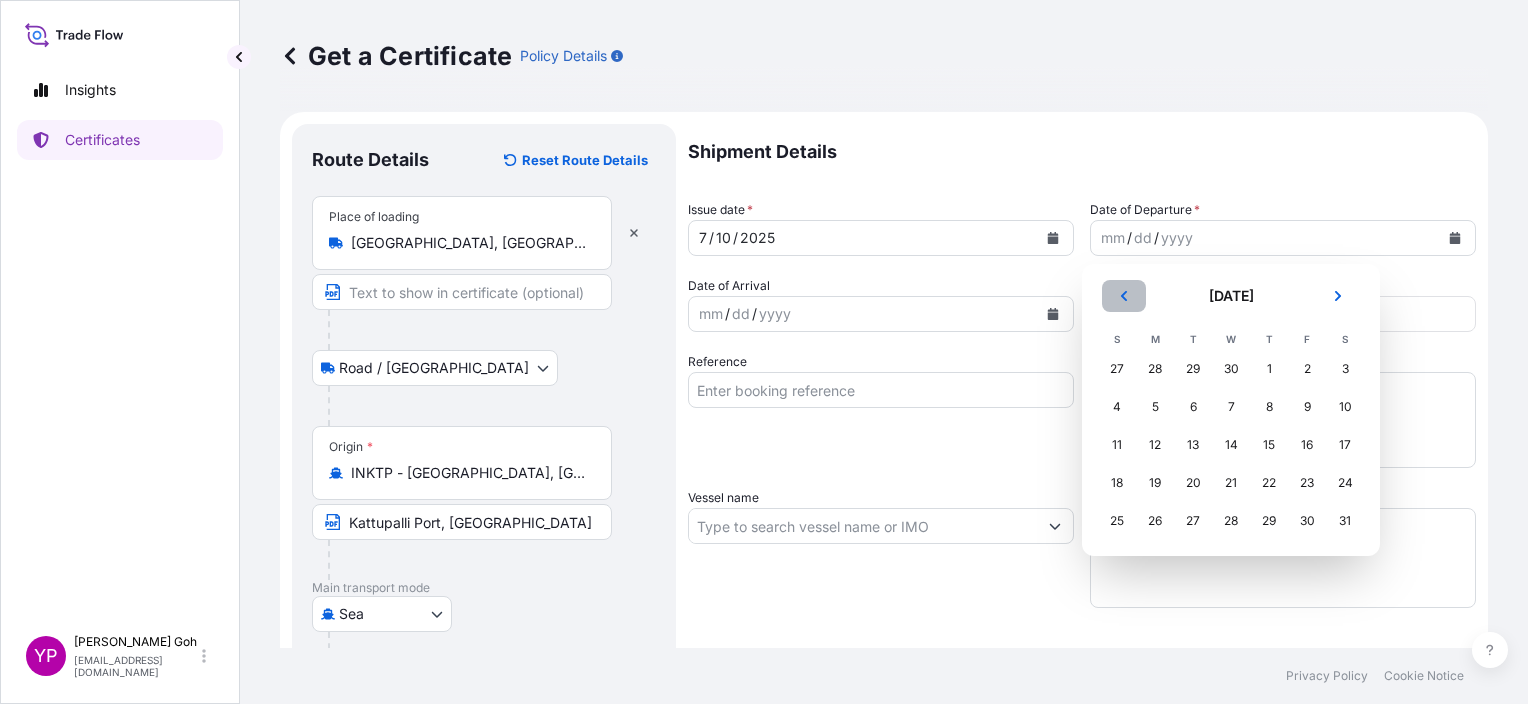 click 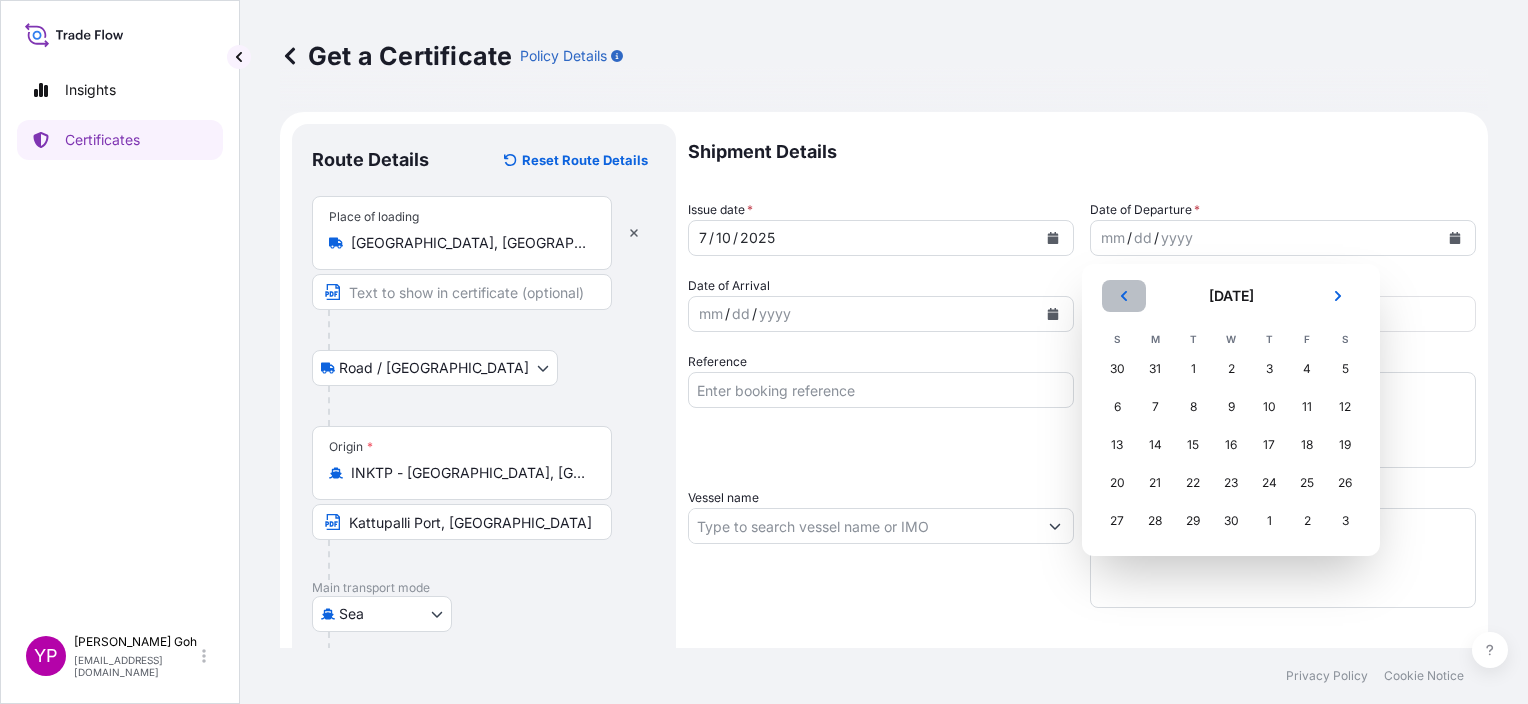 click 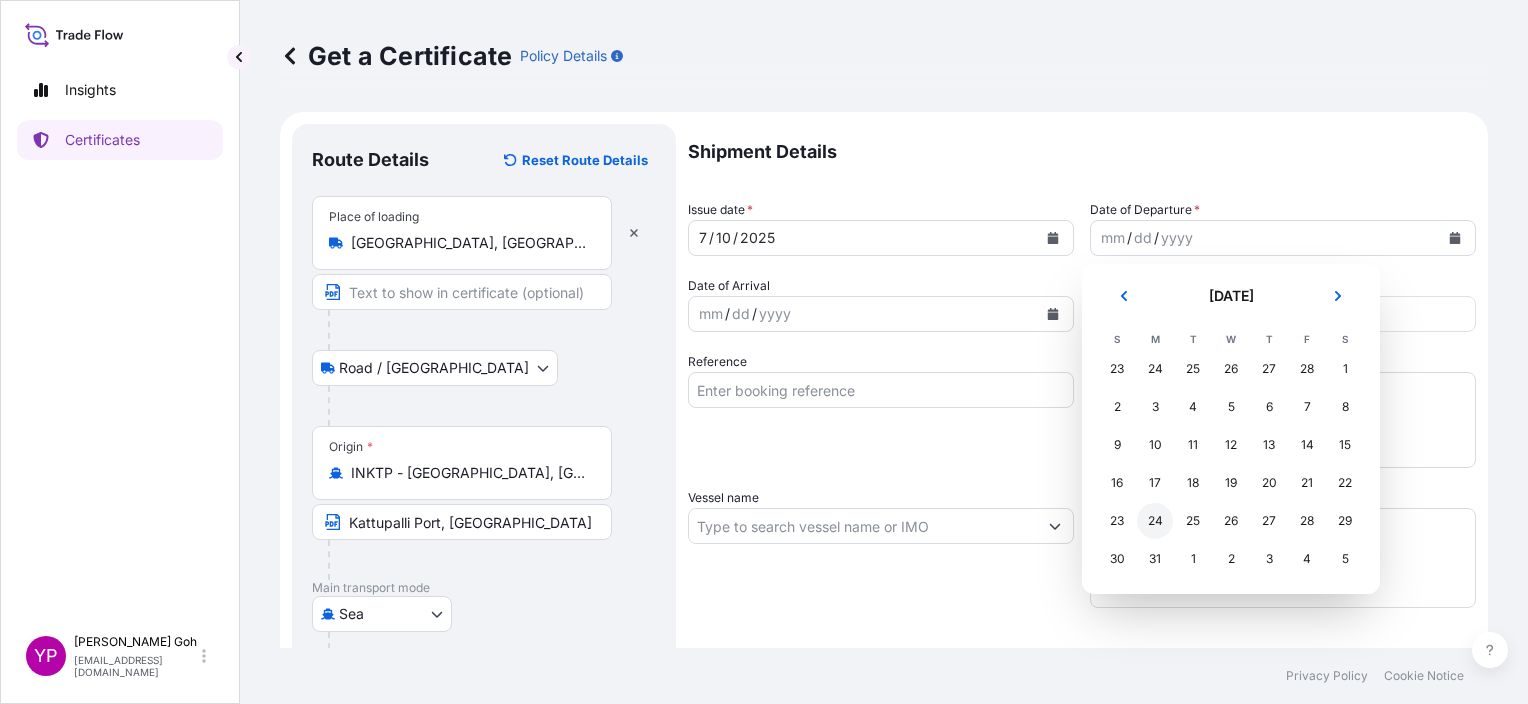 click on "24" at bounding box center (1155, 521) 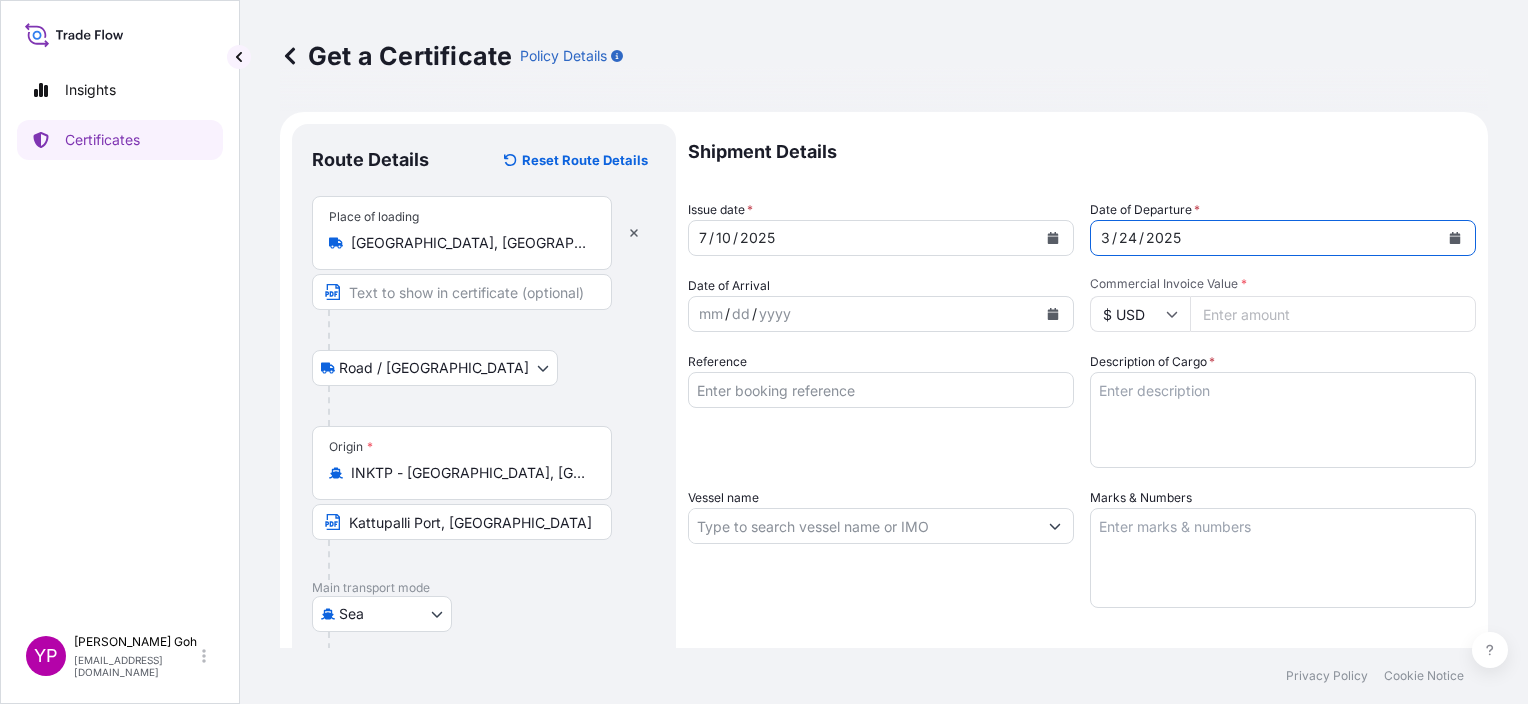 click 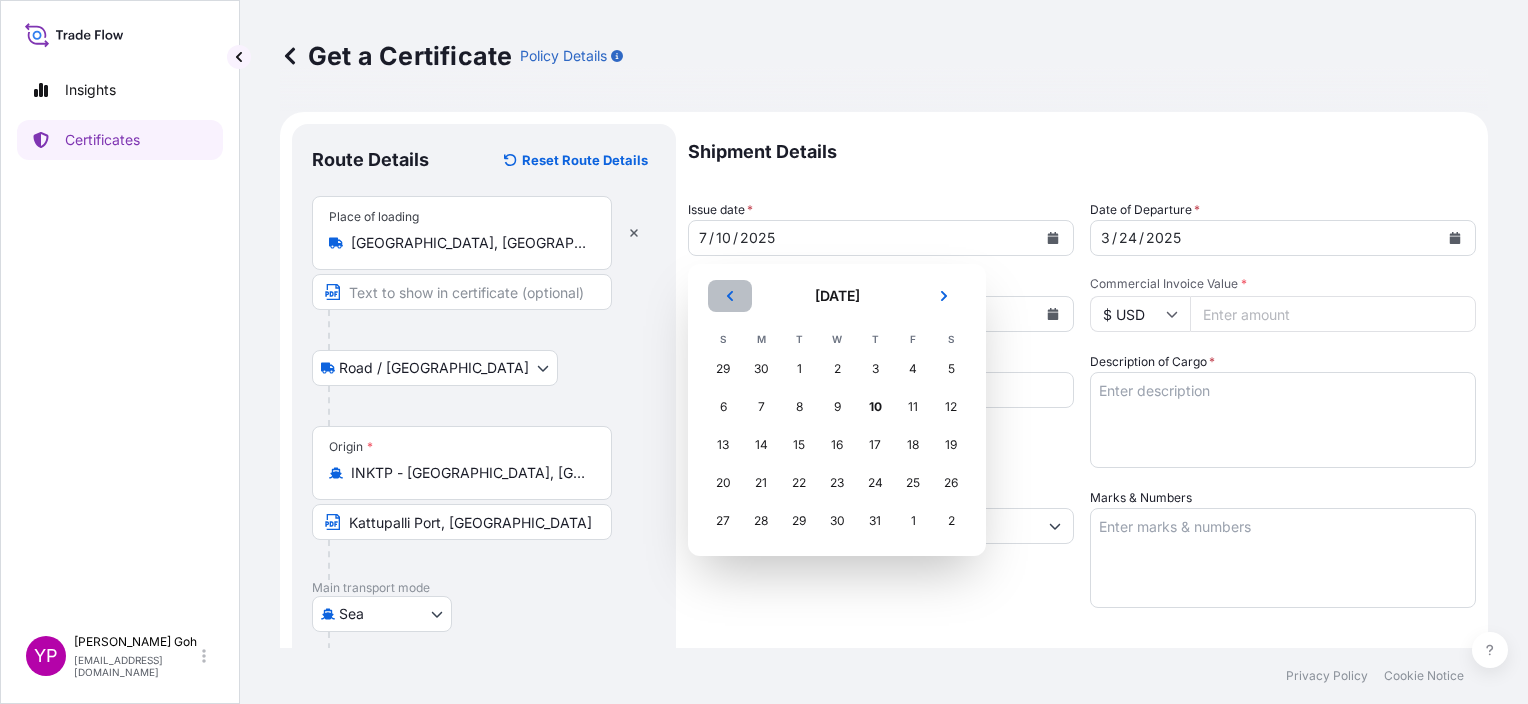 click at bounding box center (730, 296) 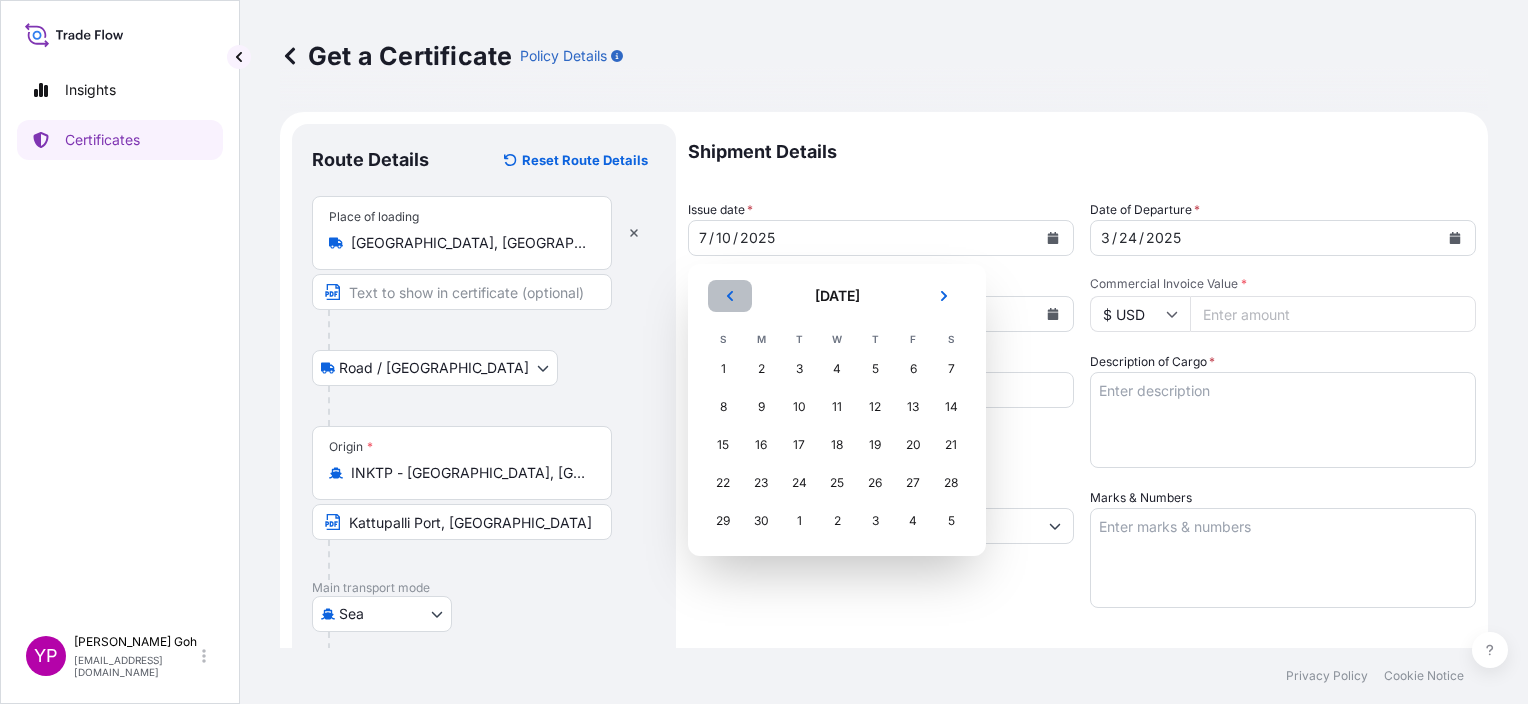 click at bounding box center [730, 296] 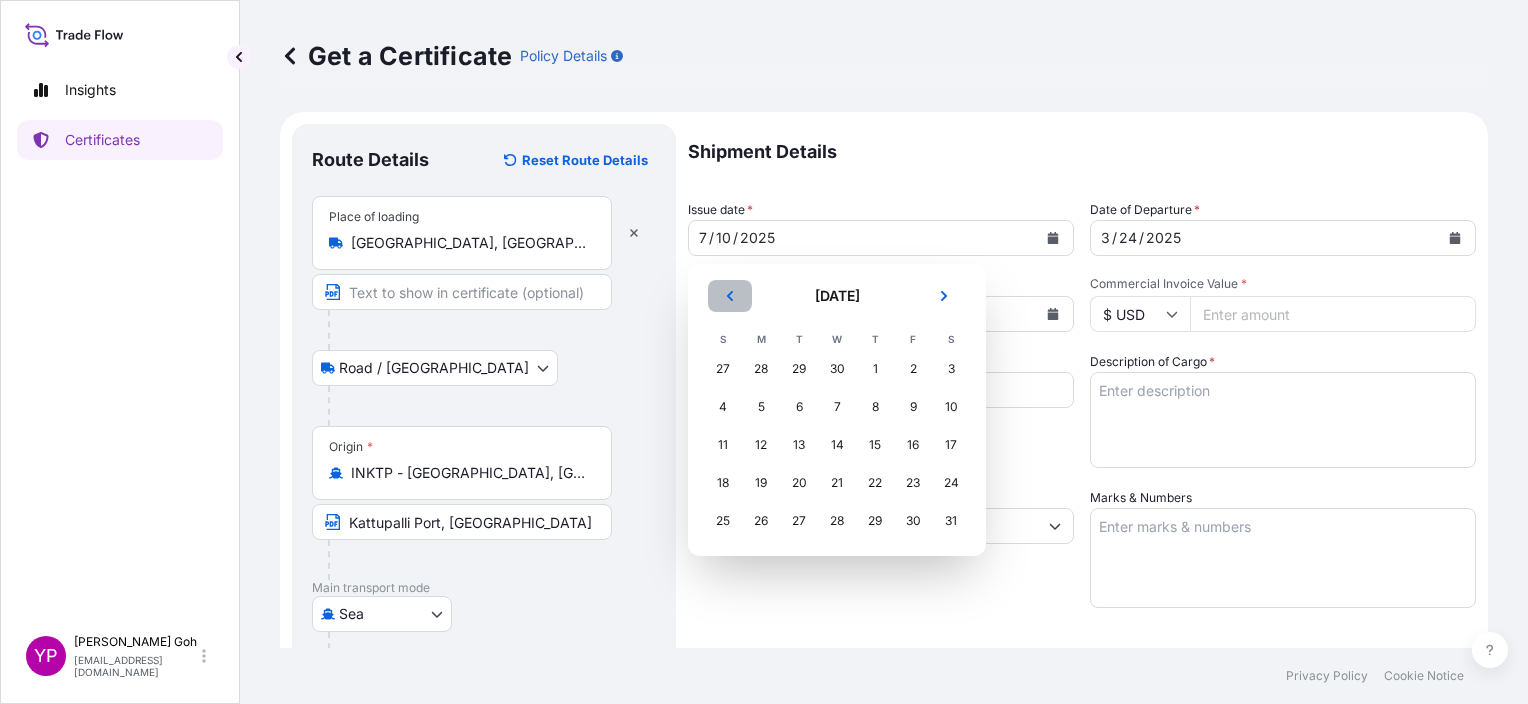 click at bounding box center [730, 296] 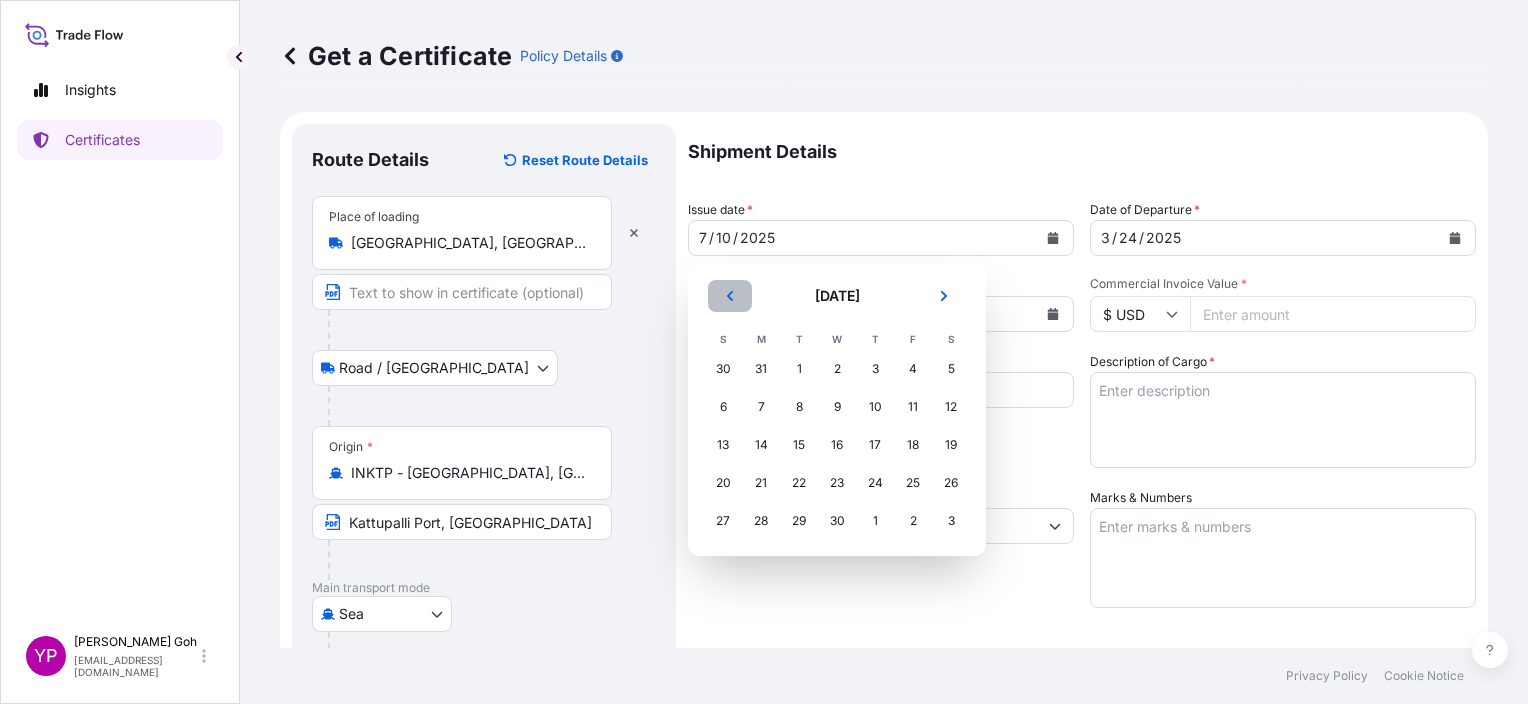 click at bounding box center [730, 296] 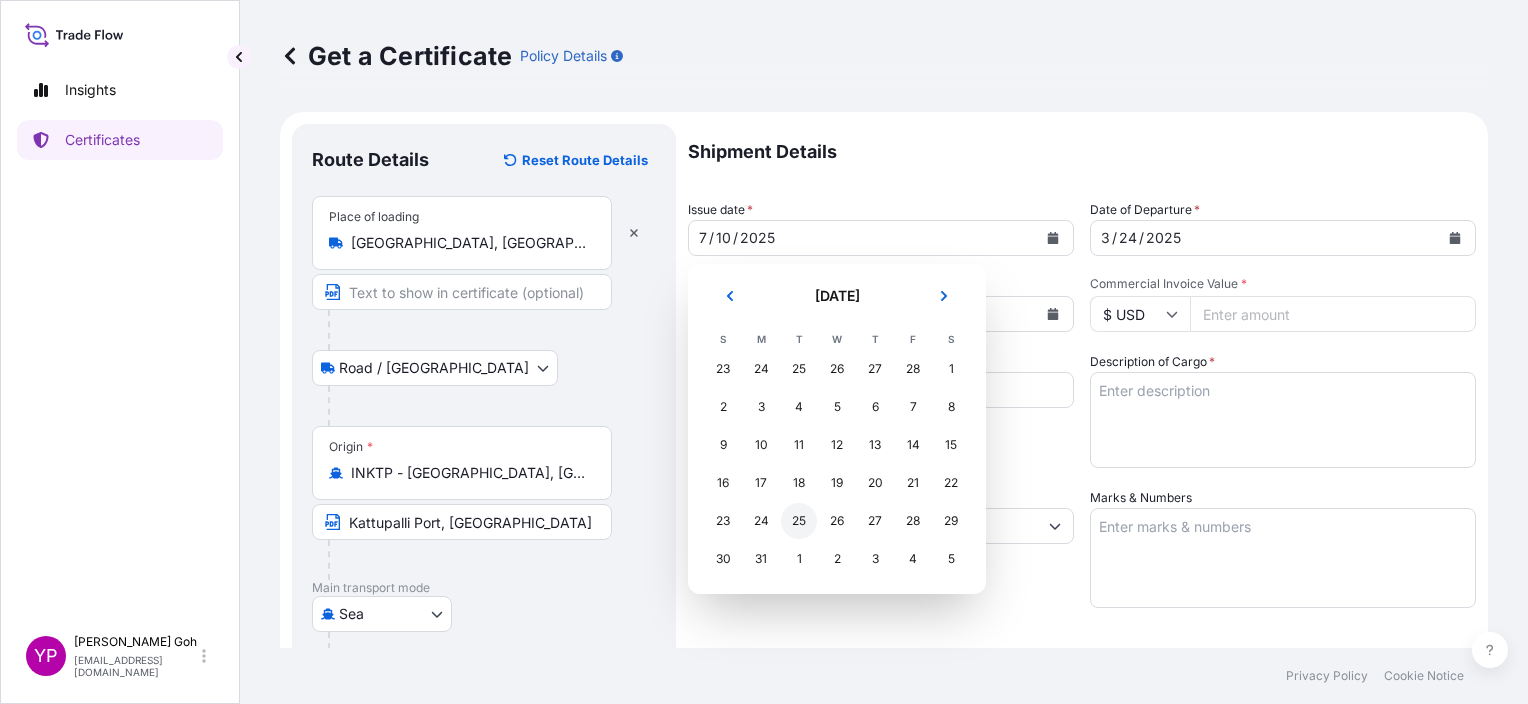 click on "25" at bounding box center (799, 521) 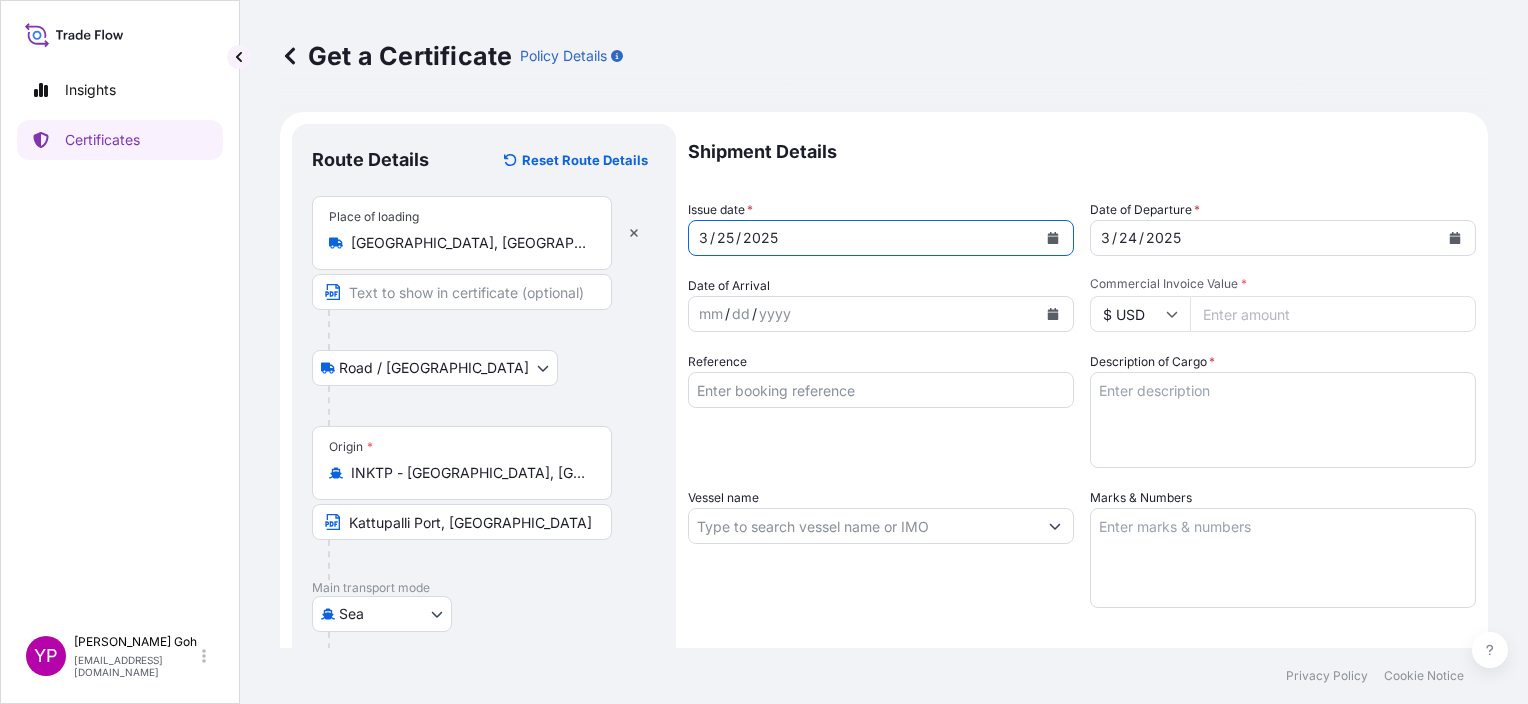 click 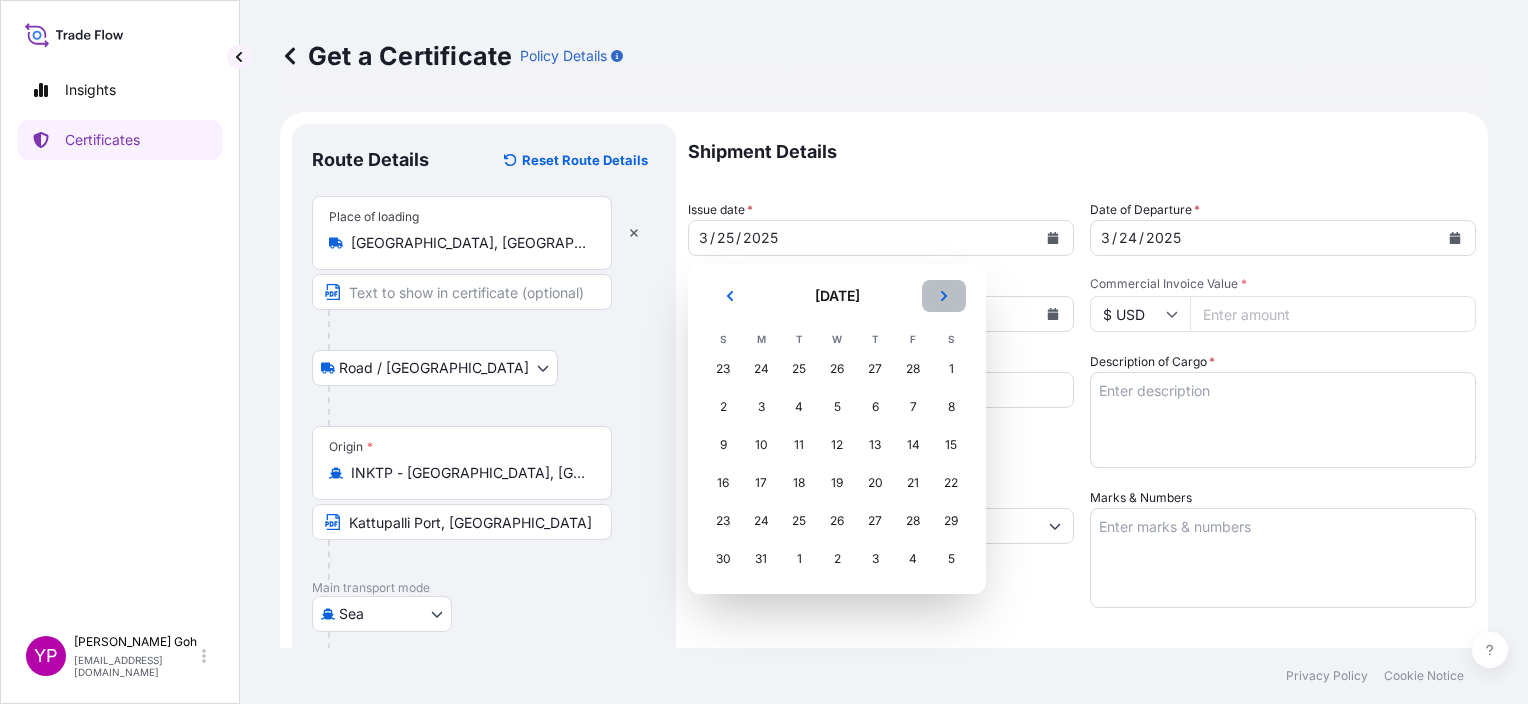 click 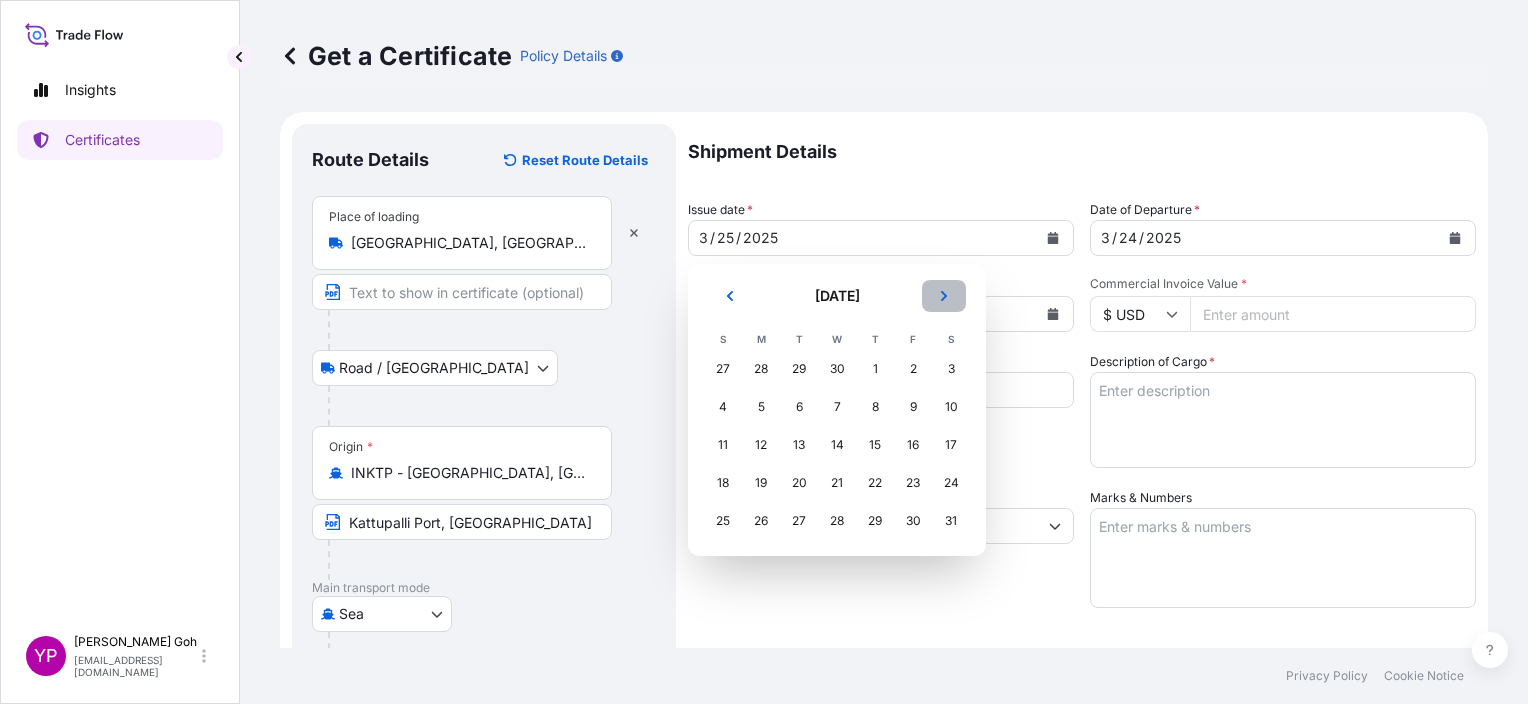 click 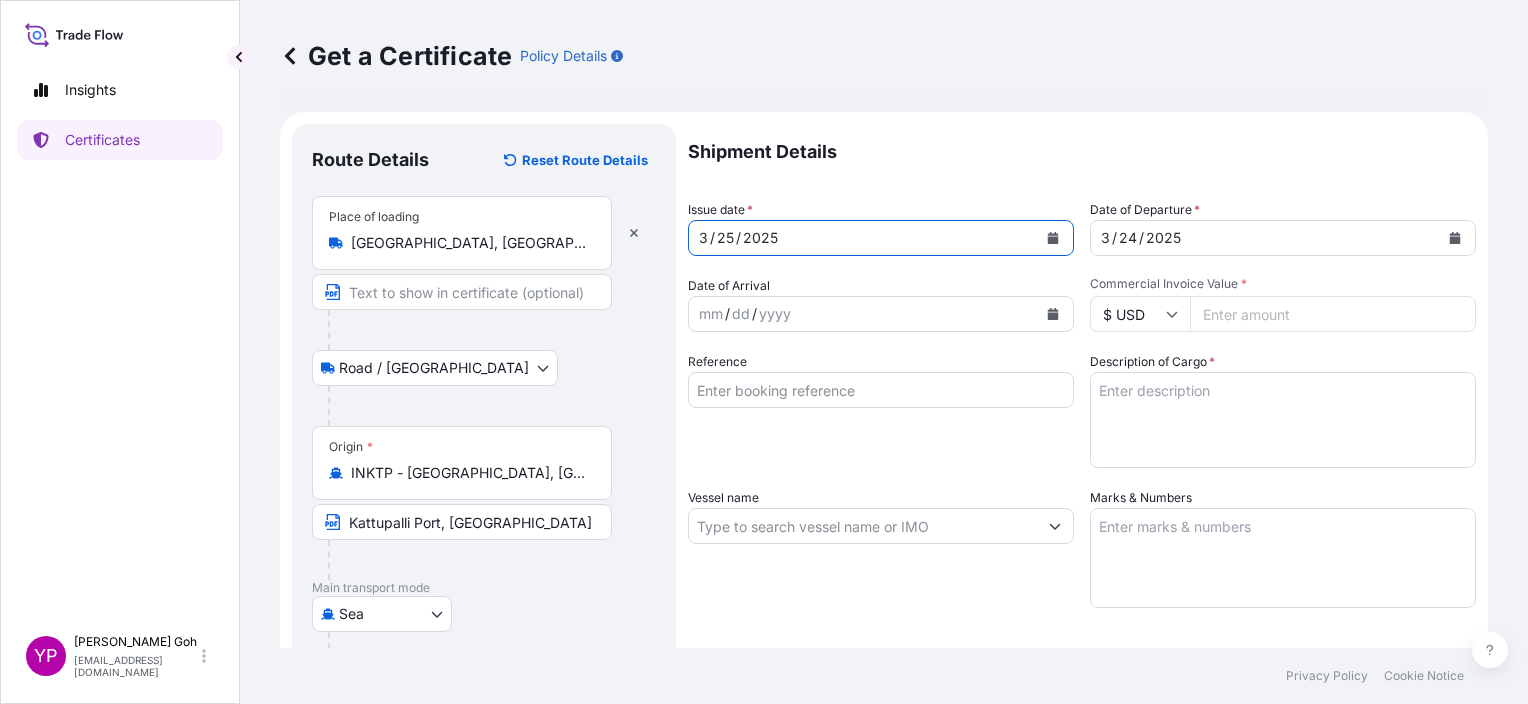 click on "Commercial Invoice Value    *" at bounding box center [1333, 314] 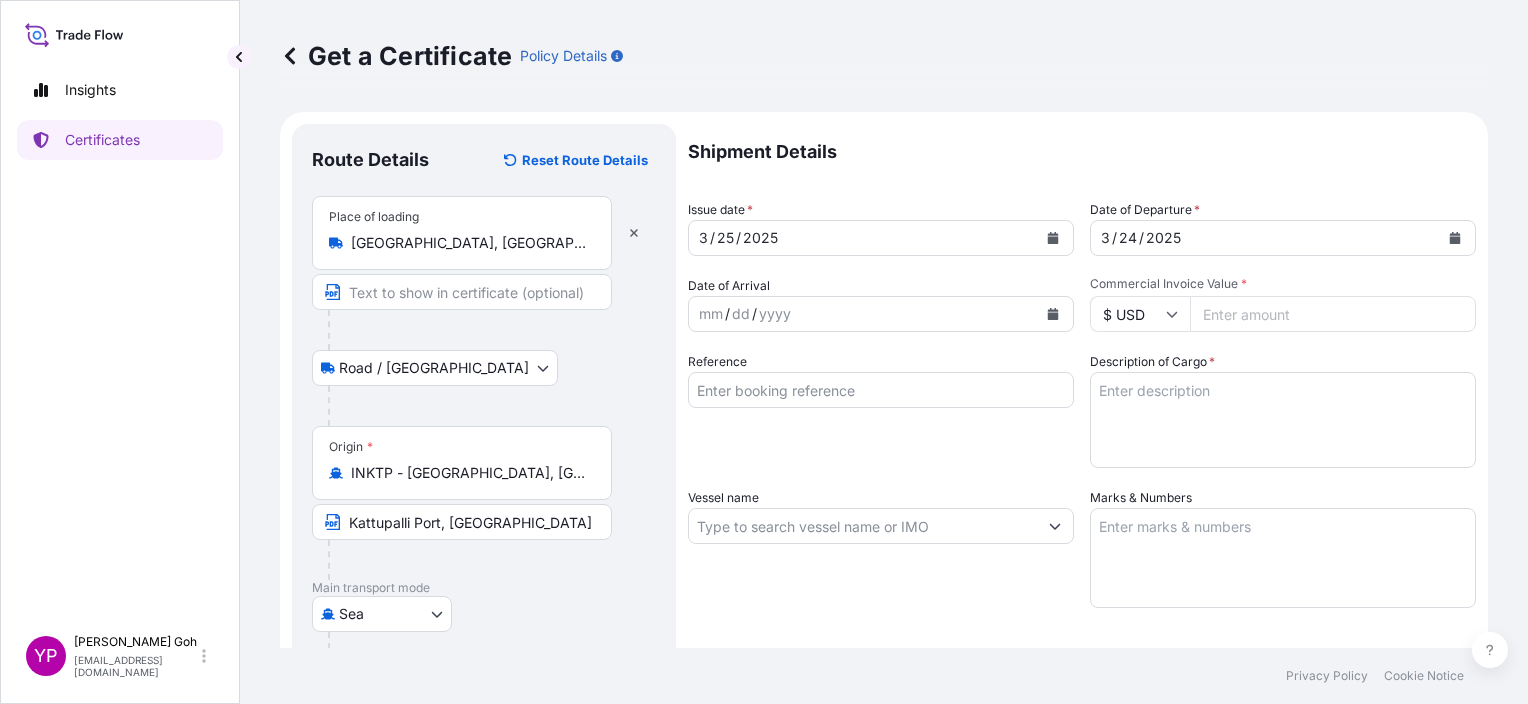 click on "Commercial Invoice Value    *" at bounding box center [1333, 314] 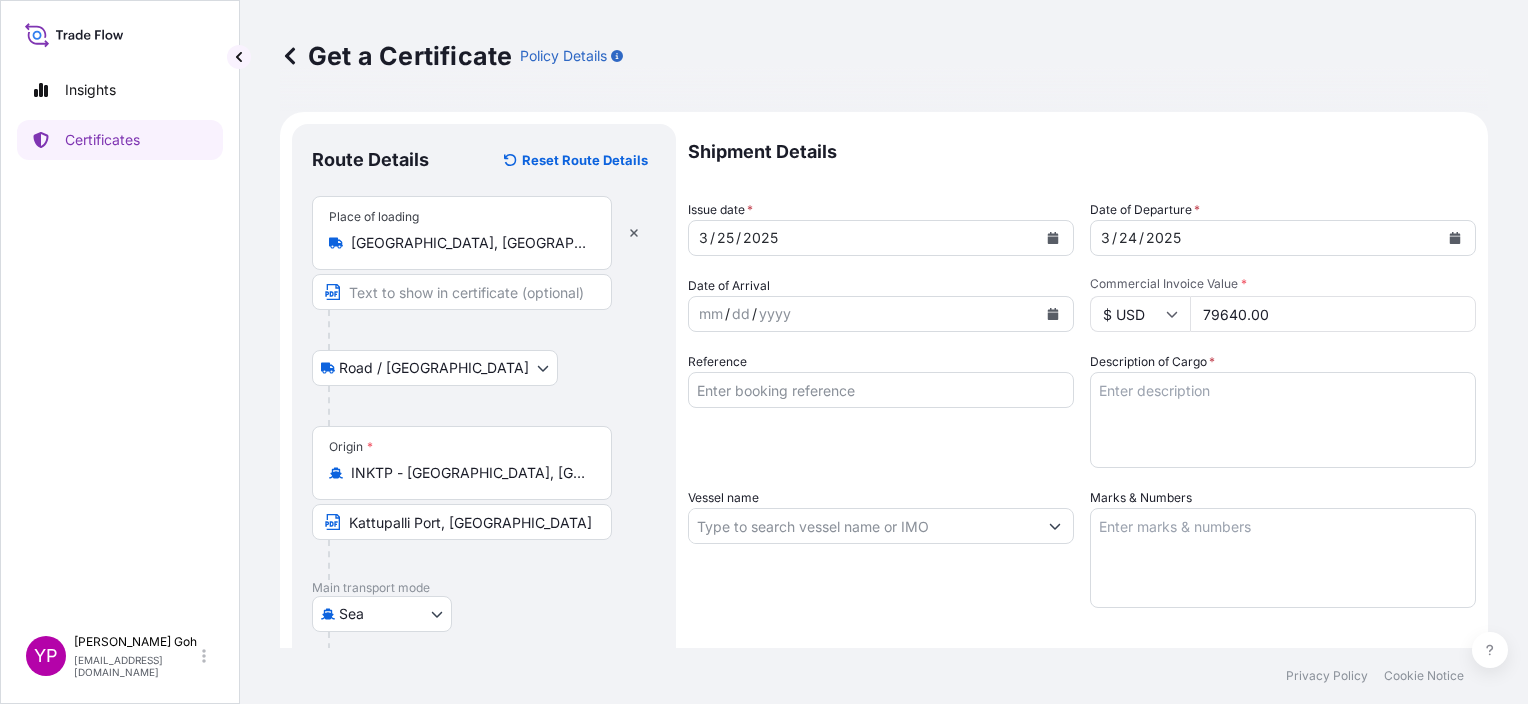 type on "79640.00" 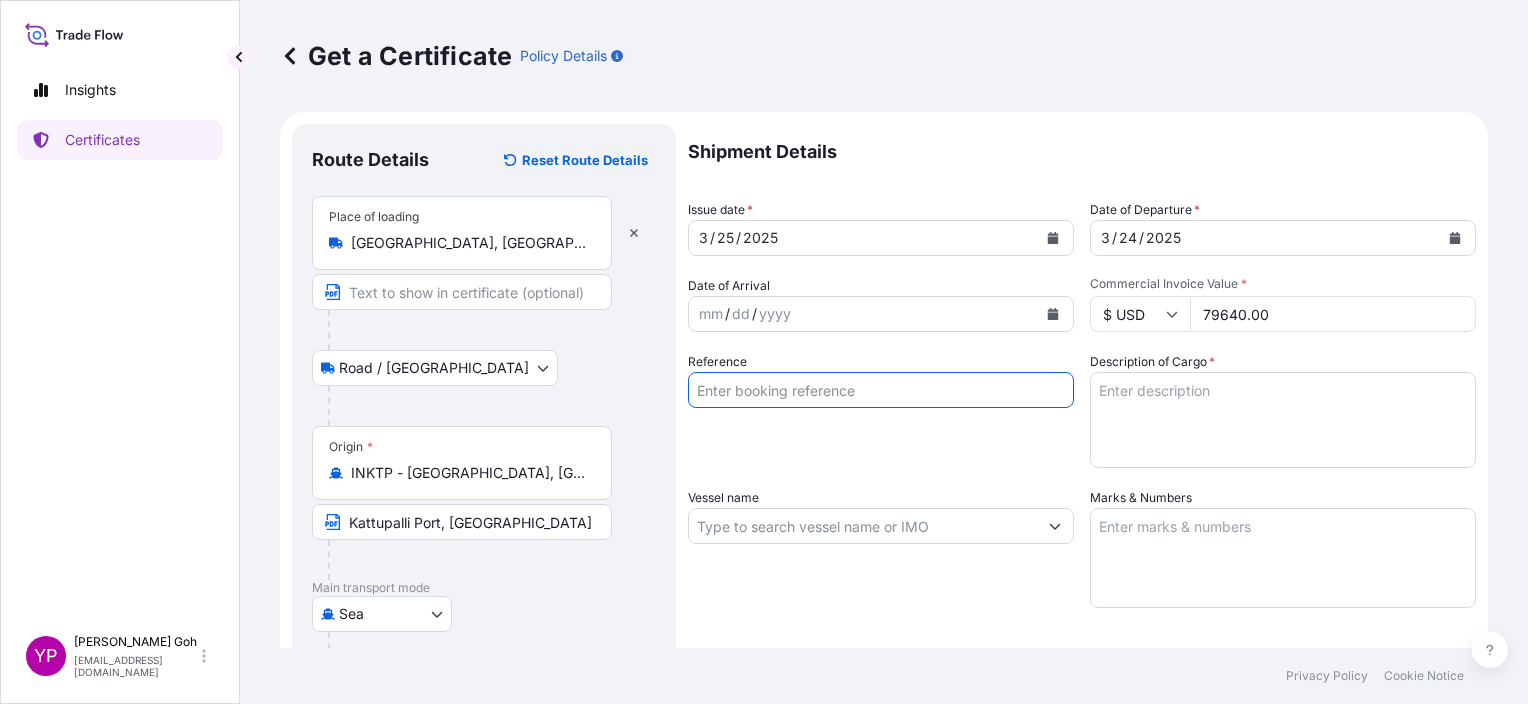 click on "Reference" at bounding box center [881, 390] 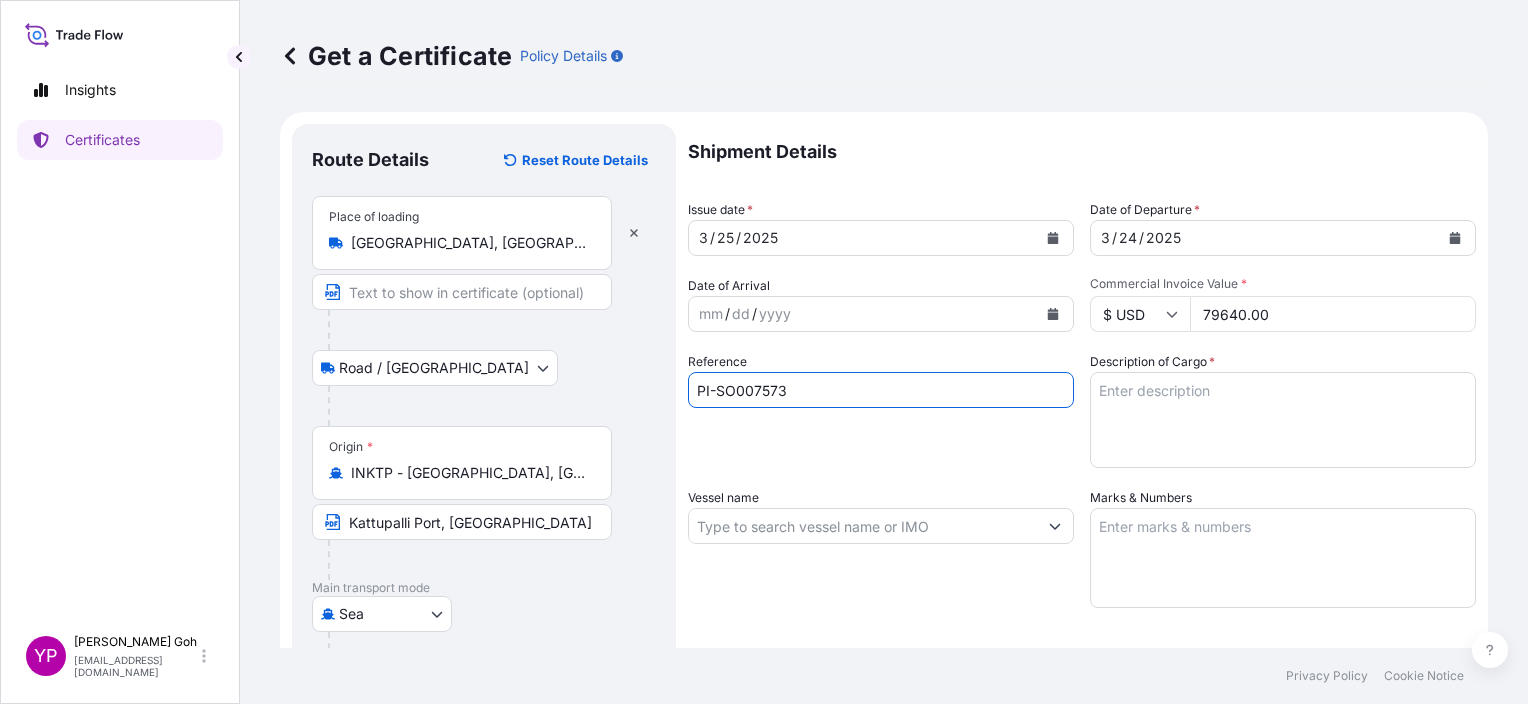 type on "PI-SO007573" 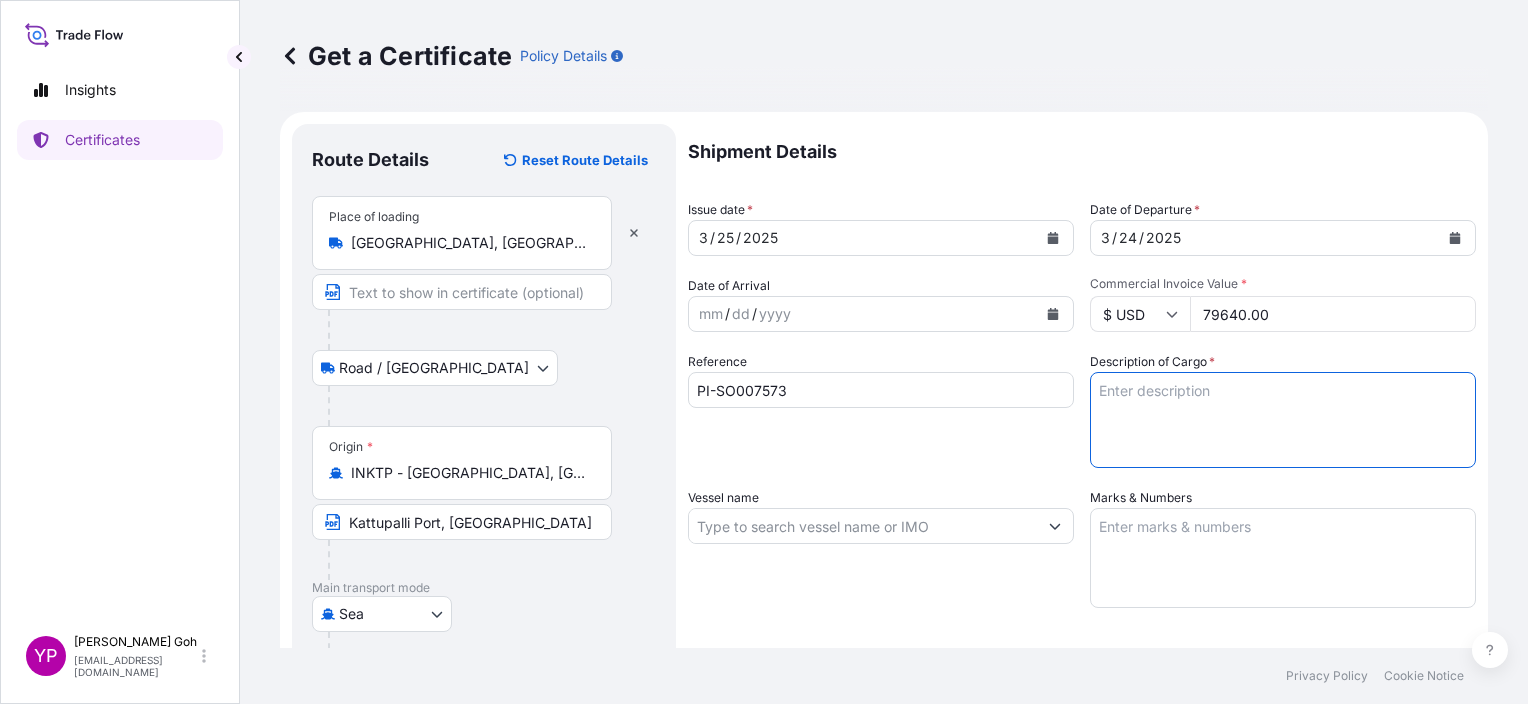 click on "Description of Cargo *" at bounding box center (1283, 420) 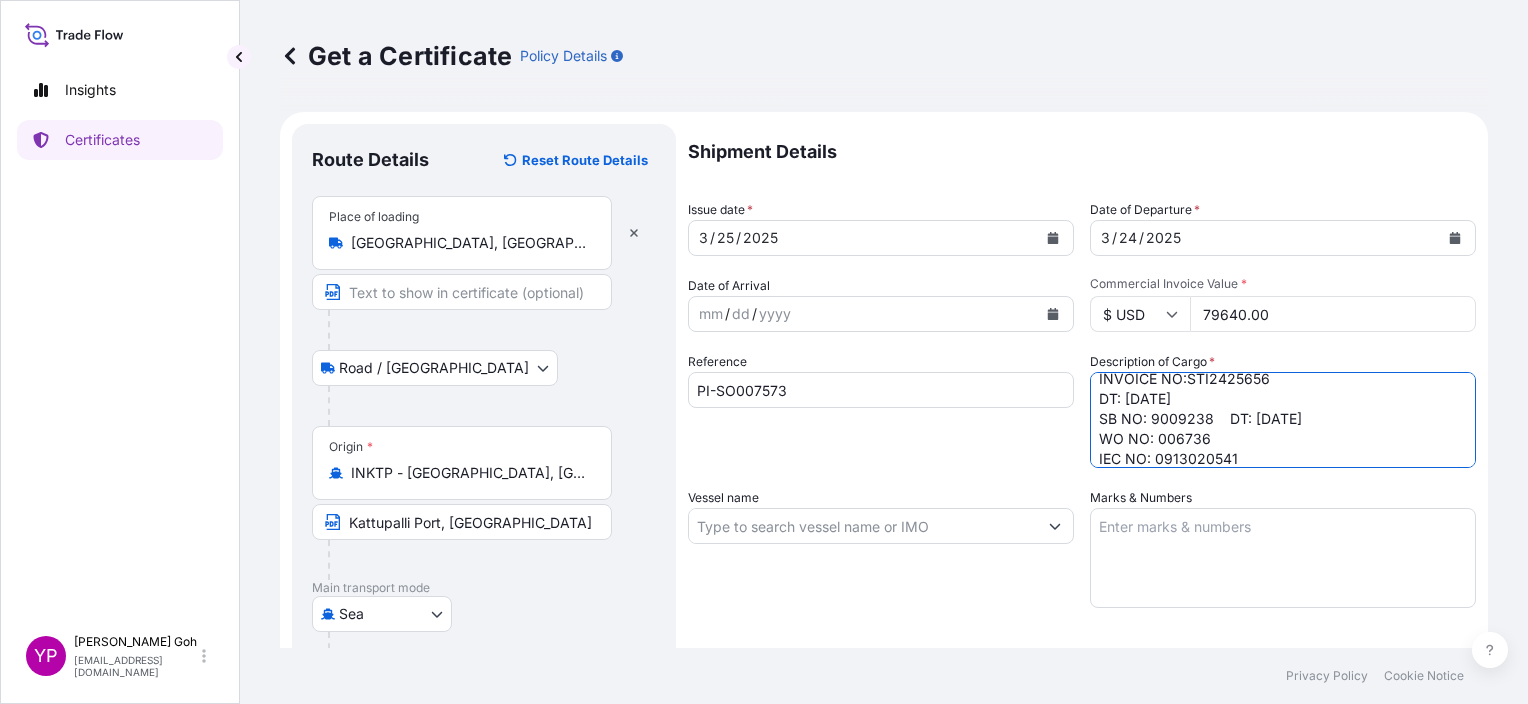 scroll, scrollTop: 152, scrollLeft: 0, axis: vertical 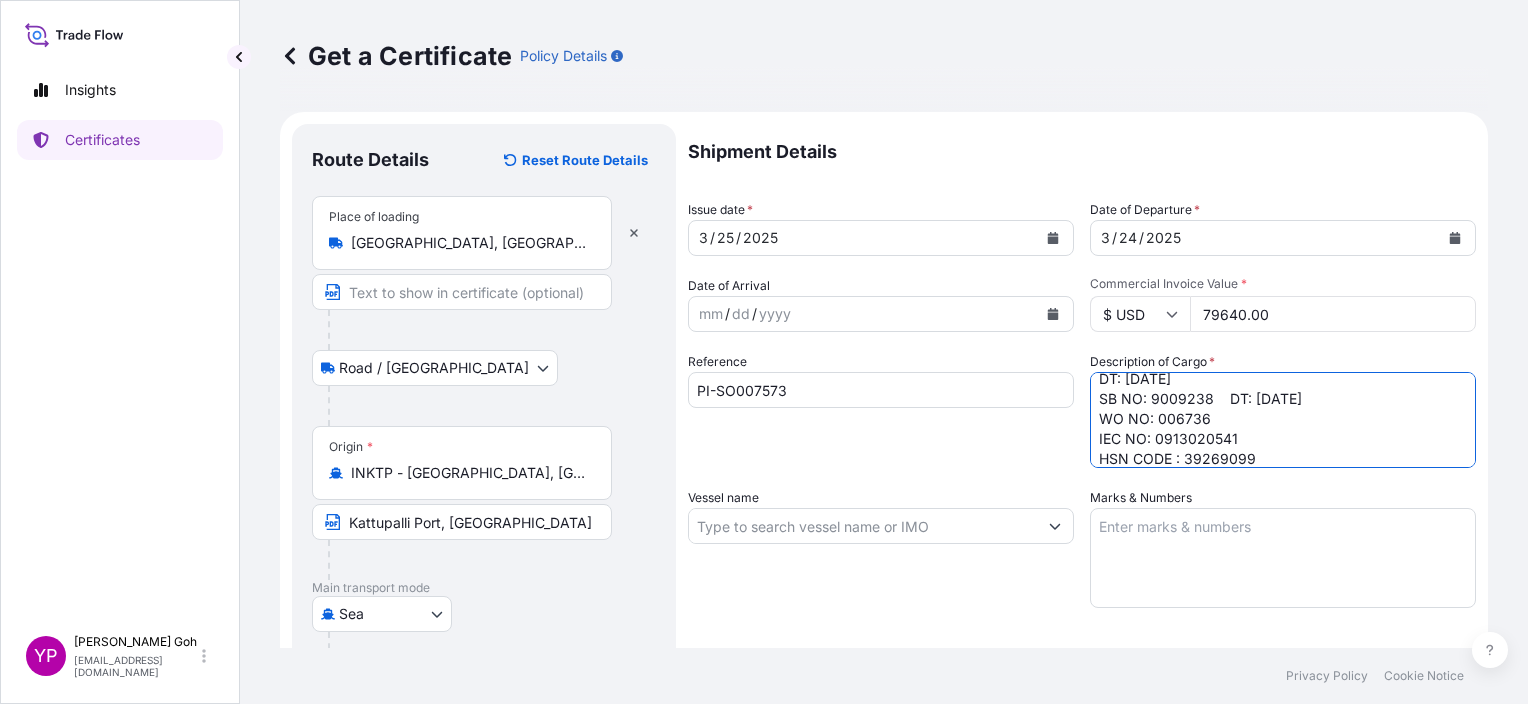 type on "TOTAL 20 PALLETS ONLY
DUNNAGE BAGS
WOVEN POLYPROPS L2 120X180 JDCV DC
DUNNAGE BAGS
WO2C120240000SM
WODEN POLYPROPS L2 120X240 JDCV DC
INVOICE NO:STI2425656
DT: [DATE]
SB NO: 9009238    DT: [DATE]
WO NO: 006736
IEC NO: 0913020541
HSN CODE : 39269099" 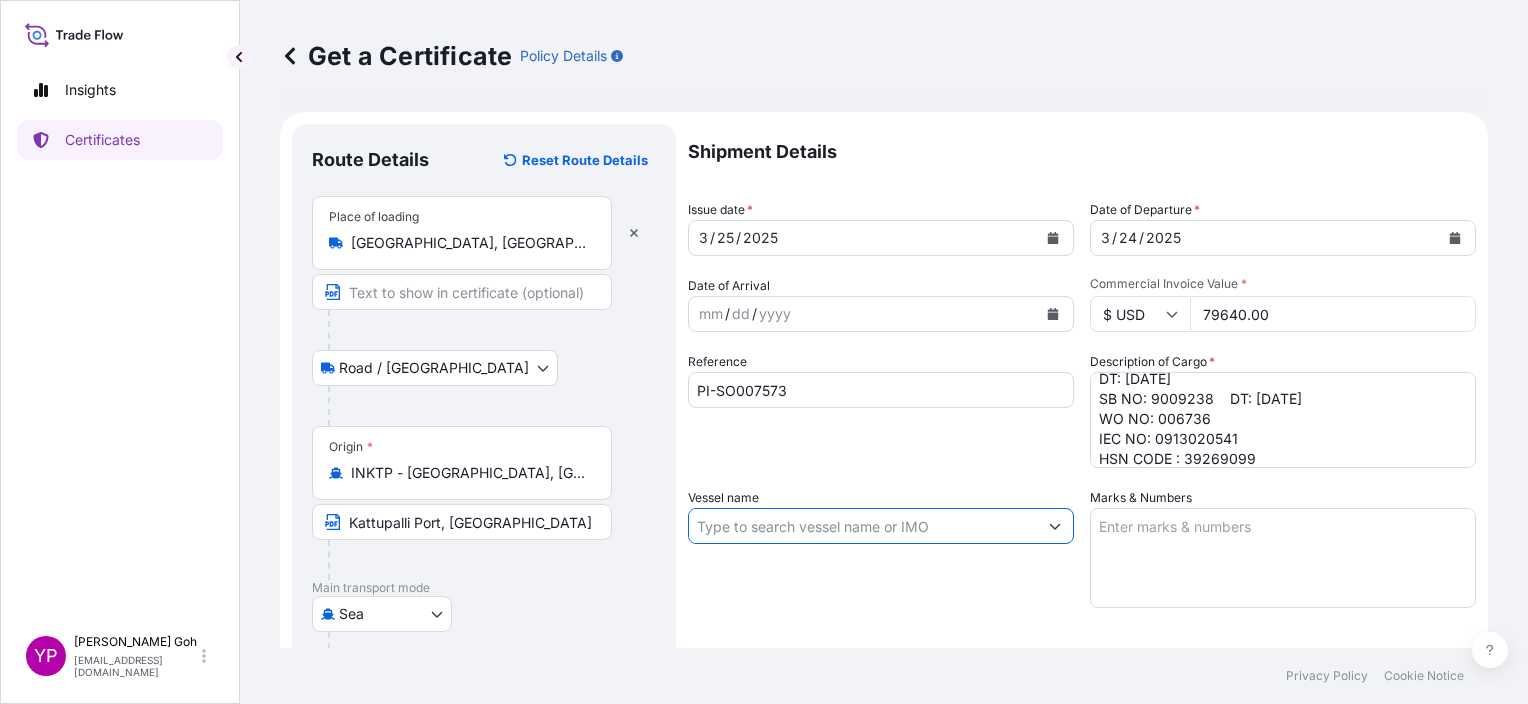 click on "Vessel name" at bounding box center [863, 526] 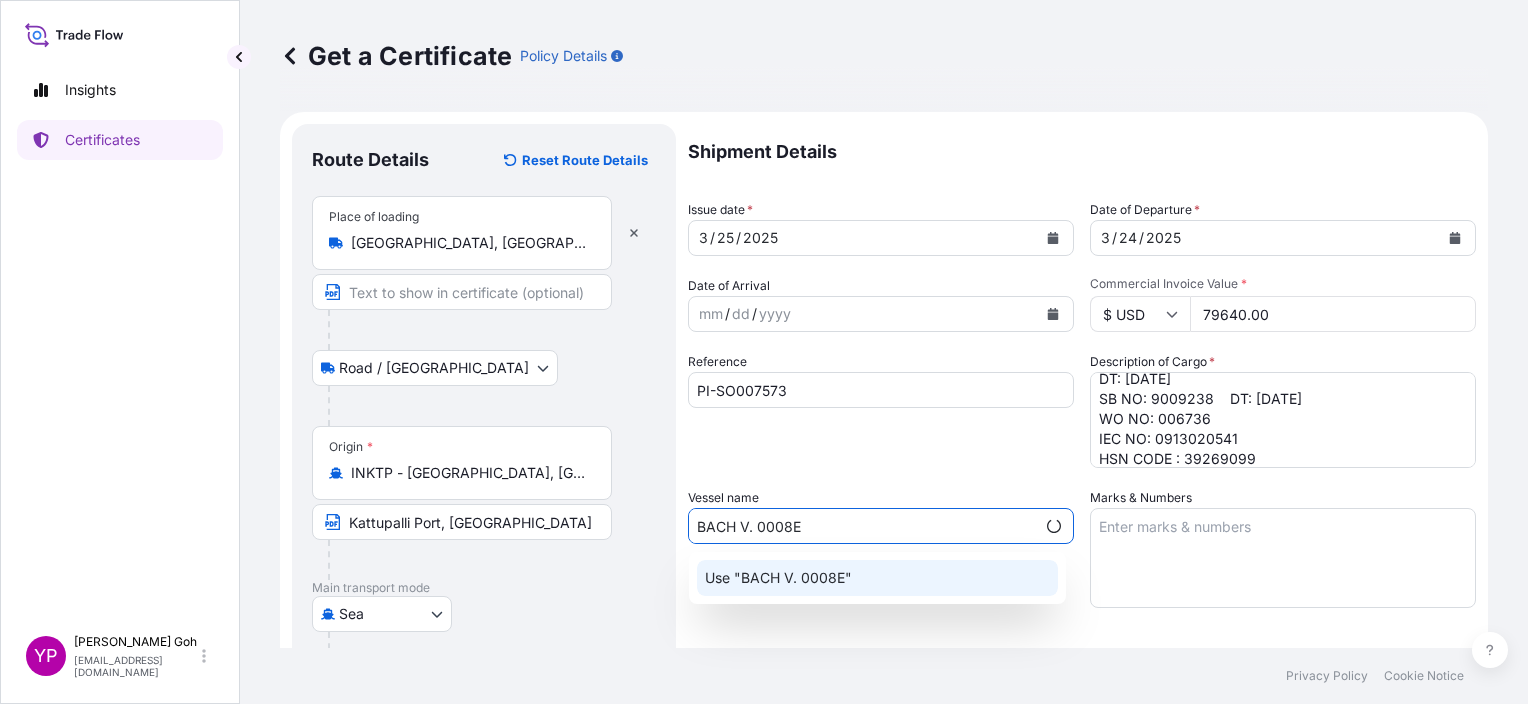 click on "Use "BACH V. 0008E"" 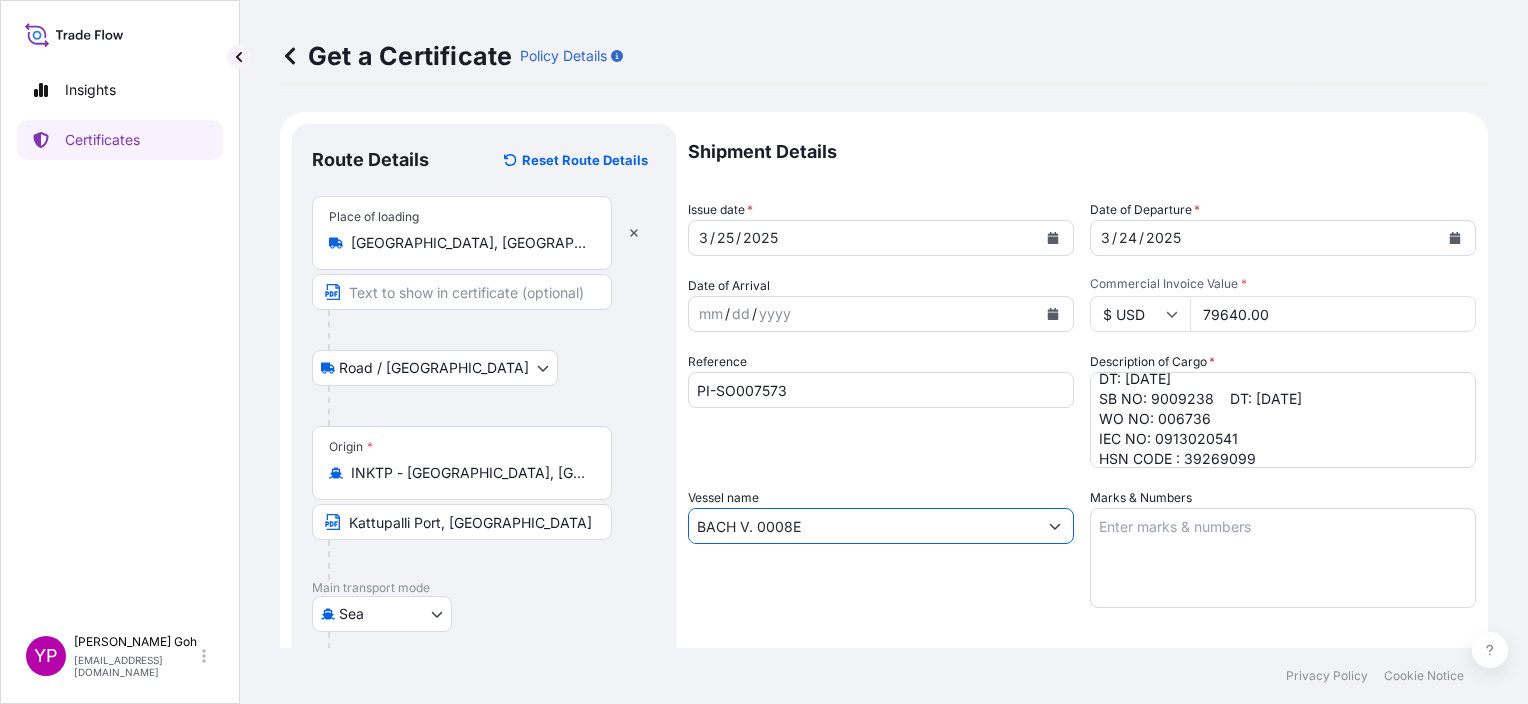 type on "BACH V. 0008E" 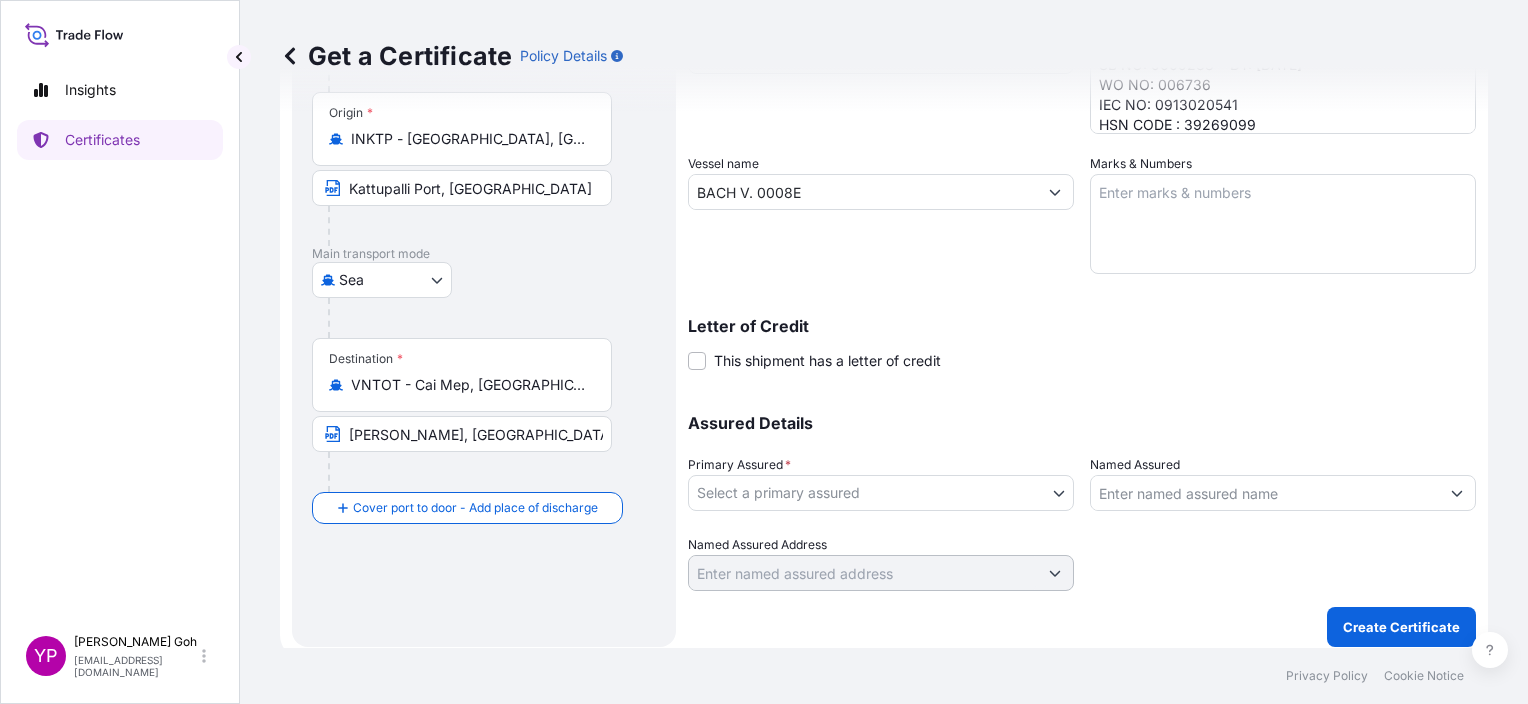 scroll, scrollTop: 344, scrollLeft: 0, axis: vertical 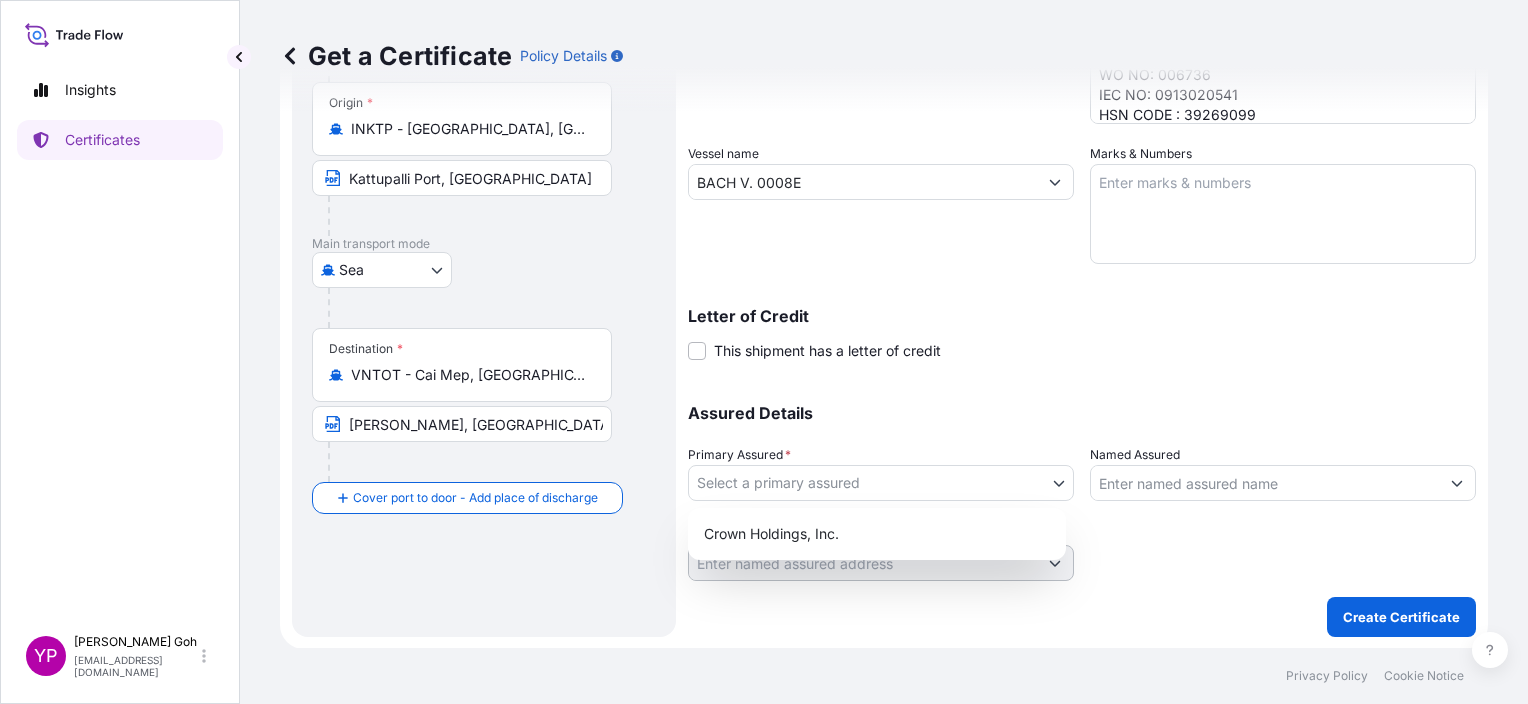 click on "1 option available. 0 options available. 1 option available.
Insights Certificates YP Yean Ping   Goh [EMAIL_ADDRESS][DOMAIN_NAME] Get a Certificate Policy Details Route Details Reset Route Details Place of loading [GEOGRAPHIC_DATA], [GEOGRAPHIC_DATA] Road / [GEOGRAPHIC_DATA] / Inland Origin * INKTP - [GEOGRAPHIC_DATA], [GEOGRAPHIC_DATA] [GEOGRAPHIC_DATA], [GEOGRAPHIC_DATA] Main transport mode [GEOGRAPHIC_DATA] Sea Destination * VNTOT - [GEOGRAPHIC_DATA], [GEOGRAPHIC_DATA] [GEOGRAPHIC_DATA], [GEOGRAPHIC_DATA] Cover port to door - Add place of discharge Road / Inland Road / Inland Place of Discharge Shipment Details Issue date * [DATE] Date of Departure * [DATE] Date of Arrival mm / dd / yyyy Commodity Per Policy Packing Category Commercial Invoice Value    * $ USD 79640.00 Reference PI-SO007573 Description of Cargo * TOTAL 20 PALLETS ONLY
DUNNAGE BAGS
WOVEN POLYPROPS L2 120X180 JDCV DC
DUNNAGE BAGS
WO2C120240000SM
WODEN POLYPROPS L2 120X240 JDCV DC
INVOICE NO:STI2425656
DT: [DATE]
SB NO: 9009238    DT: [DATE]
WO NO: 006736
IEC NO: 0913020541
HSN CODE : 39269099 Vessel name [PERSON_NAME]. 0008E * *" at bounding box center (764, 352) 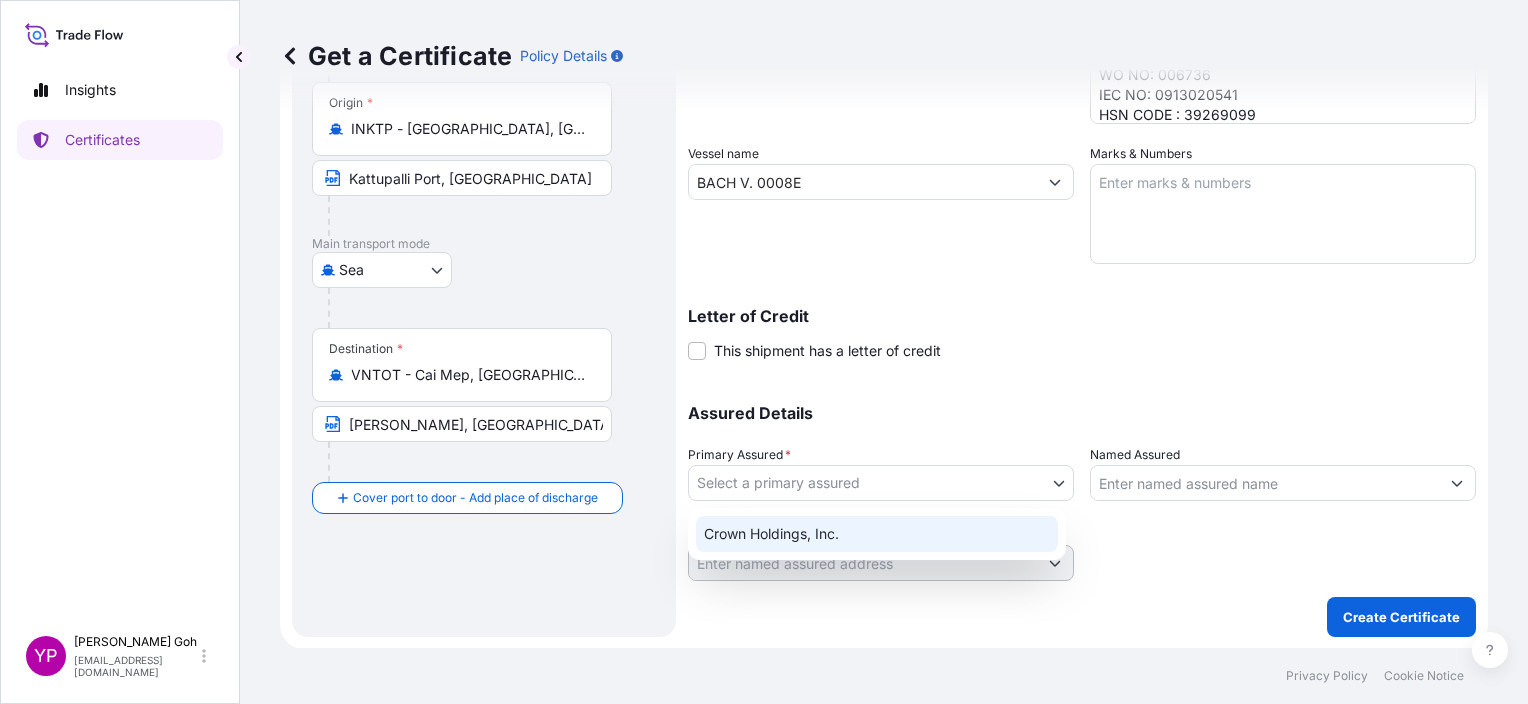 click on "Crown Holdings, Inc." at bounding box center (877, 534) 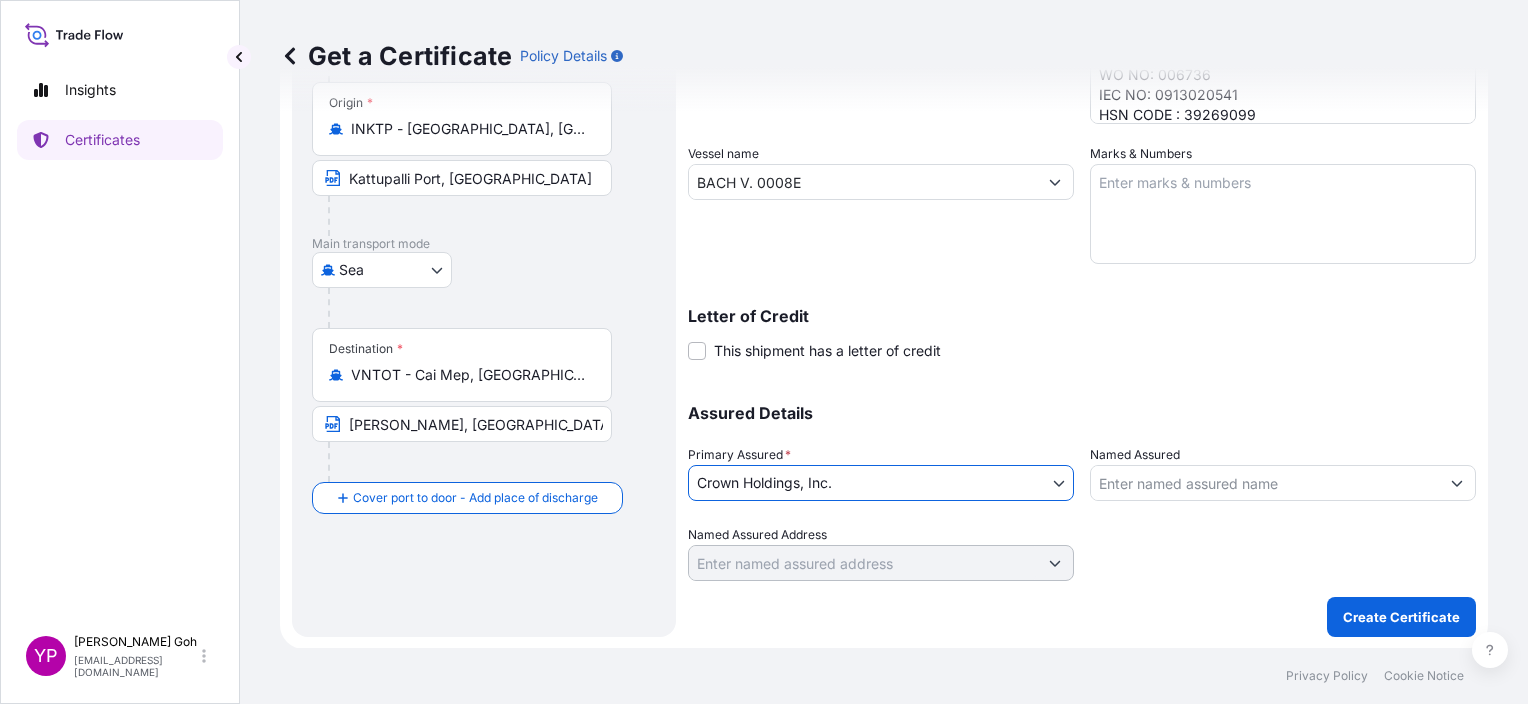 click on "Named Assured" at bounding box center (1265, 483) 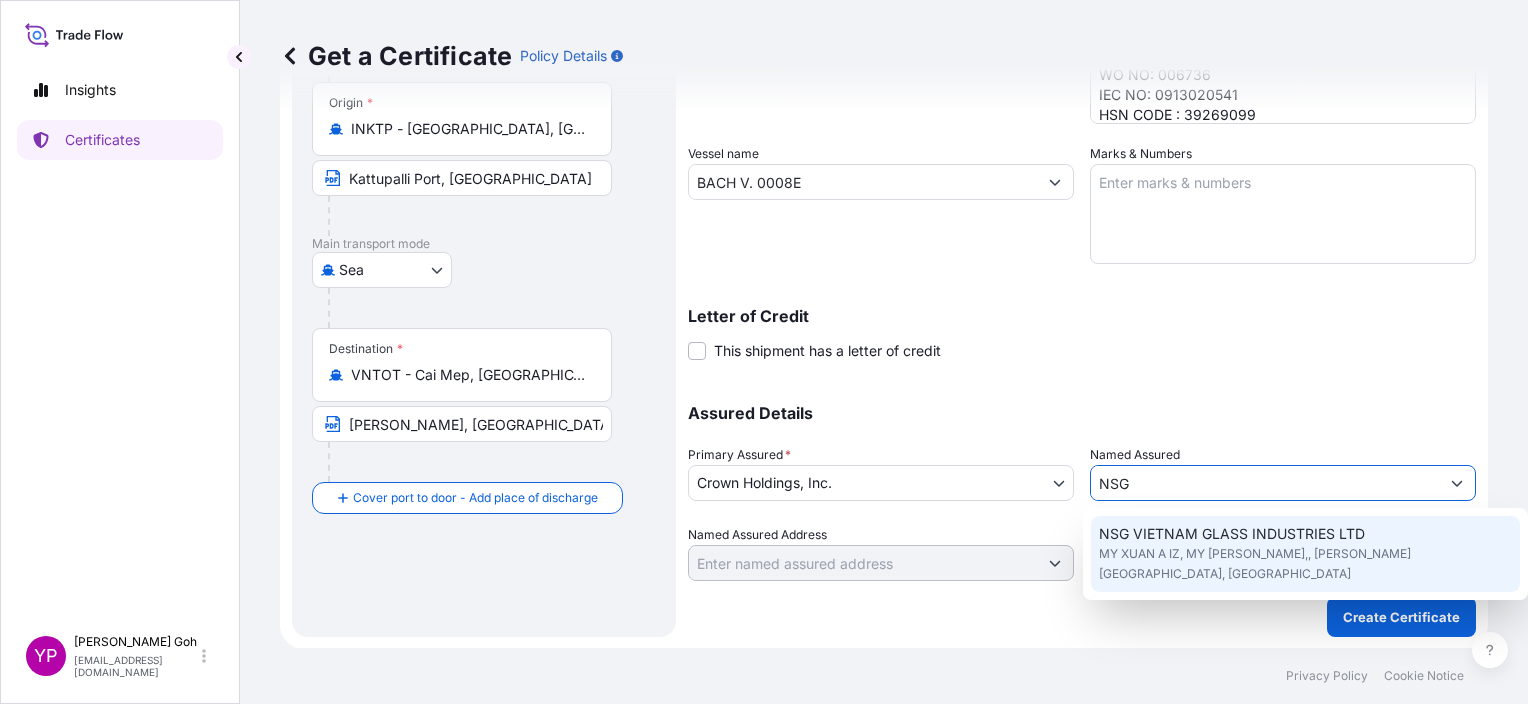 click on "NSG VIETNAM GLASS INDUSTRIES LTD" at bounding box center (1232, 534) 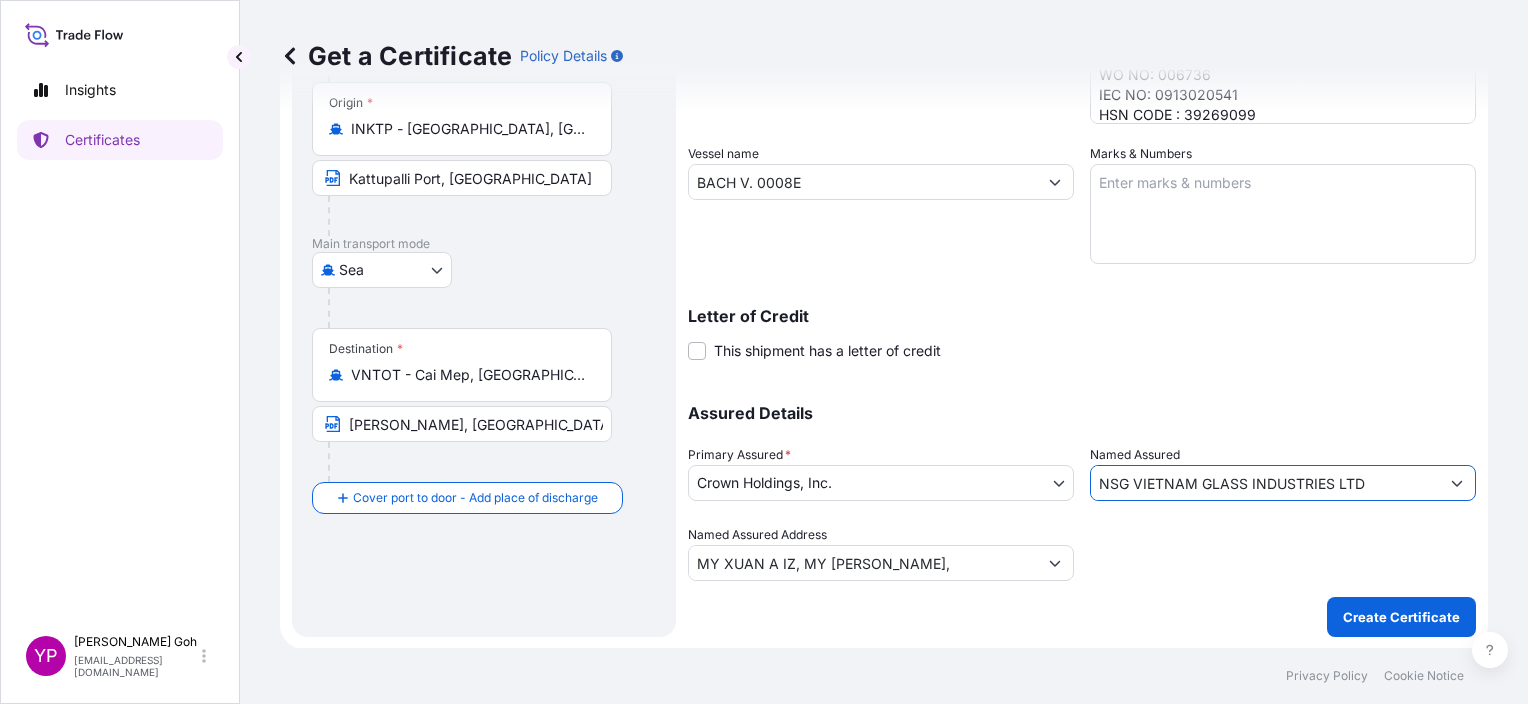 type on "NSG VIETNAM GLASS INDUSTRIES LTD" 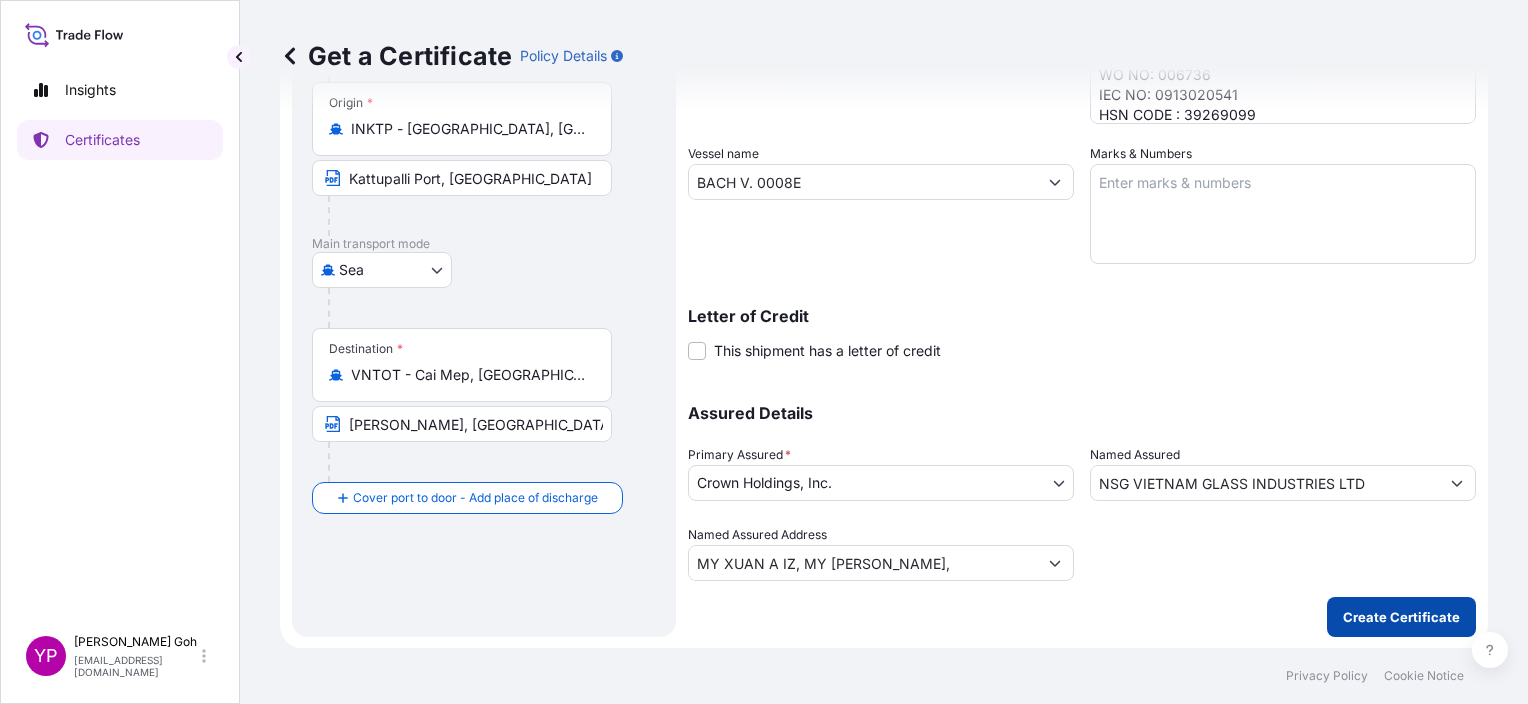 click on "Create Certificate" at bounding box center [1401, 617] 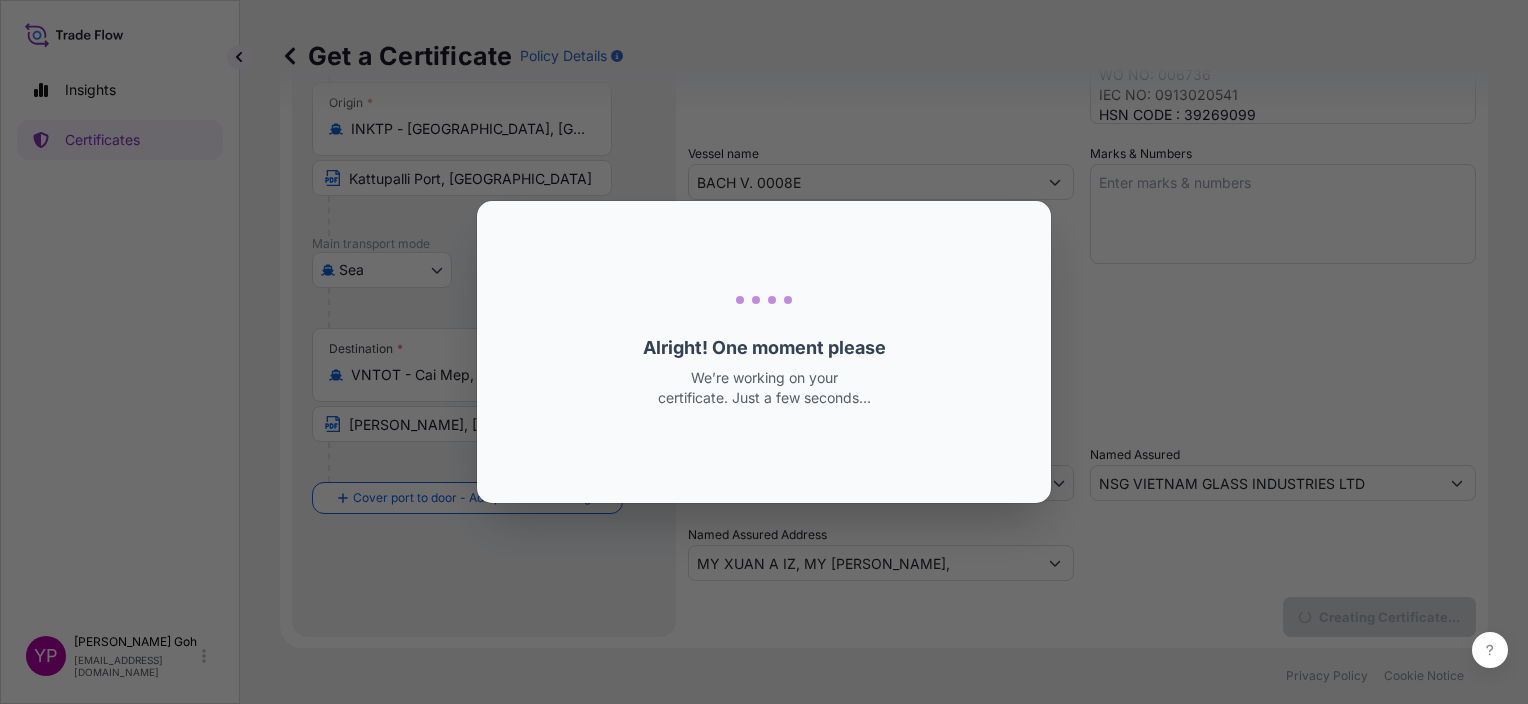 scroll, scrollTop: 0, scrollLeft: 0, axis: both 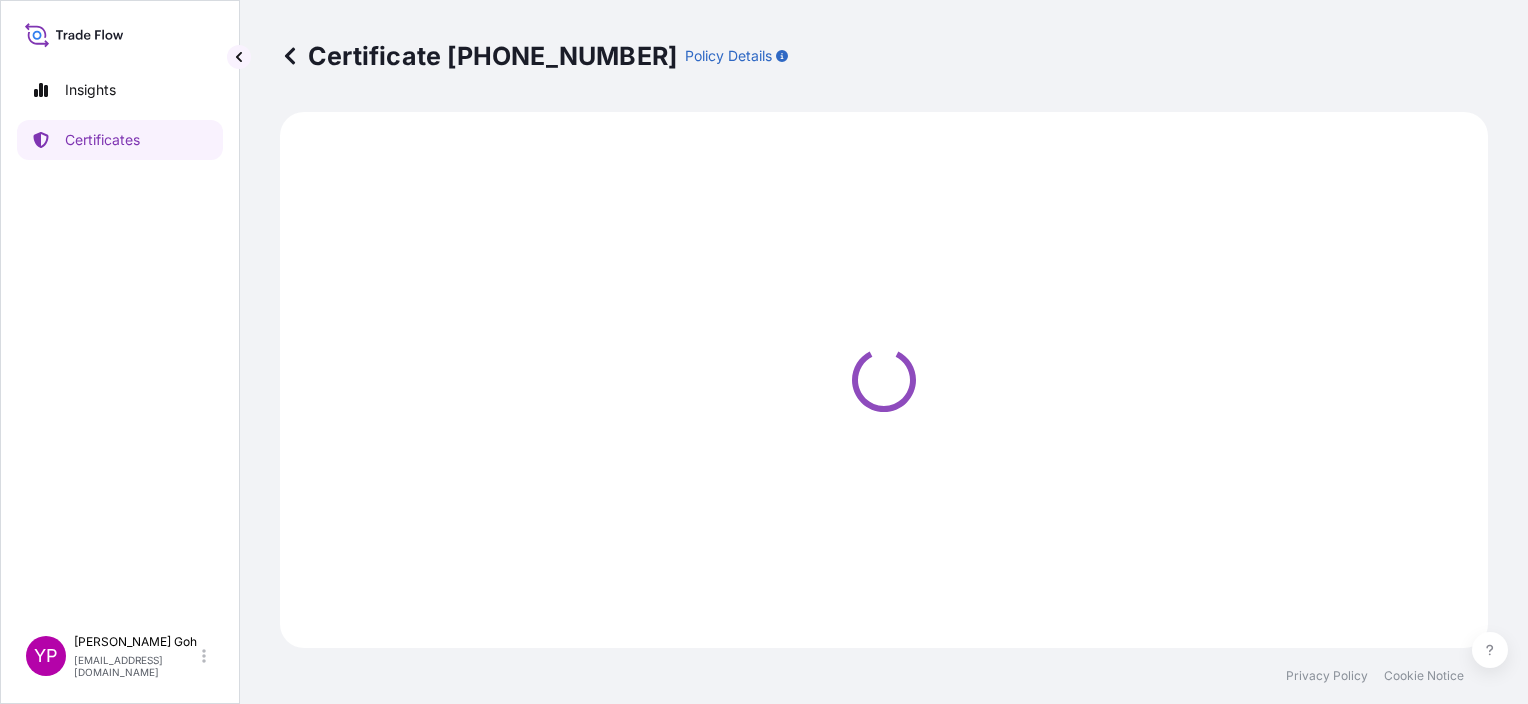 select on "Road / [GEOGRAPHIC_DATA]" 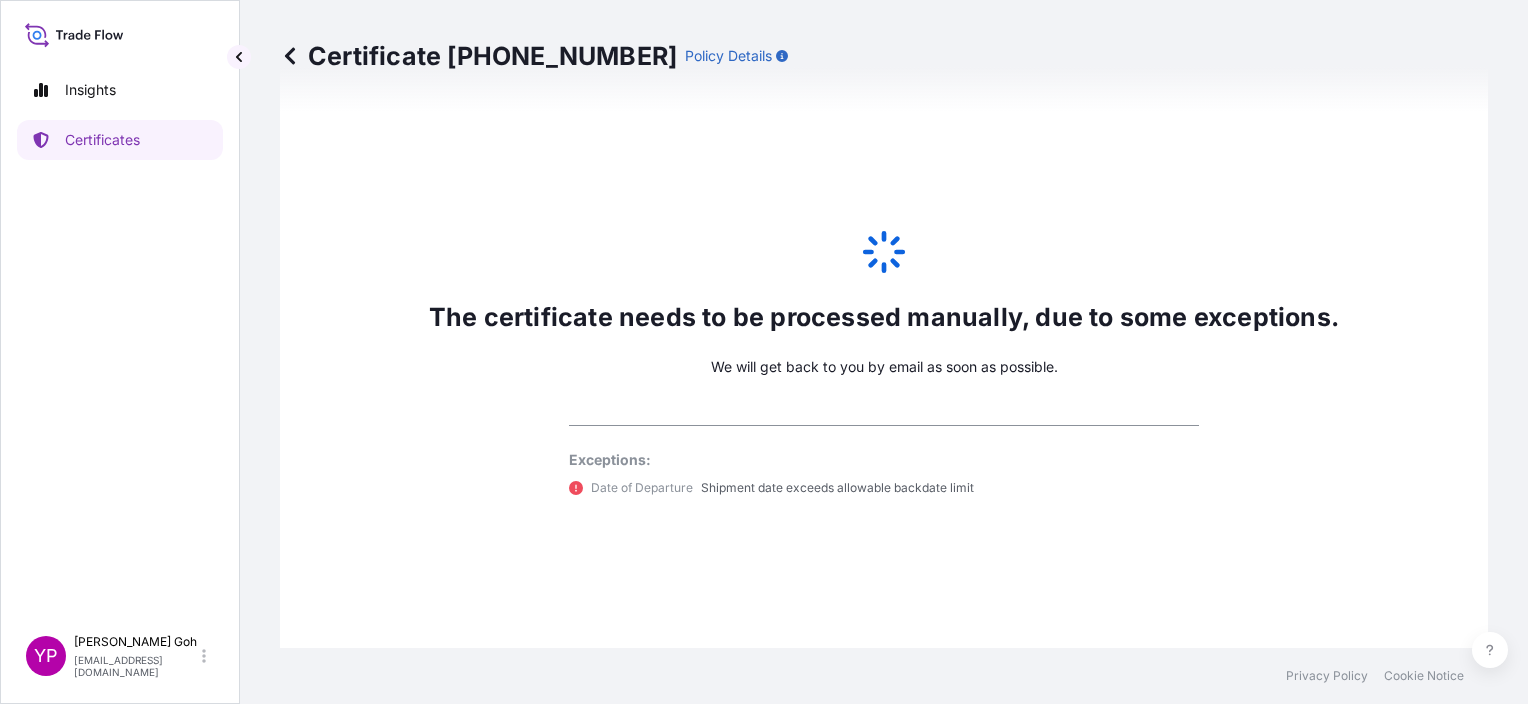 scroll, scrollTop: 1040, scrollLeft: 0, axis: vertical 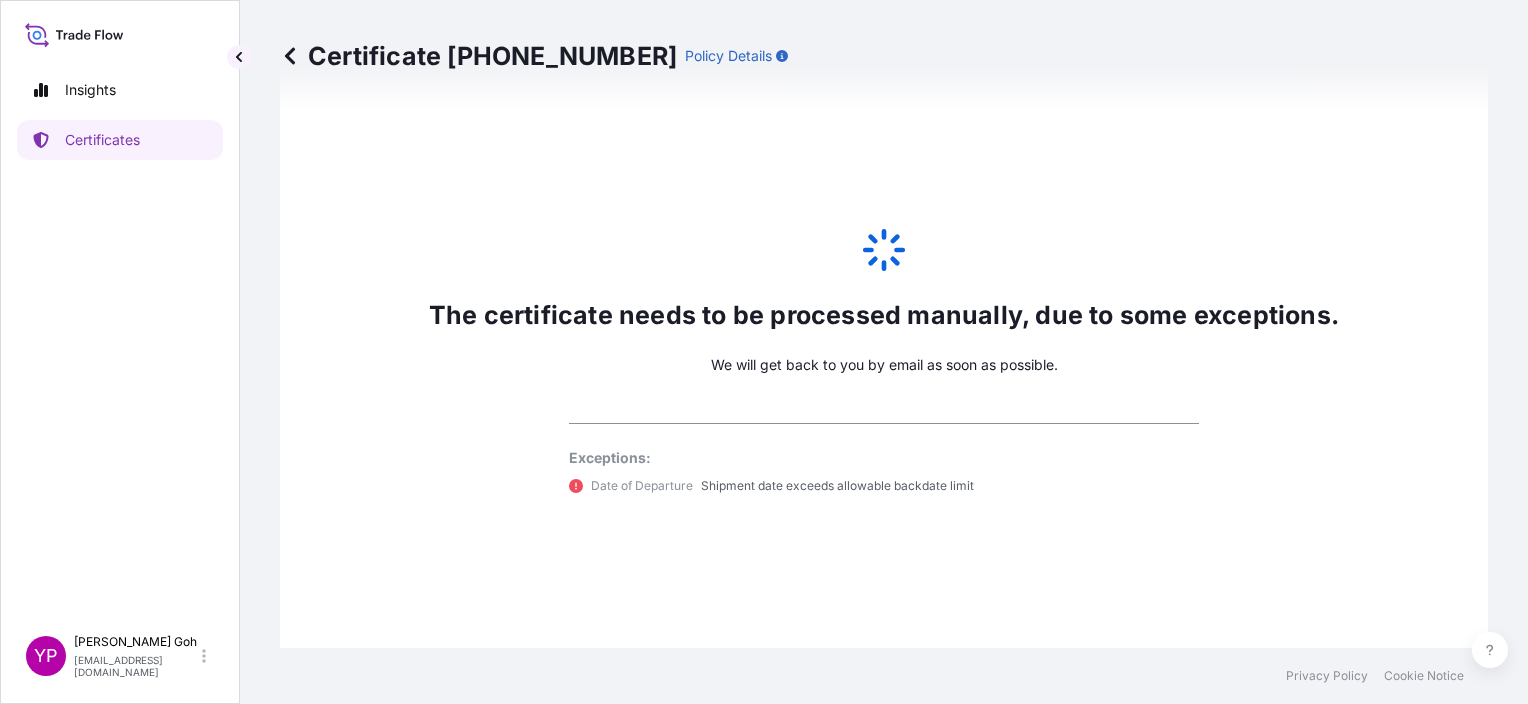 select on "31483" 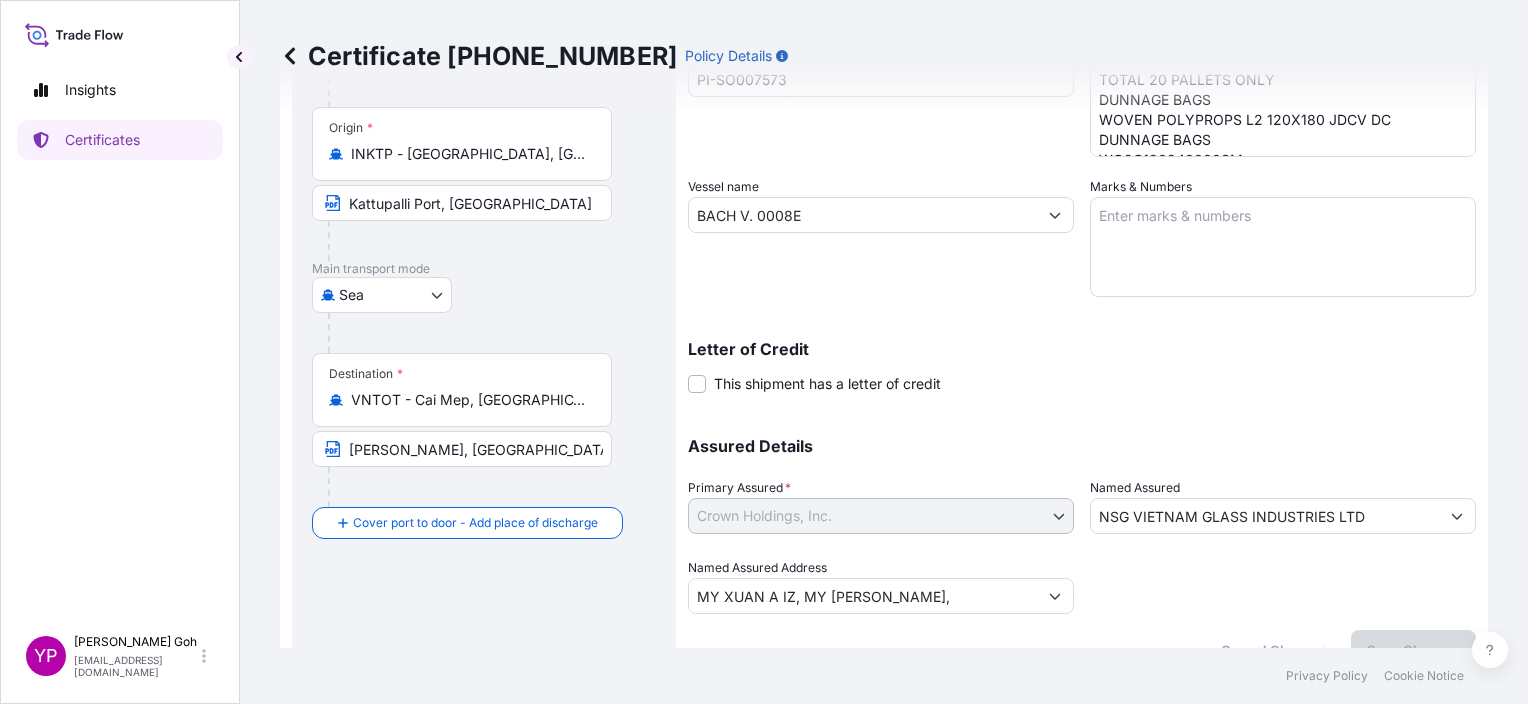 scroll, scrollTop: 0, scrollLeft: 0, axis: both 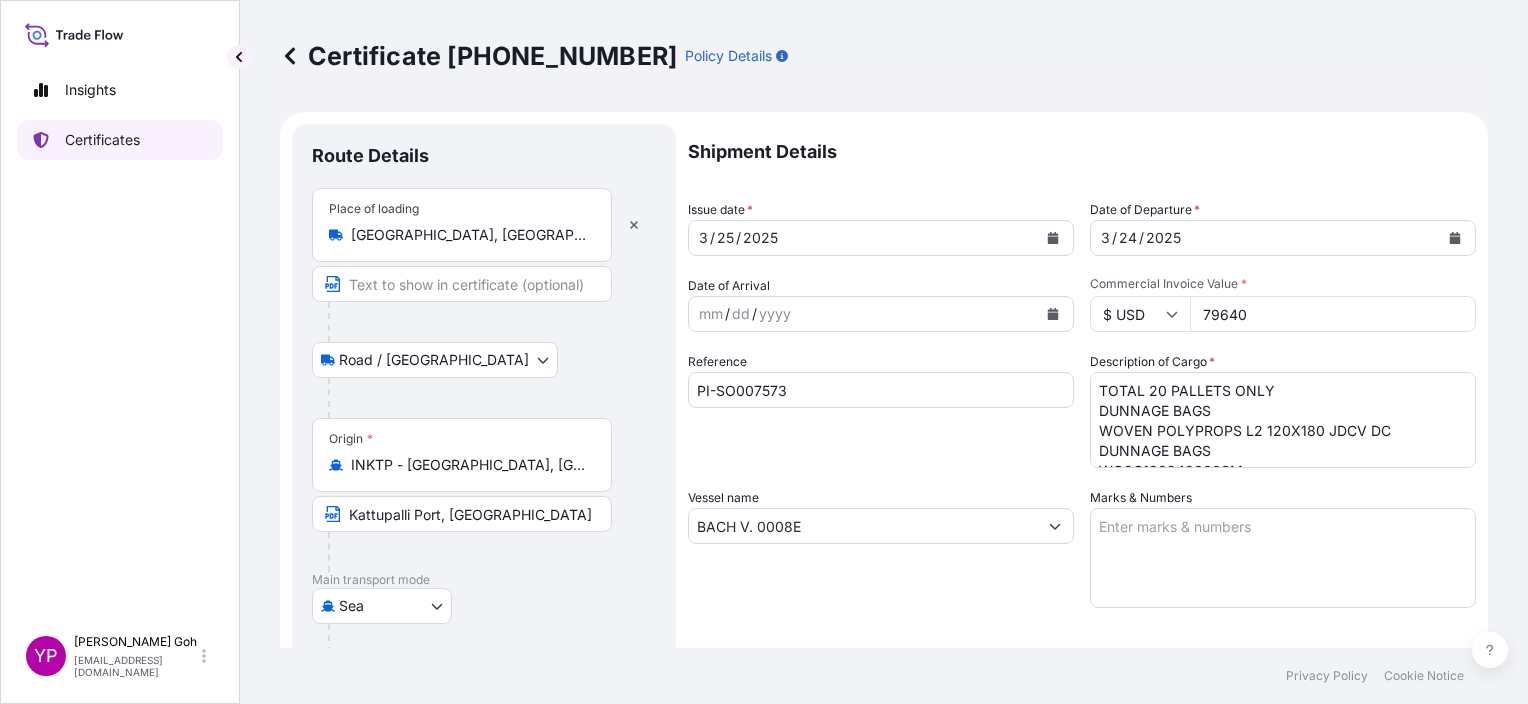 click on "Certificates" at bounding box center (102, 140) 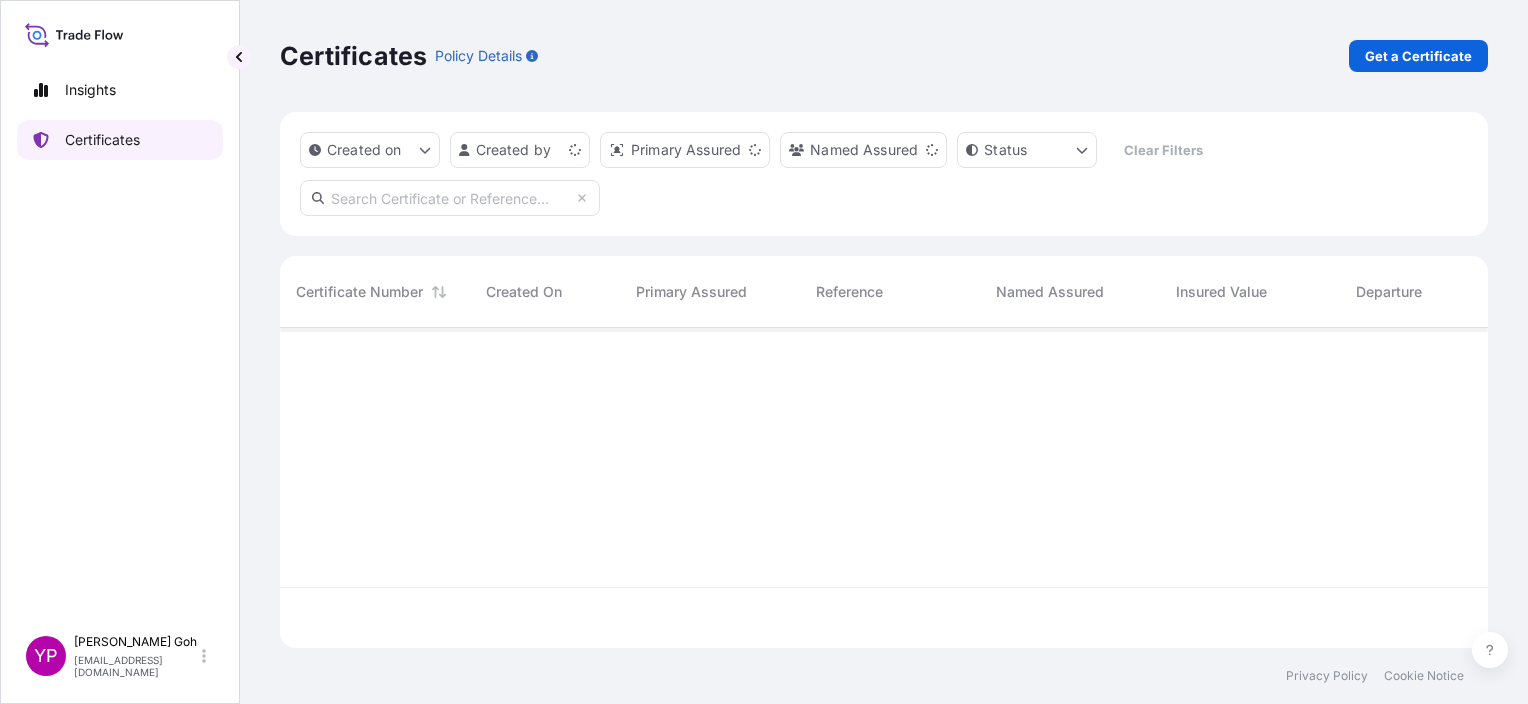 scroll, scrollTop: 16, scrollLeft: 16, axis: both 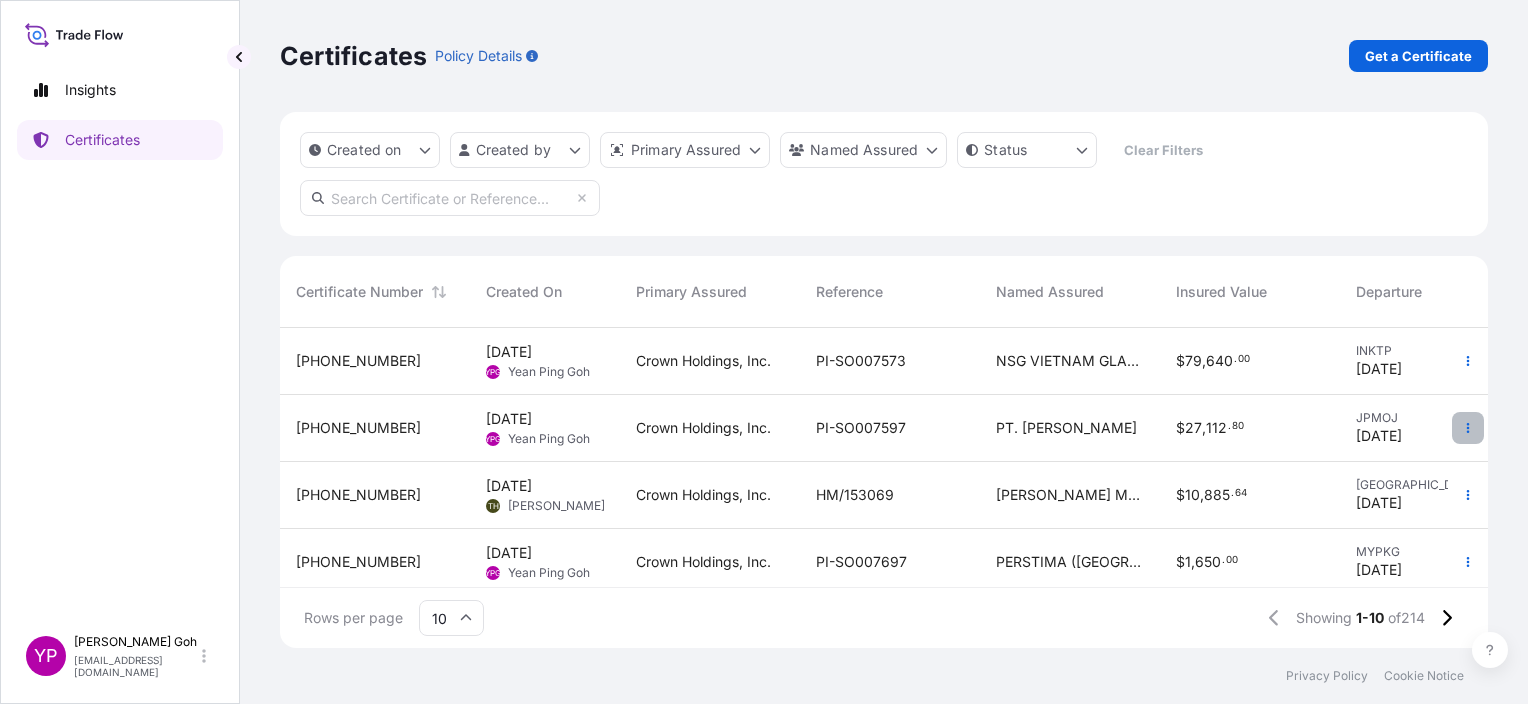 click 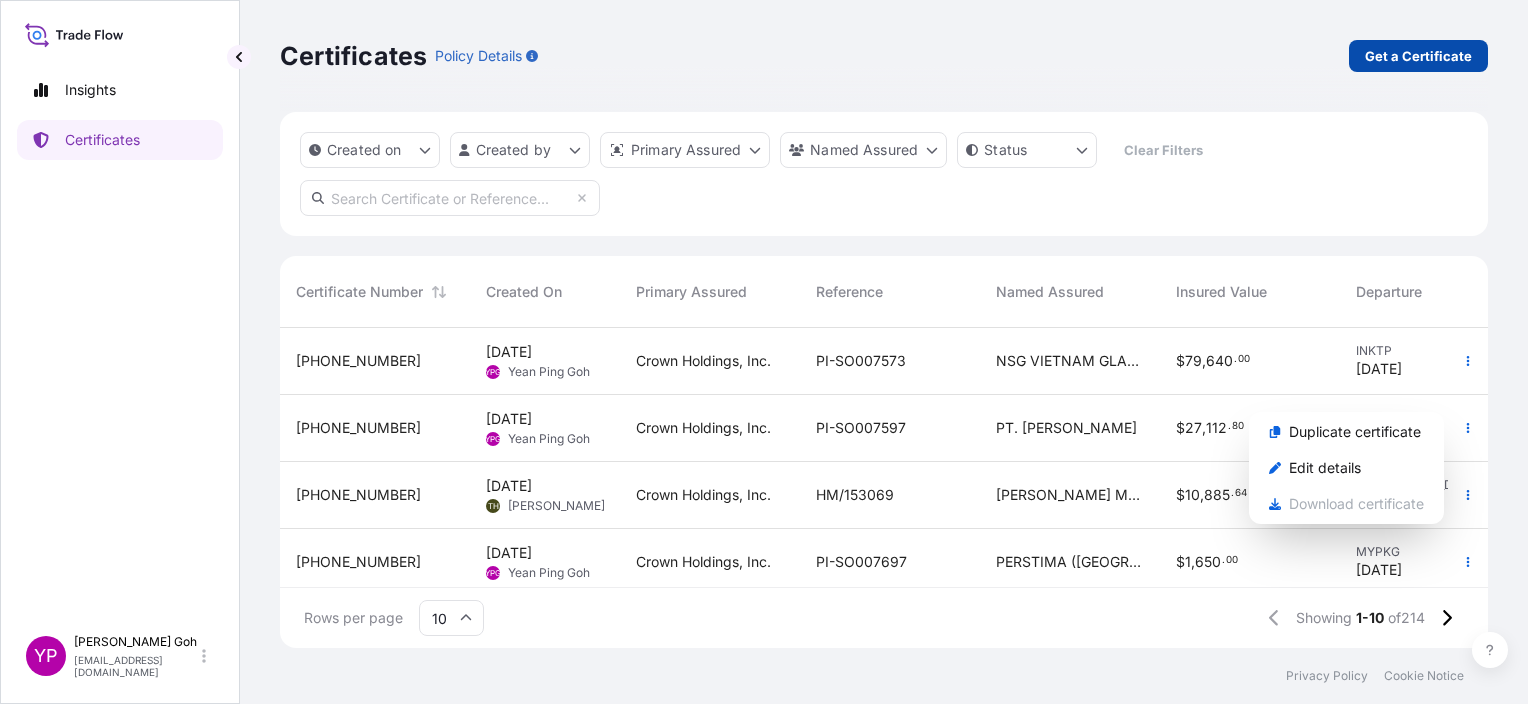 click on "Get a Certificate" at bounding box center (1418, 56) 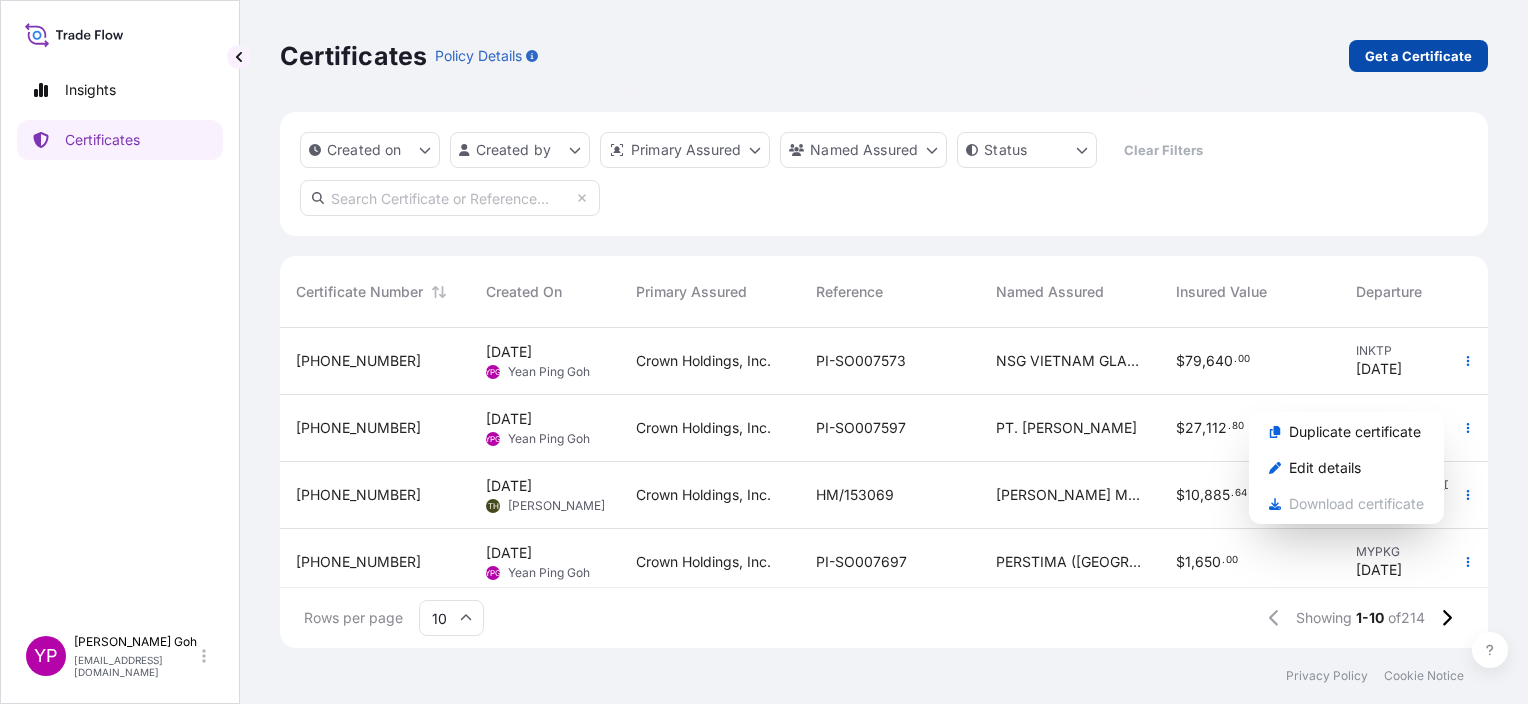 select on "Sea" 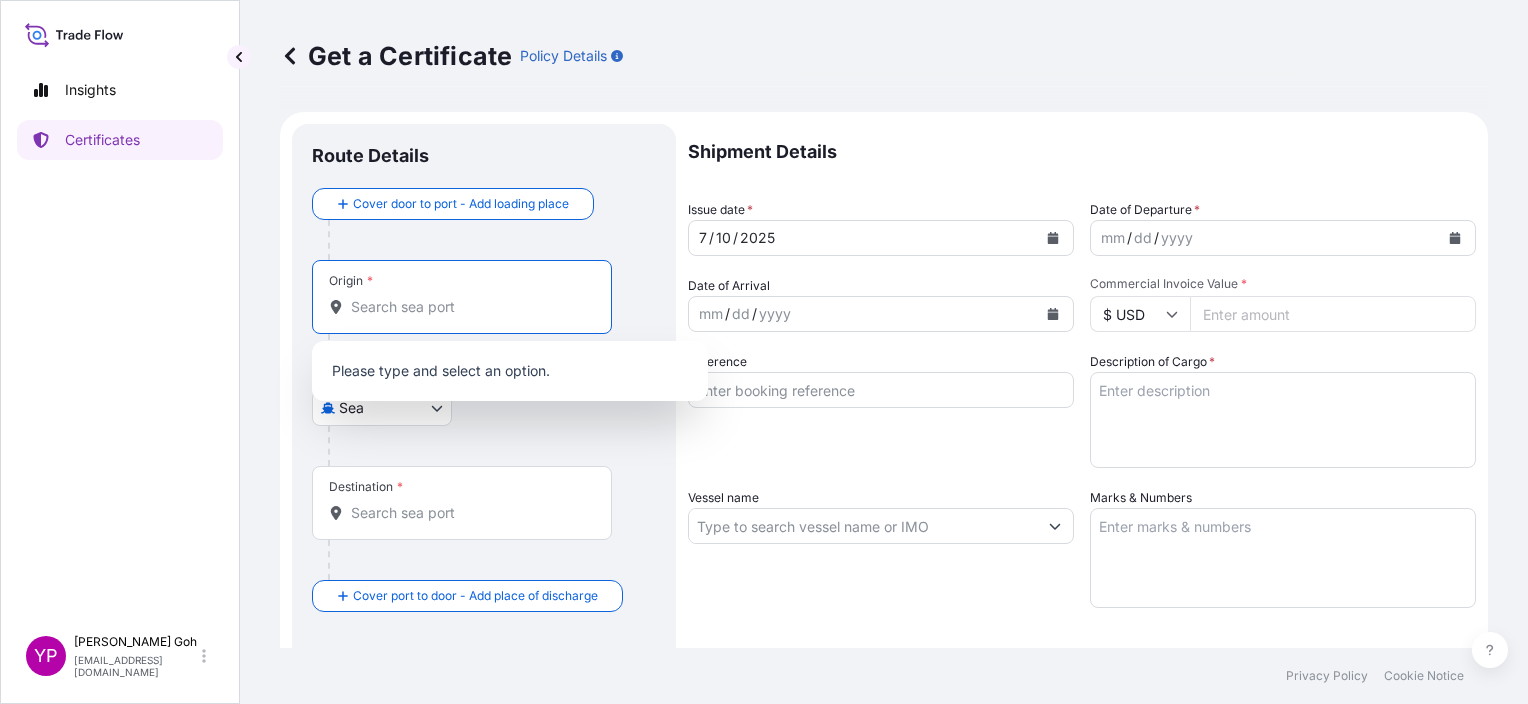 click on "Origin *" at bounding box center [469, 307] 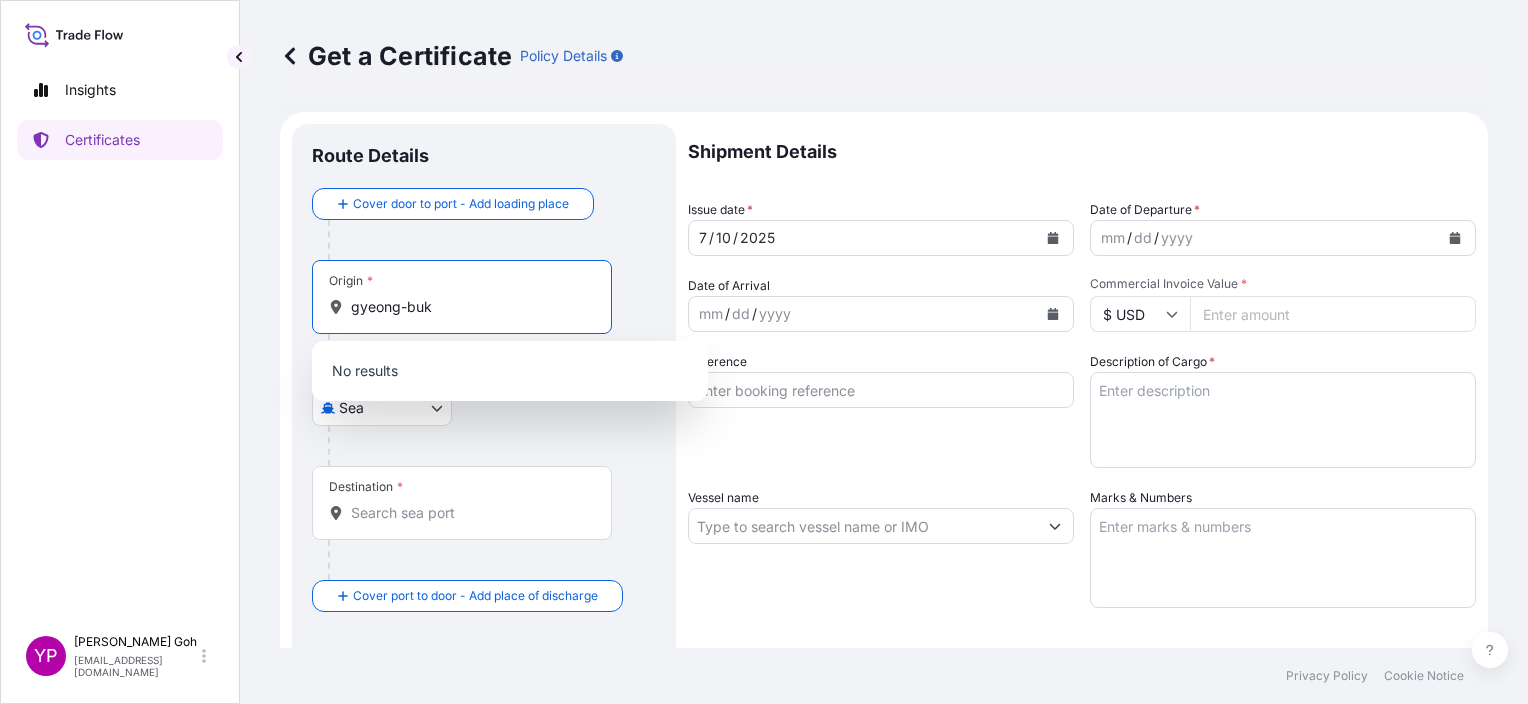 type on "gyeong-buk" 